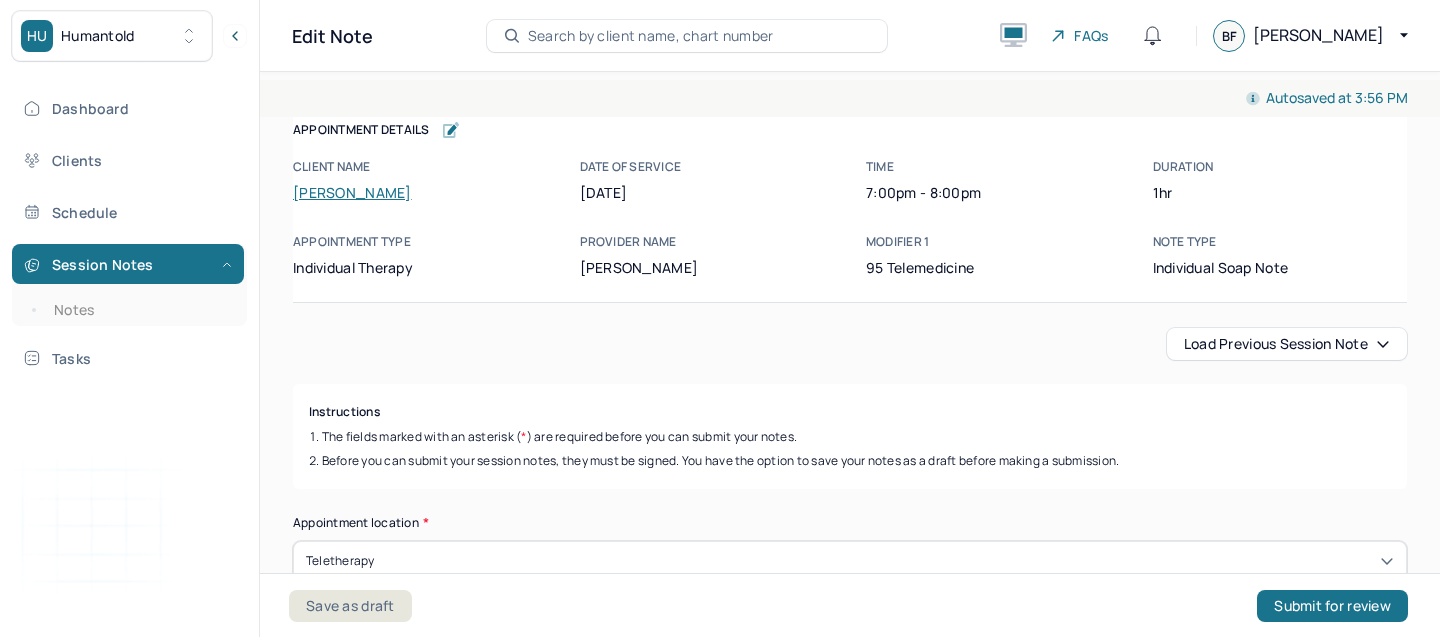 scroll, scrollTop: 0, scrollLeft: 0, axis: both 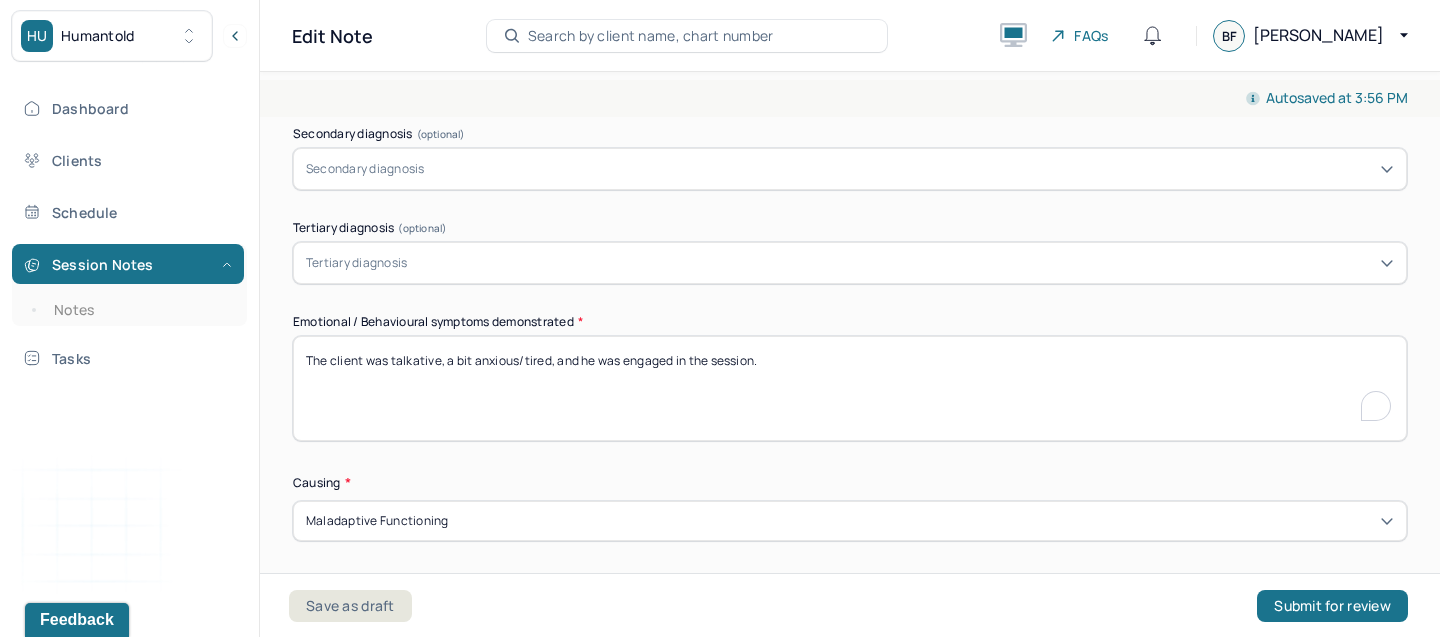 click on "The client was talkative, a bit anxious/tired, and he was engaged in the session." at bounding box center (850, 388) 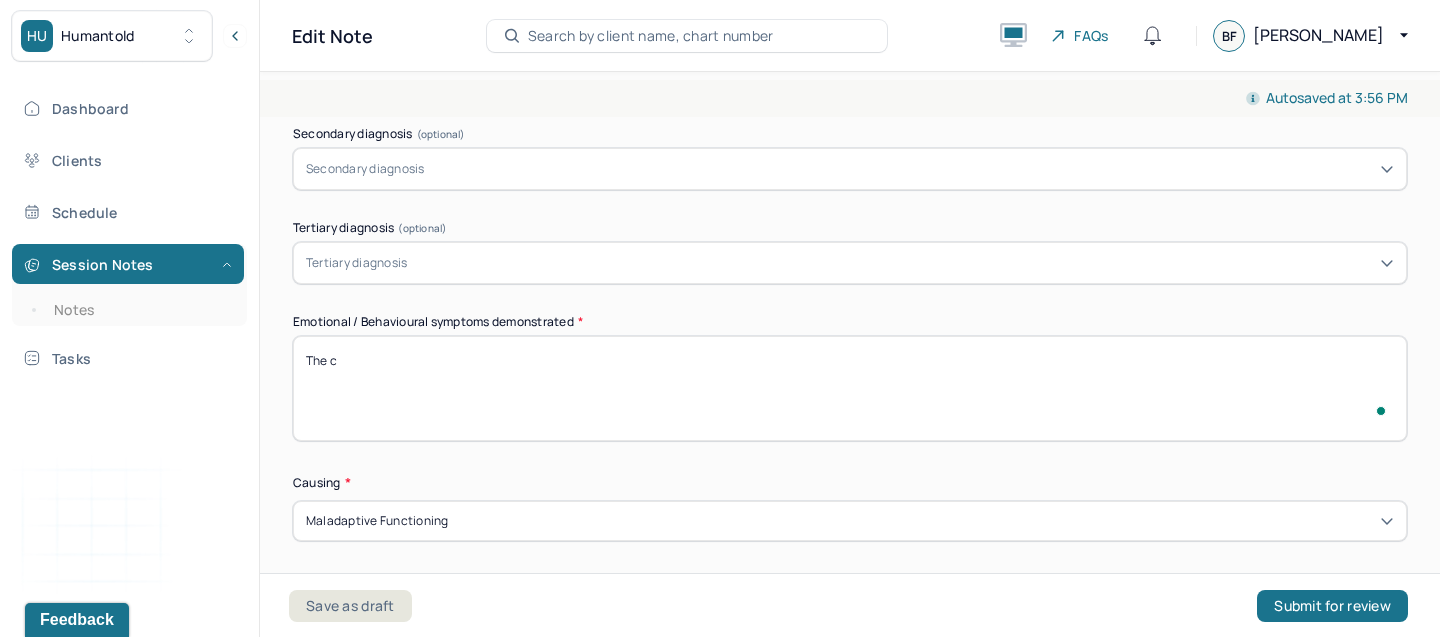 scroll, scrollTop: 842, scrollLeft: 0, axis: vertical 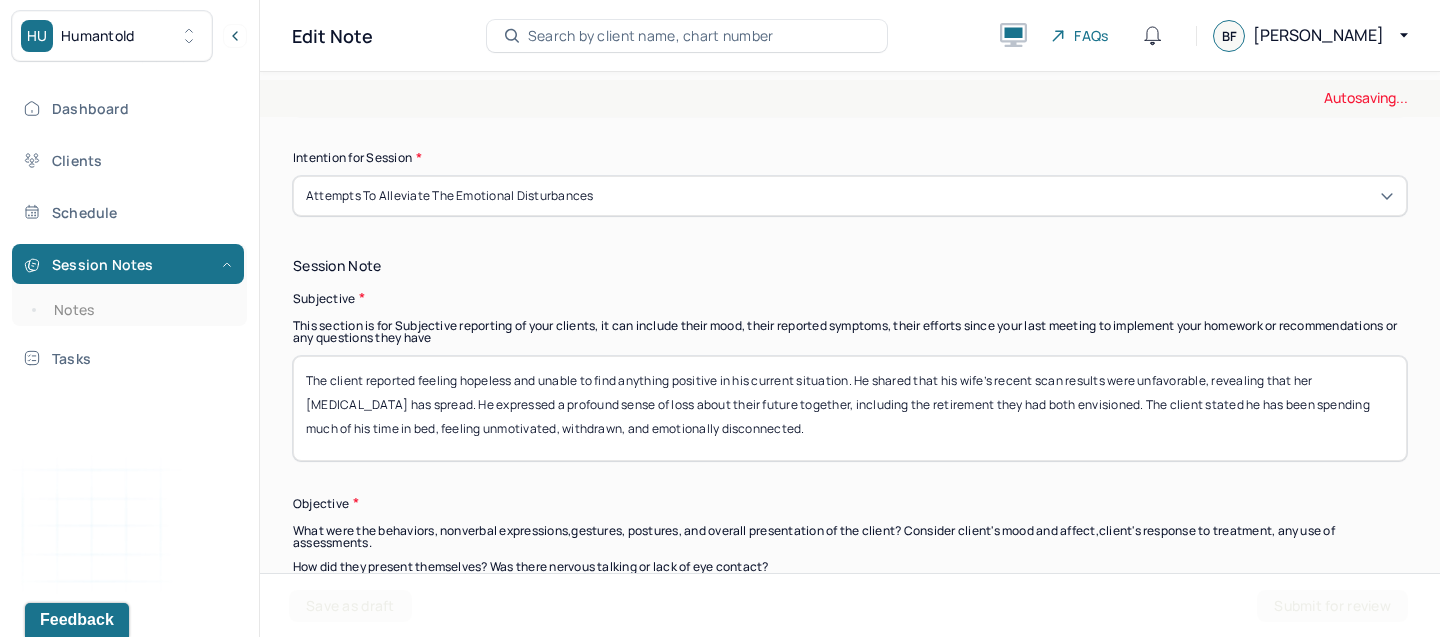 type on "The client was talkative. He appeared anxious and overwhelmed" 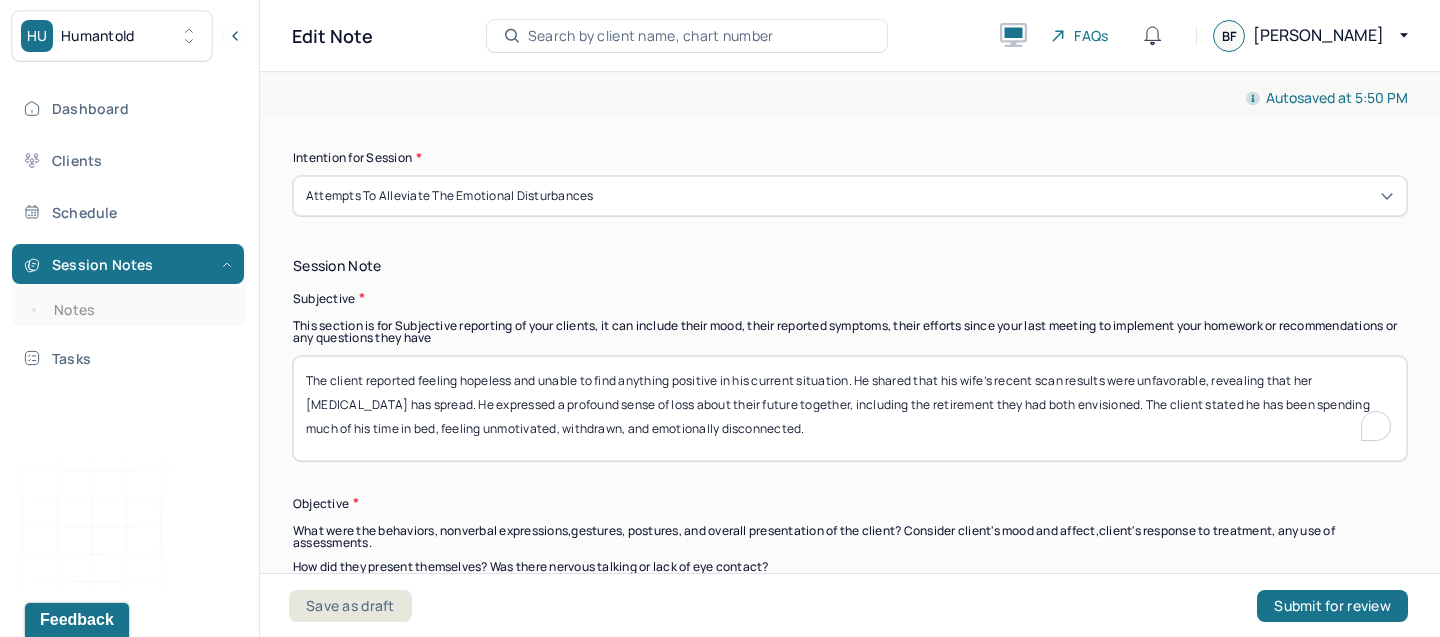 click on "The client reported feeling hopeless and unable to find anything positive in his current situation. He shared that his wife’s recent scan results were unfavorable, revealing that her cancer has spread. He expressed a profound sense of loss about their future together, including the retirement they had both envisioned. The client stated he has been spending much of his time in bed, feeling unmotivated, withdrawn, and emotionally disconnected." at bounding box center [850, 408] 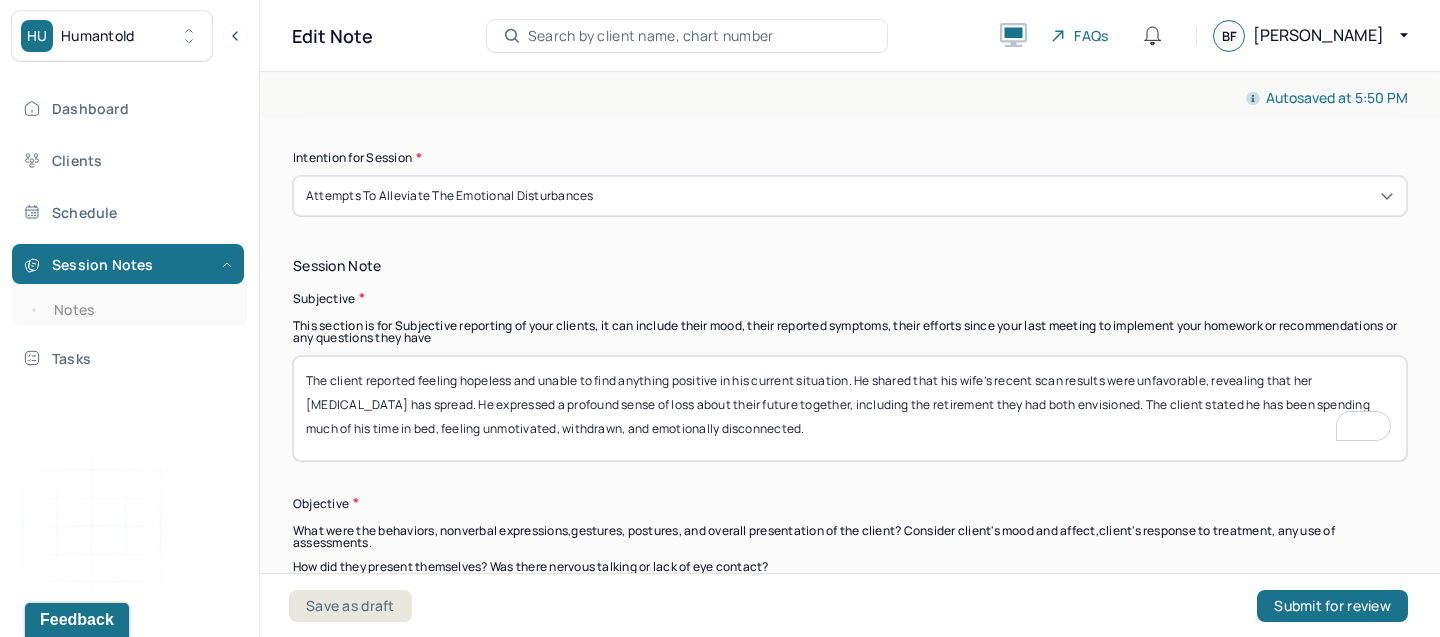 click on "The client reported feeling hopeless and unable to find anything positive in his current situation. He shared that his wife’s recent scan results were unfavorable, revealing that her cancer has spread. He expressed a profound sense of loss about their future together, including the retirement they had both envisioned. The client stated he has been spending much of his time in bed, feeling unmotivated, withdrawn, and emotionally disconnected." at bounding box center (850, 408) 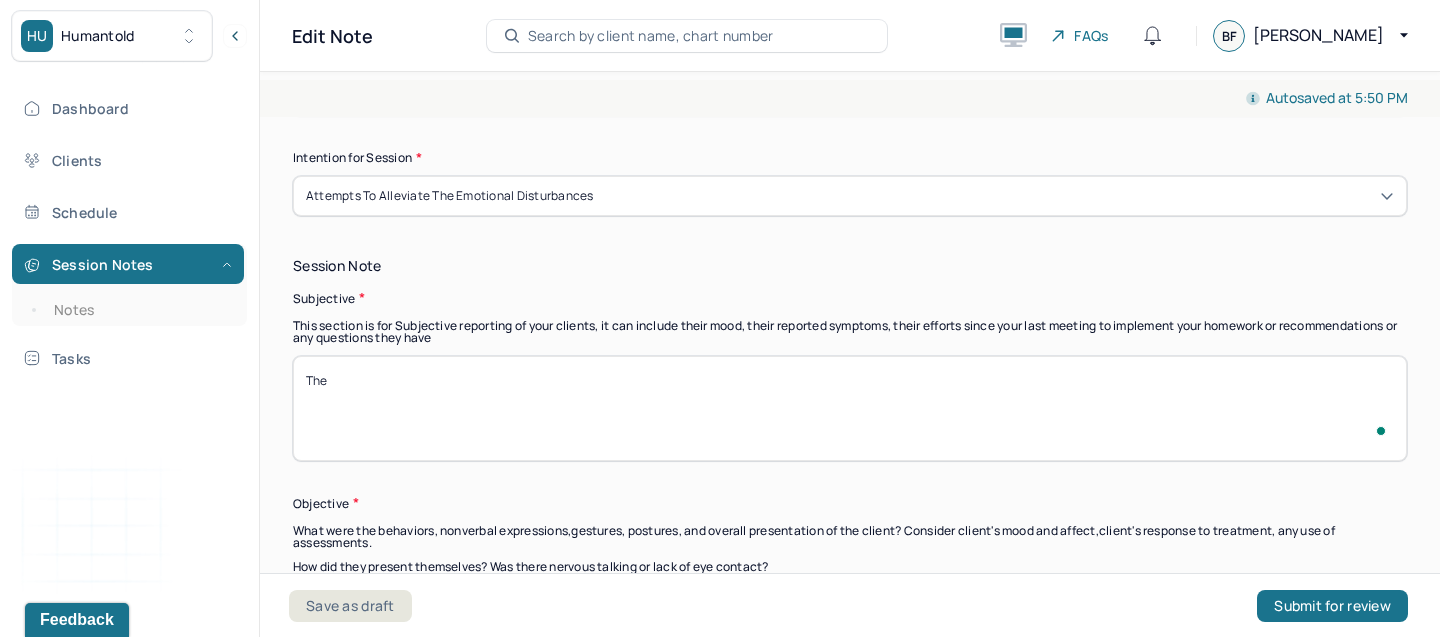 scroll, scrollTop: 1267, scrollLeft: 0, axis: vertical 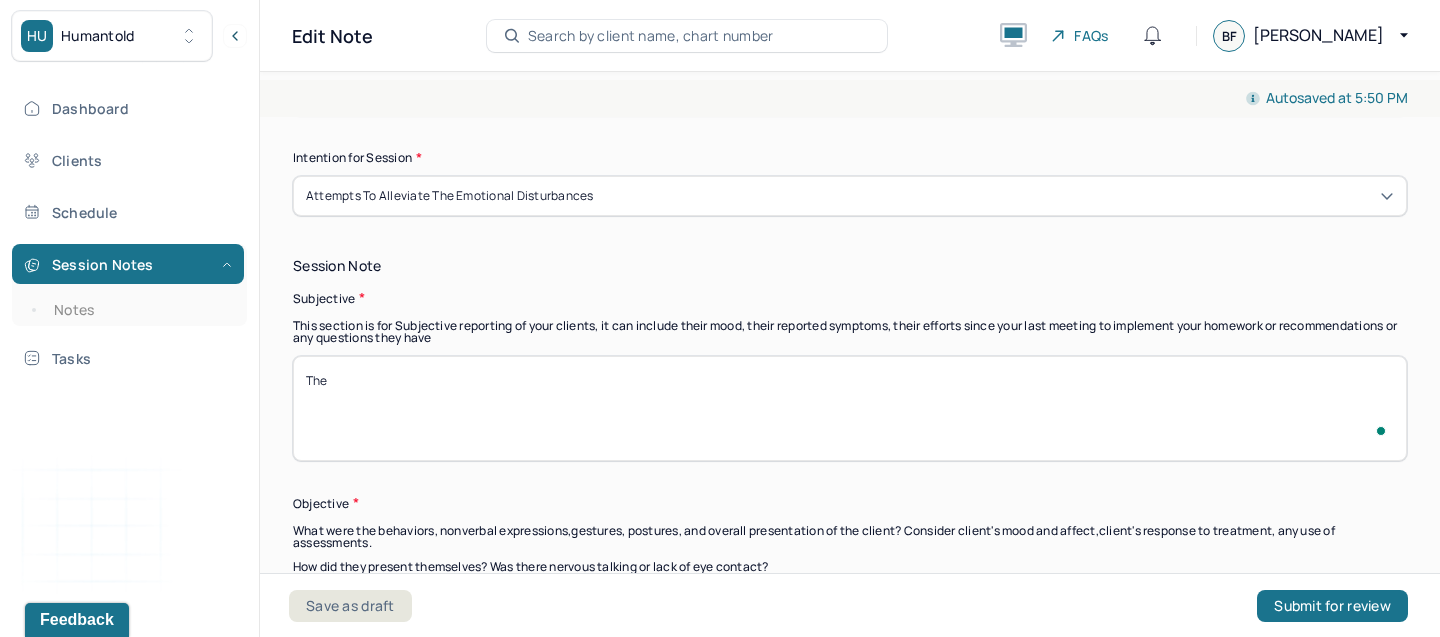 paste on "Client reports experiencing heightened anxiety, characterized by a lack of motivation, difficulty focusing, and frequent forgetfulness. He expresses feelings of low self-esteem and doubts his ability to do anything right. Client shares ongoing conflict within his marriage, stating that his wife is "not nice" to him." 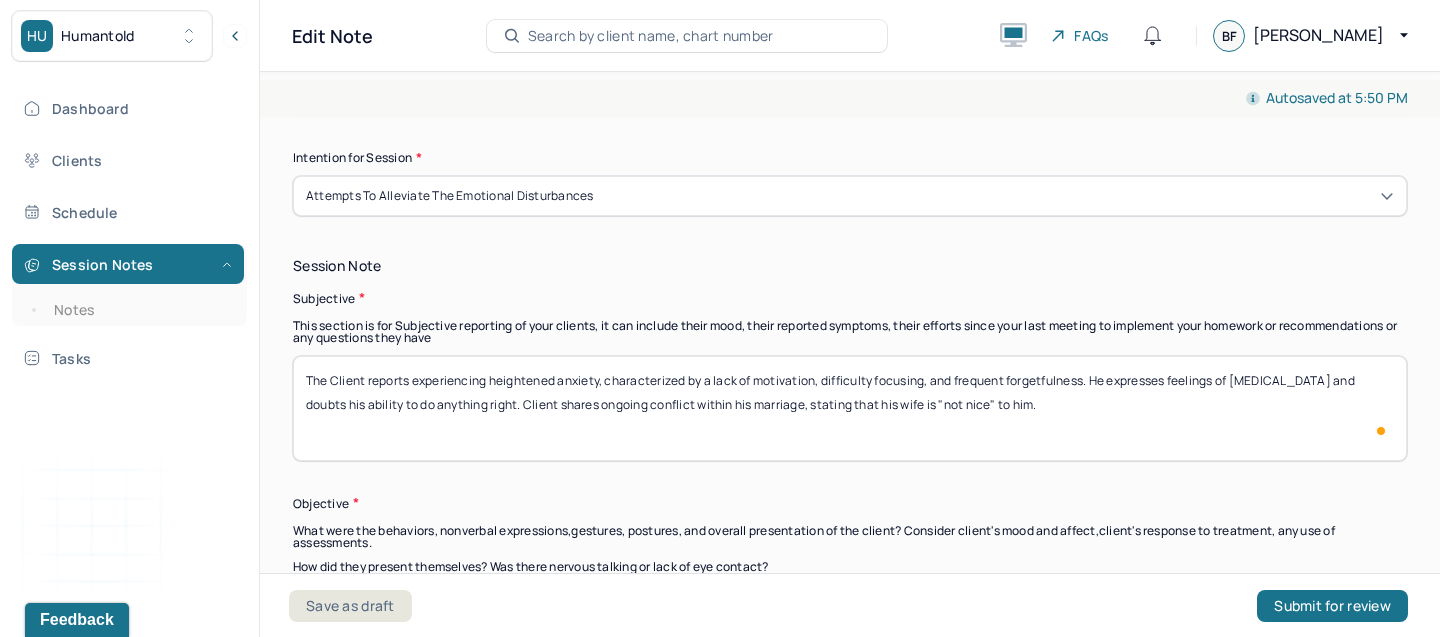click on "The client reported feeling hopeless and unable to find anything positive in his current situation. He shared that his wife’s recent scan results were unfavorable, revealing that her cancer has spread. He expressed a profound sense of loss about their future together, including the retirement they had both envisioned. The client stated he has been spending much of his time in bed, feeling unmotivated, withdrawn, and emotionally disconnected." at bounding box center (850, 408) 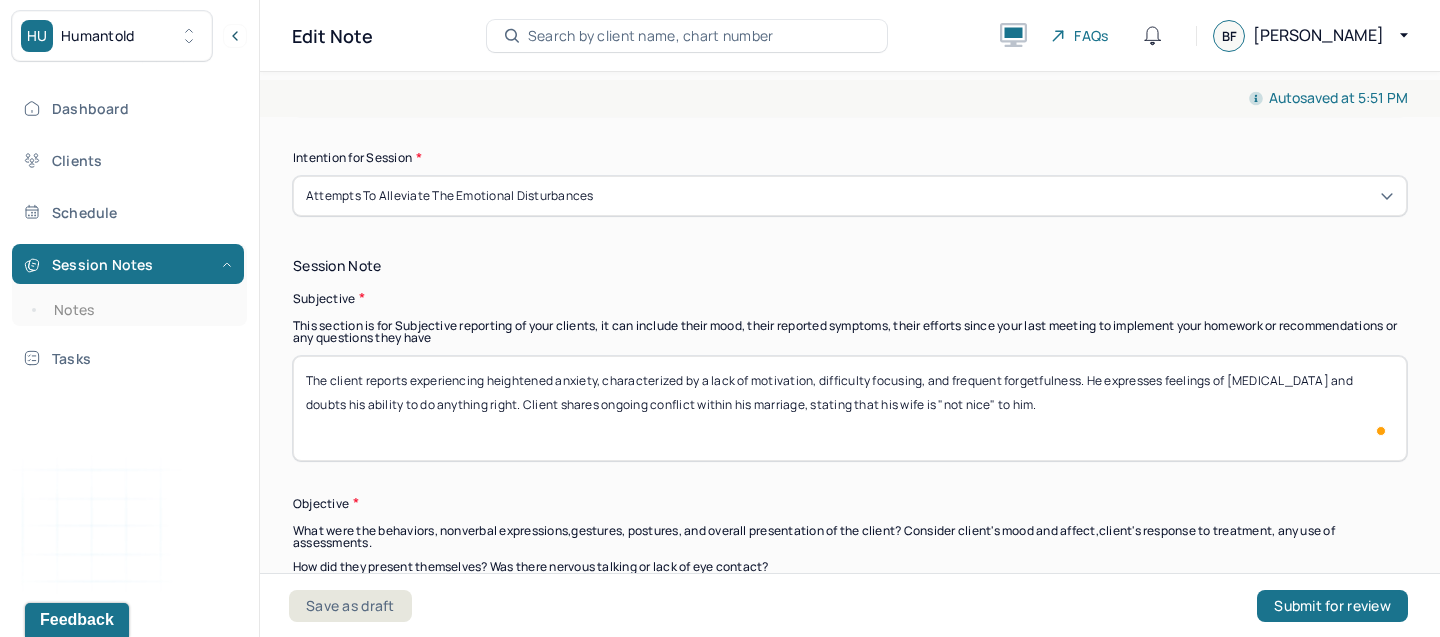 click on "The Client reports experiencing heightened anxiety, characterized by a lack of motivation, difficulty focusing, and frequent forgetfulness. He expresses feelings of low self-esteem and doubts his ability to do anything right. Client shares ongoing conflict within his marriage, stating that his wife is "not nice" to him." at bounding box center (850, 408) 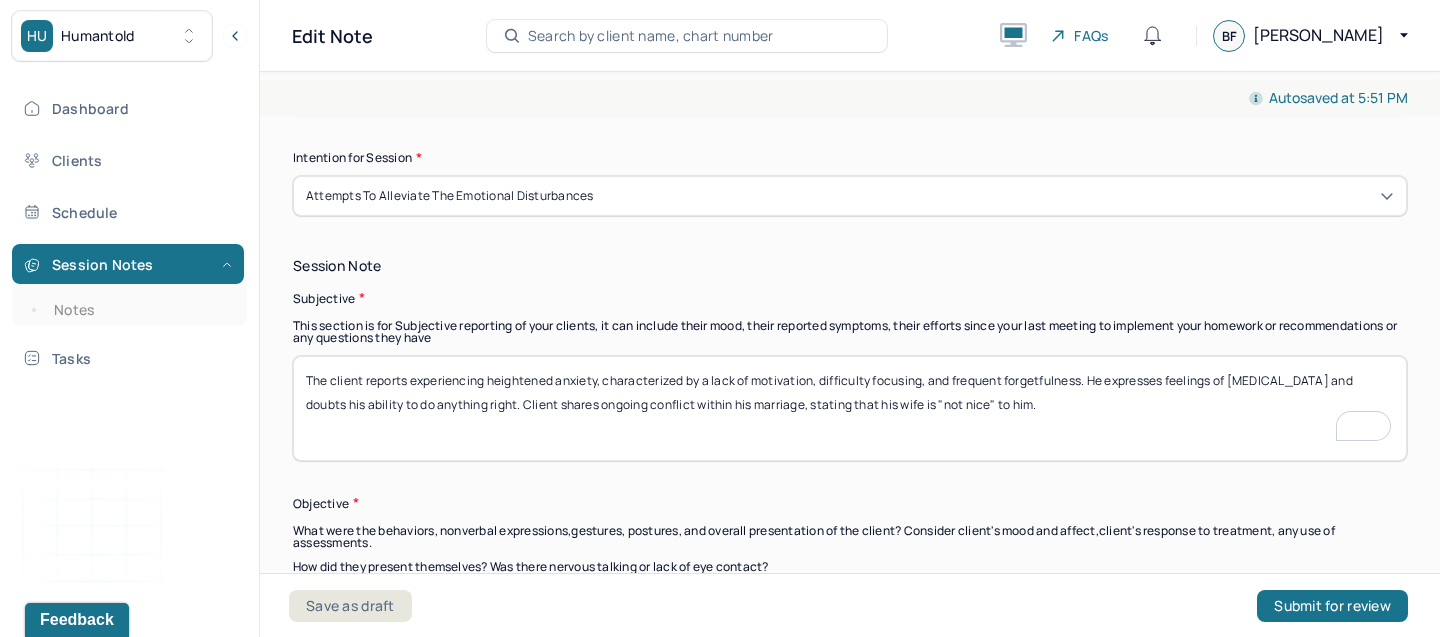 click on "The Client reports experiencing heightened anxiety, characterized by a lack of motivation, difficulty focusing, and frequent forgetfulness. He expresses feelings of low self-esteem and doubts his ability to do anything right. Client shares ongoing conflict within his marriage, stating that his wife is "not nice" to him." at bounding box center [850, 408] 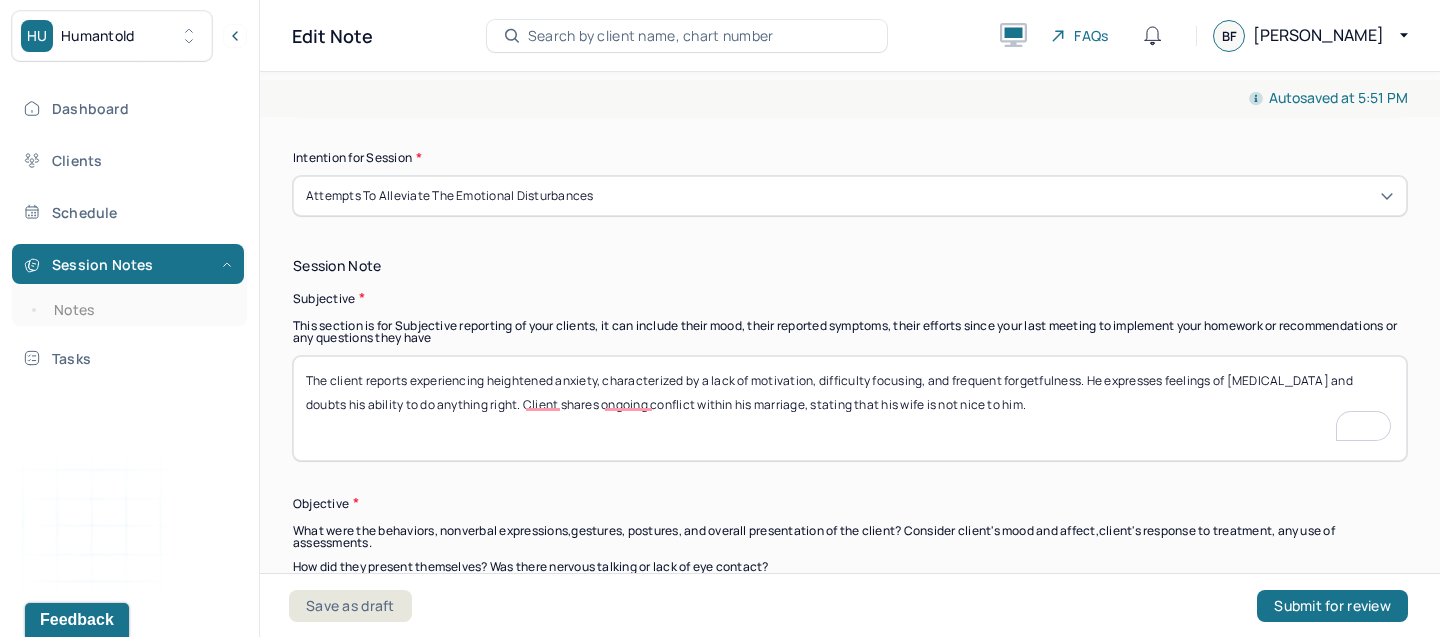 scroll, scrollTop: 1386, scrollLeft: 0, axis: vertical 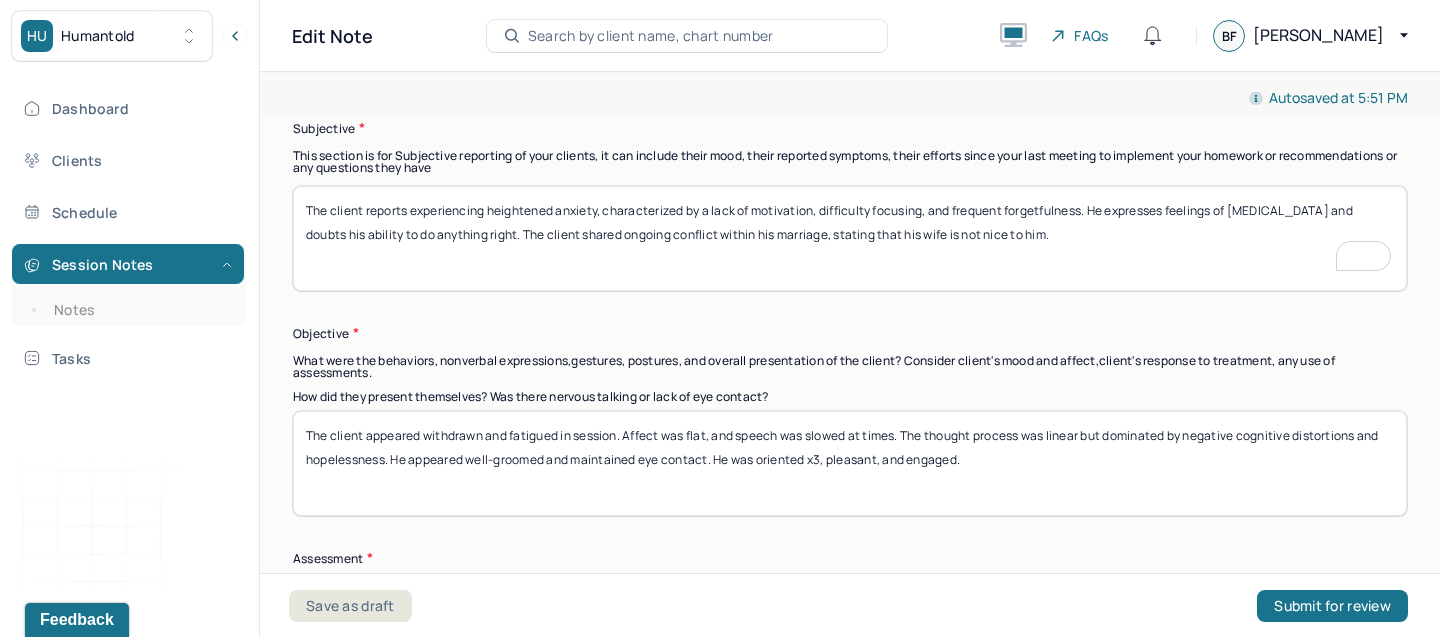 click on "The client reports experiencing heightened anxiety, characterized by a lack of motivation, difficulty focusing, and frequent forgetfulness. He expresses feelings of low self-esteem and doubts his ability to do anything right. The client shared ongoing conflict within his marriage, stating that his wife is not nice to him." at bounding box center [850, 238] 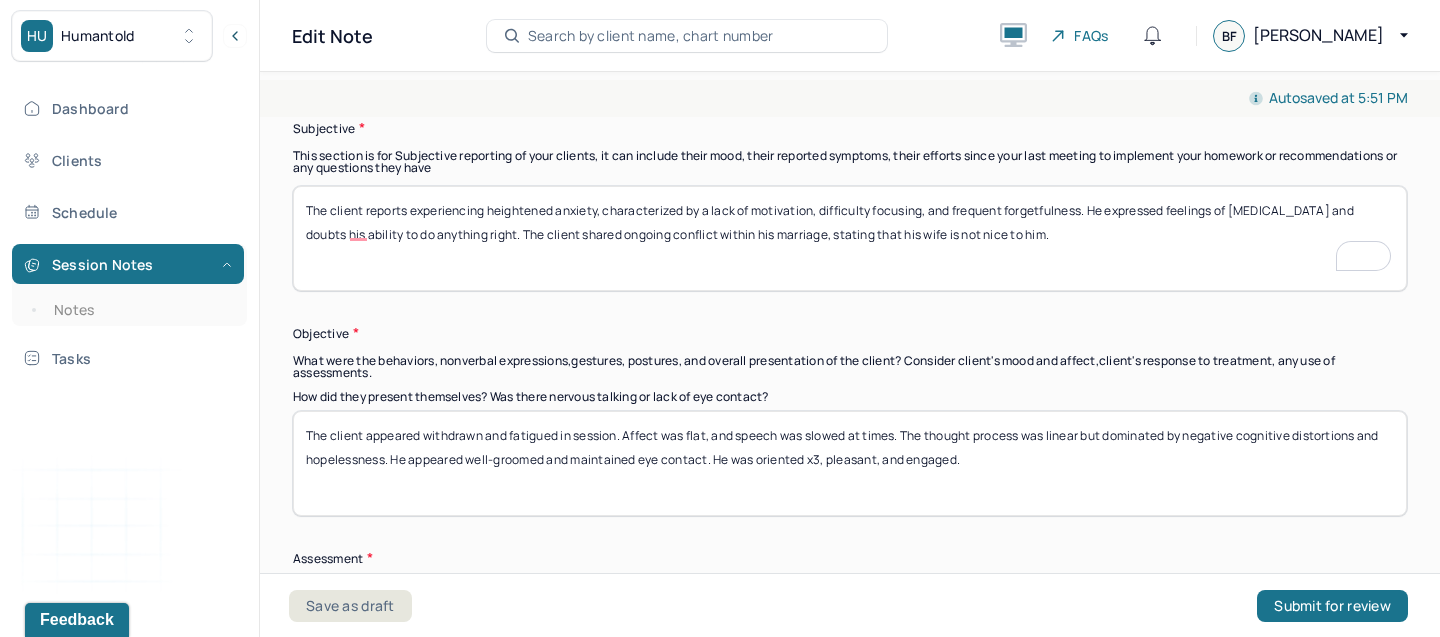 click on "The client reports experiencing heightened anxiety, characterized by a lack of motivation, difficulty focusing, and frequent forgetfulness. He expressed feelings of low self-esteem and doubts his ability to do anything right. The client shared ongoing conflict within his marriage, stating that his wife is not nice to him." at bounding box center (850, 238) 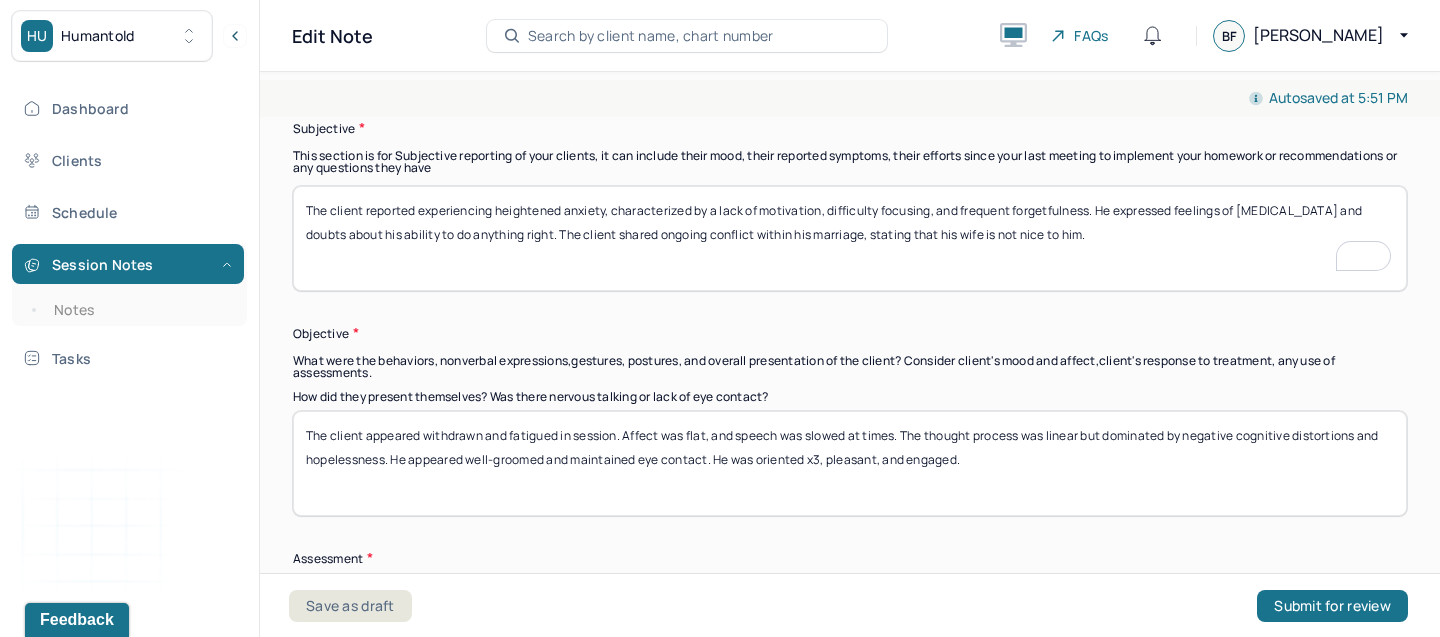 type on "The client reported experiencing heightened anxiety, characterized by a lack of motivation, difficulty focusing, and frequent forgetfulness. He expressed feelings of low self-esteem and doubts about his ability to do anything right. The client shared ongoing conflict within his marriage, stating that his wife is not nice to him." 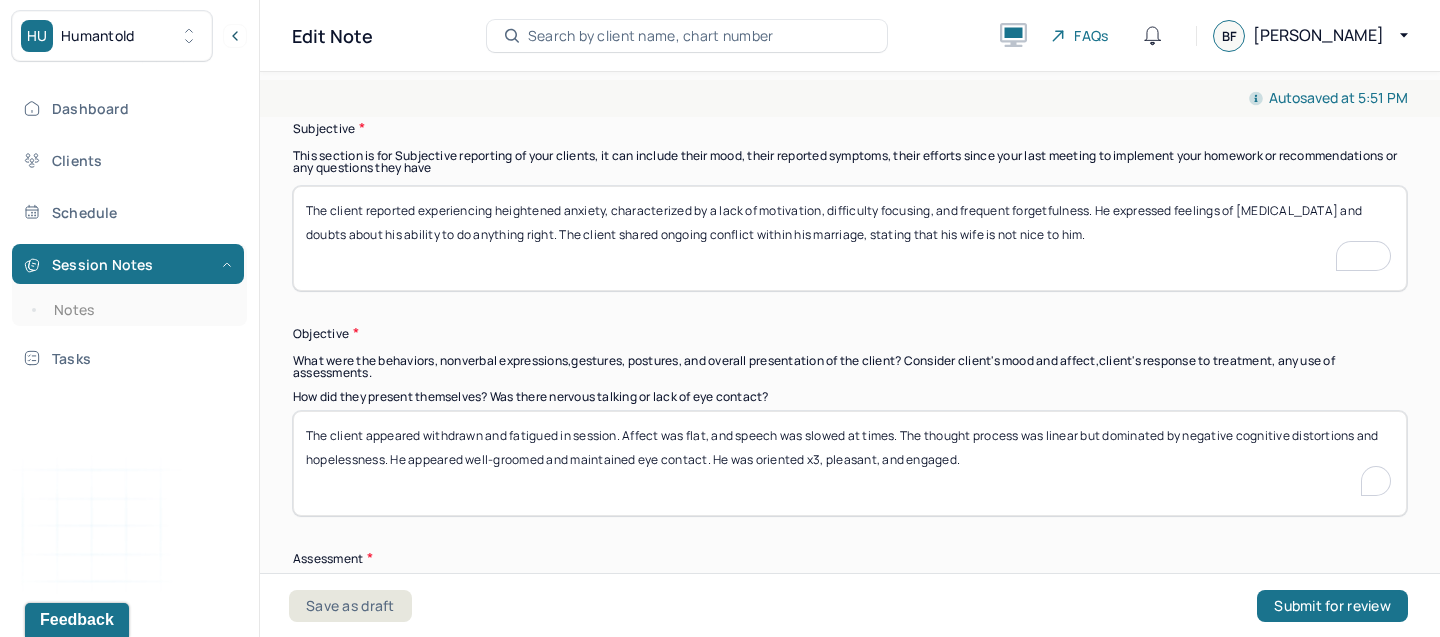click on "The client appeared withdrawn and fatigued in session. Affect was flat, and speech was slowed at times. The thought process was linear but dominated by negative cognitive distortions and hopelessness. He appeared well-groomed and maintained eye contact. He was oriented x3, pleasant, and engaged." at bounding box center (850, 463) 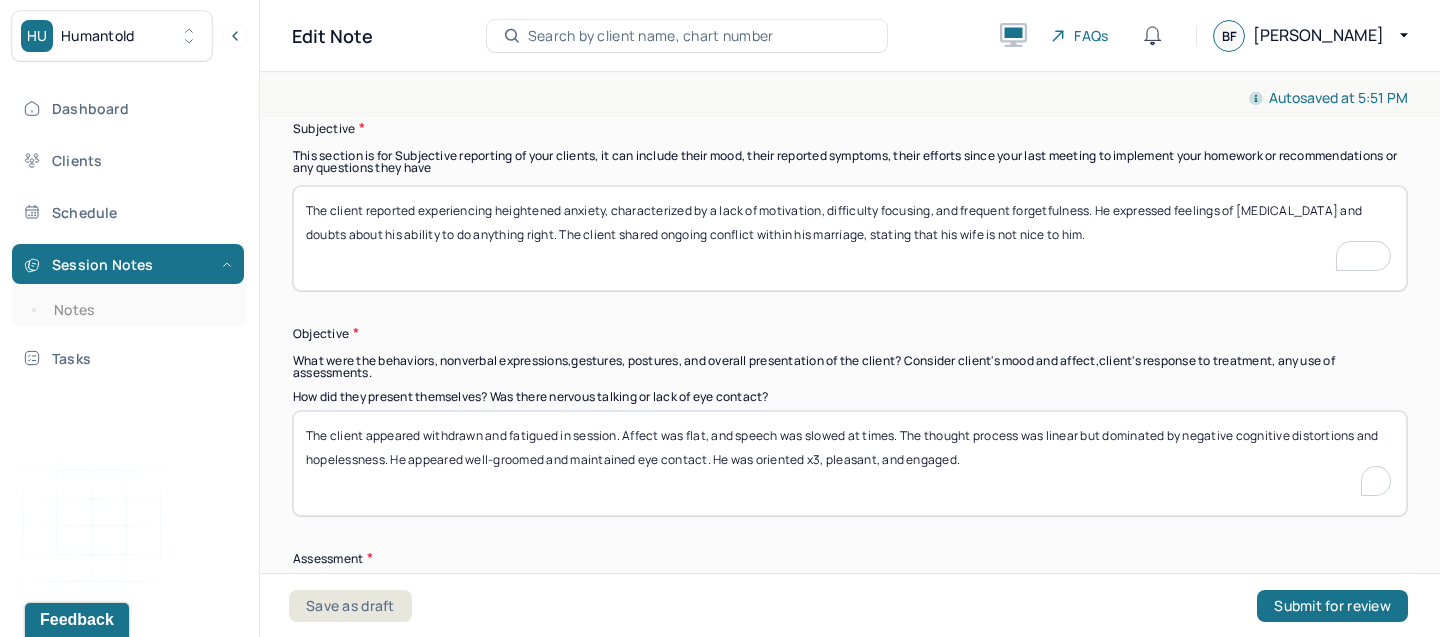 click on "The client appeared withdrawn and fatigued in session. Affect was flat, and speech was slowed at times. The thought process was linear but dominated by negative cognitive distortions and hopelessness. He appeared well-groomed and maintained eye contact. He was oriented x3, pleasant, and engaged." at bounding box center [850, 463] 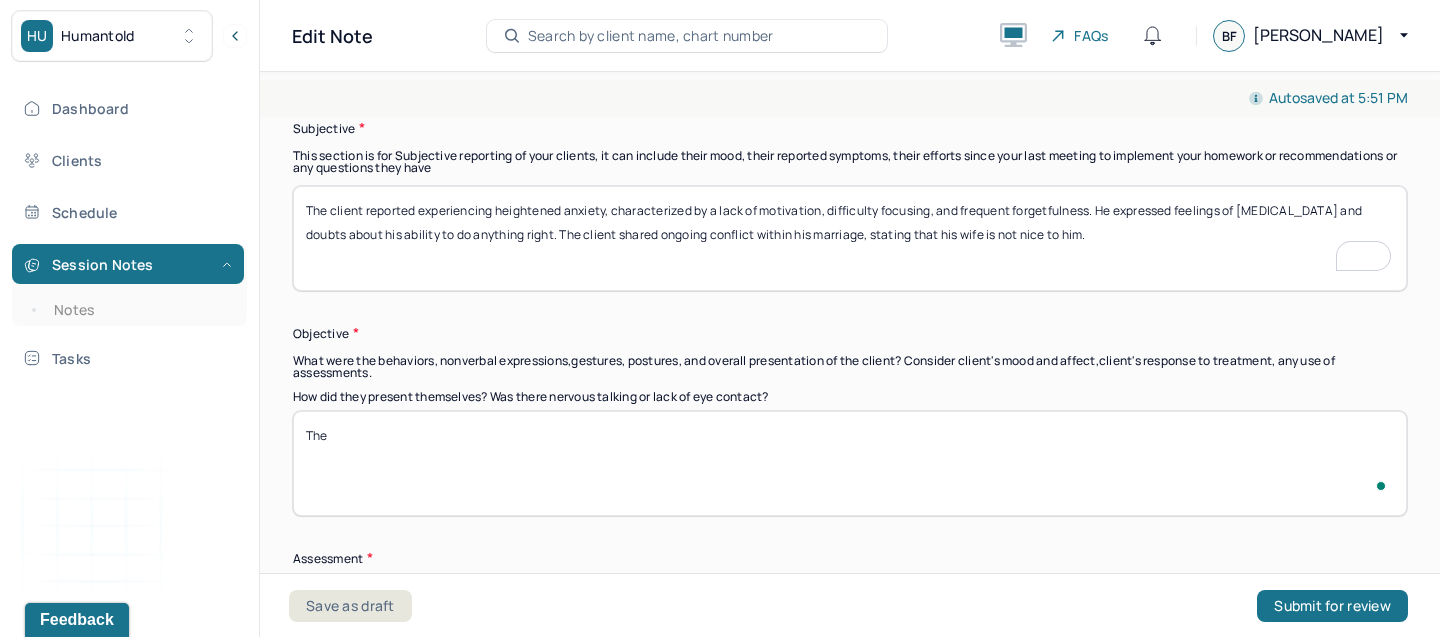 paste on "Client appears anxious and withdrawn during the session. Exhibits low energy and poor concentration. Speech is slow and reflective of low mood." 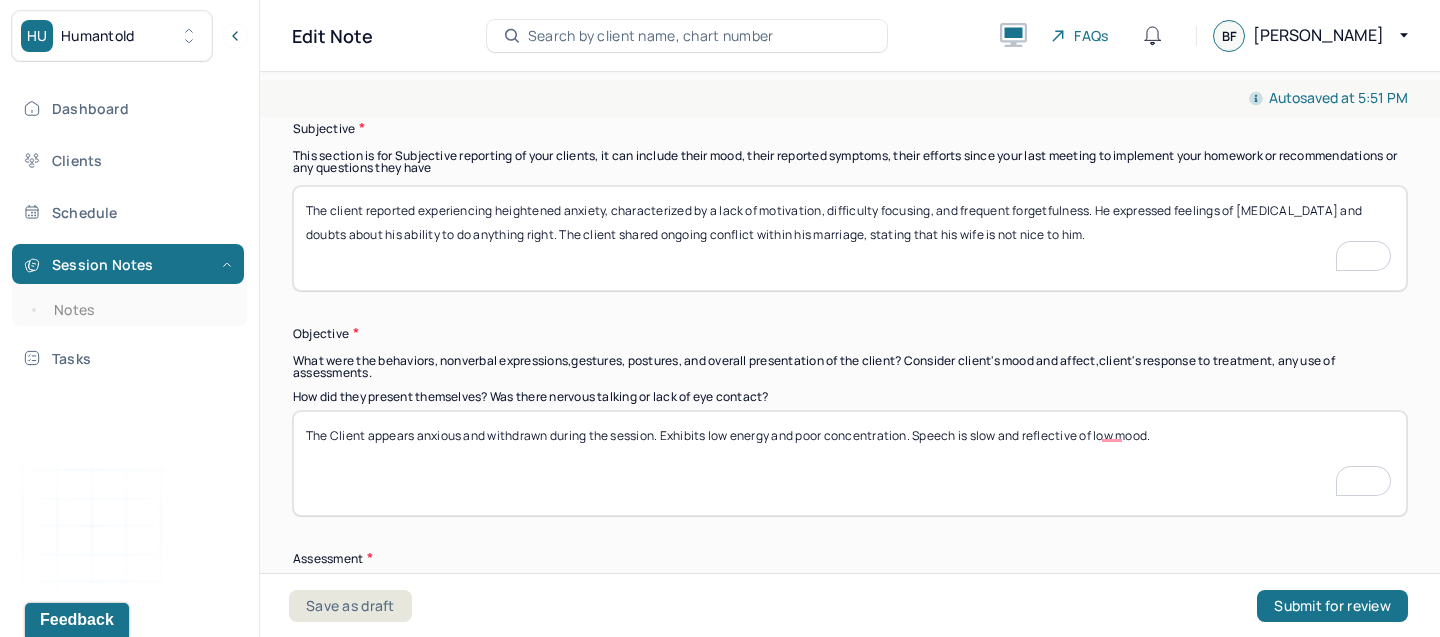 click on "The Client appears anxious and withdrawn during the session. Exhibits low energy and poor concentration. Speech is slow and reflective of low mood." at bounding box center [850, 463] 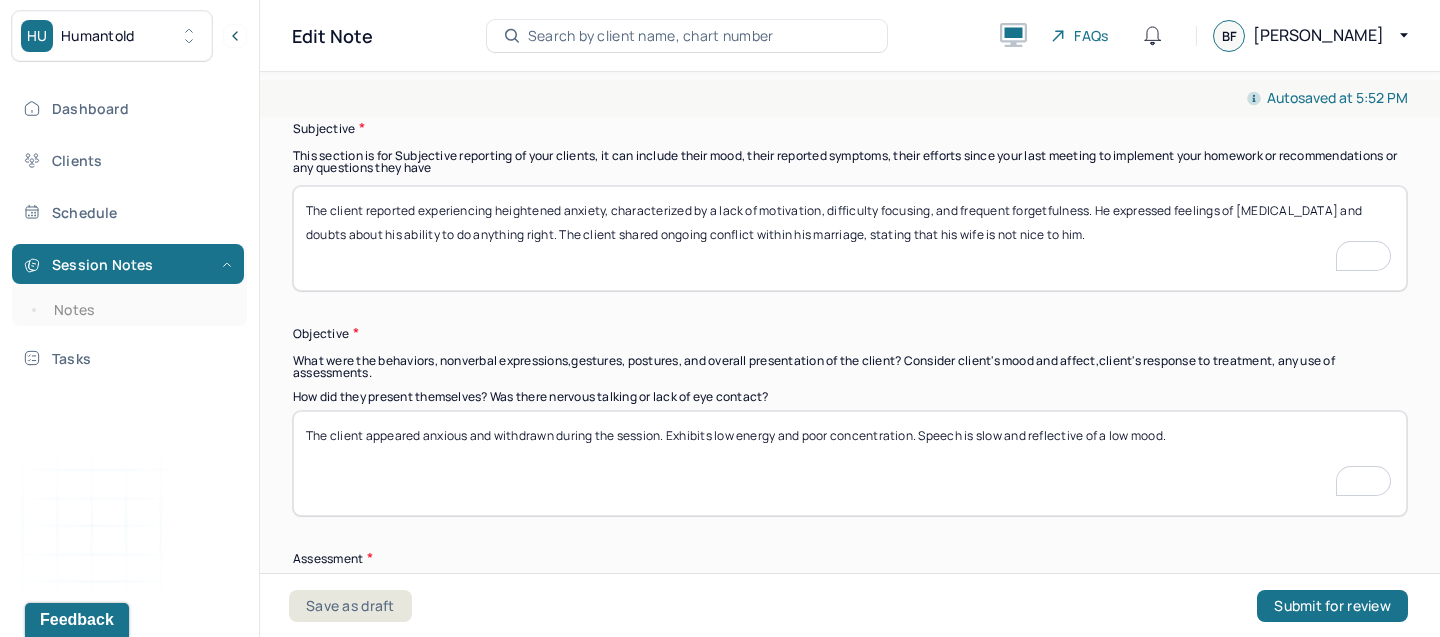click on "The client appeared anxious and withdrawn during the session. Exhibits low energy and poor concentration. Speech is slow and reflective of low mood." at bounding box center [850, 463] 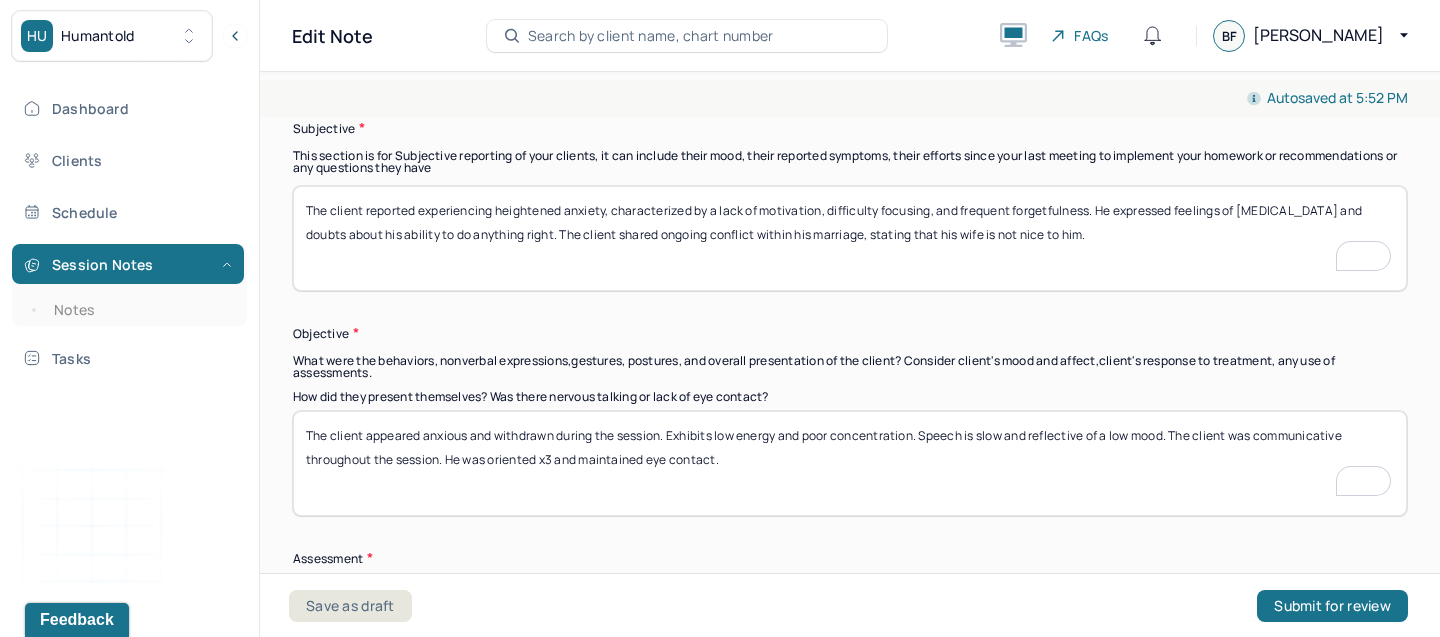 scroll, scrollTop: 1749, scrollLeft: 0, axis: vertical 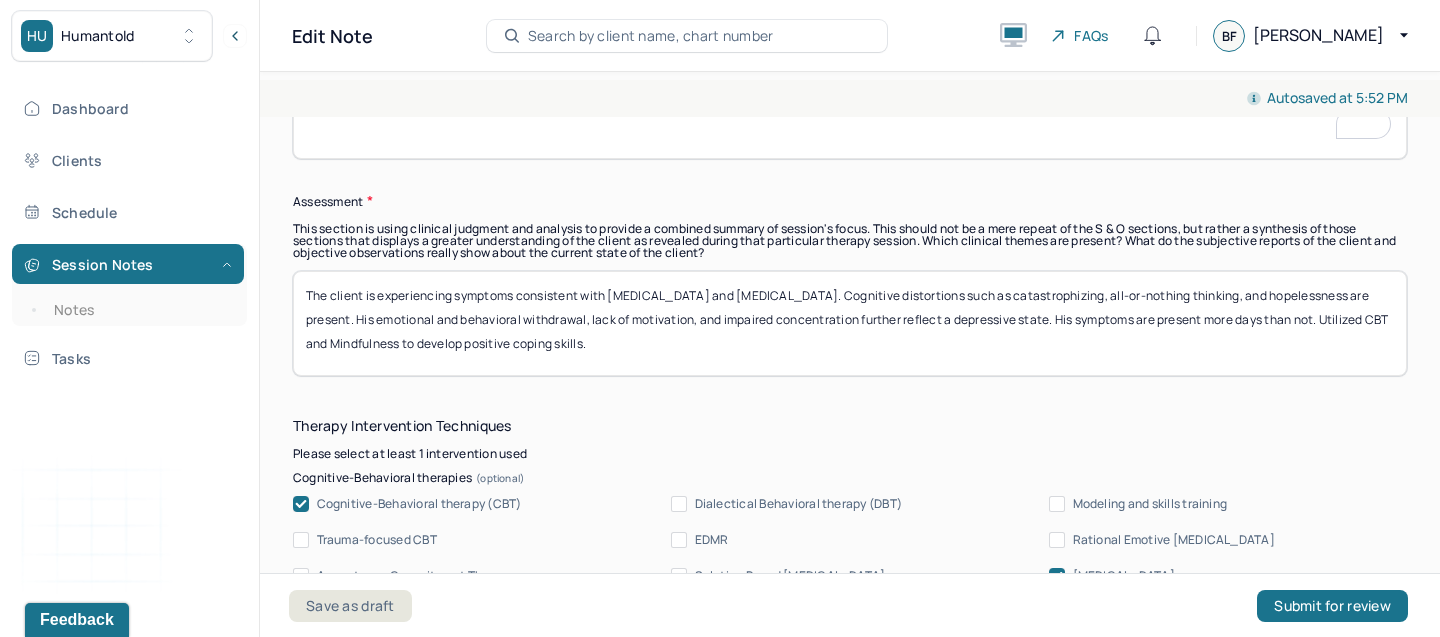 type on "The client appeared anxious and withdrawn during the session. Exhibits low energy and poor concentration. Speech is slow and reflective of a low mood. The client was communicative throughout the session. He was oriented x3 and maintained eye contact." 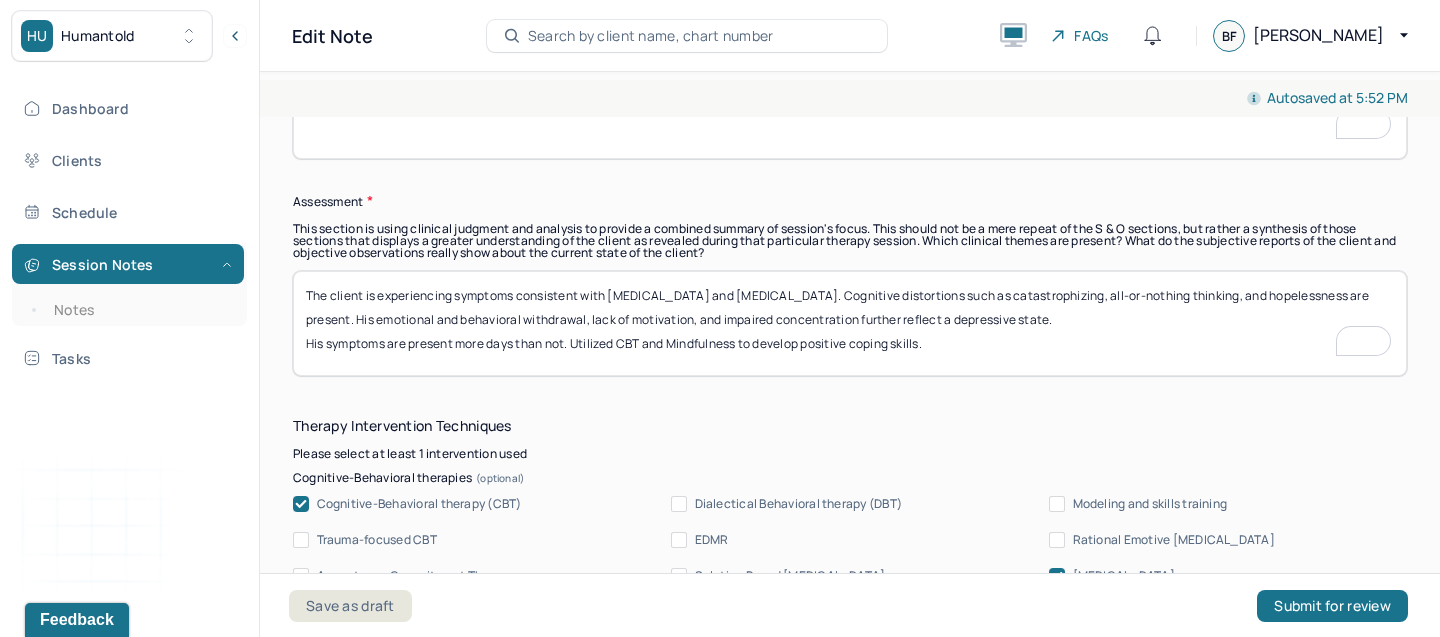 scroll, scrollTop: 1794, scrollLeft: 0, axis: vertical 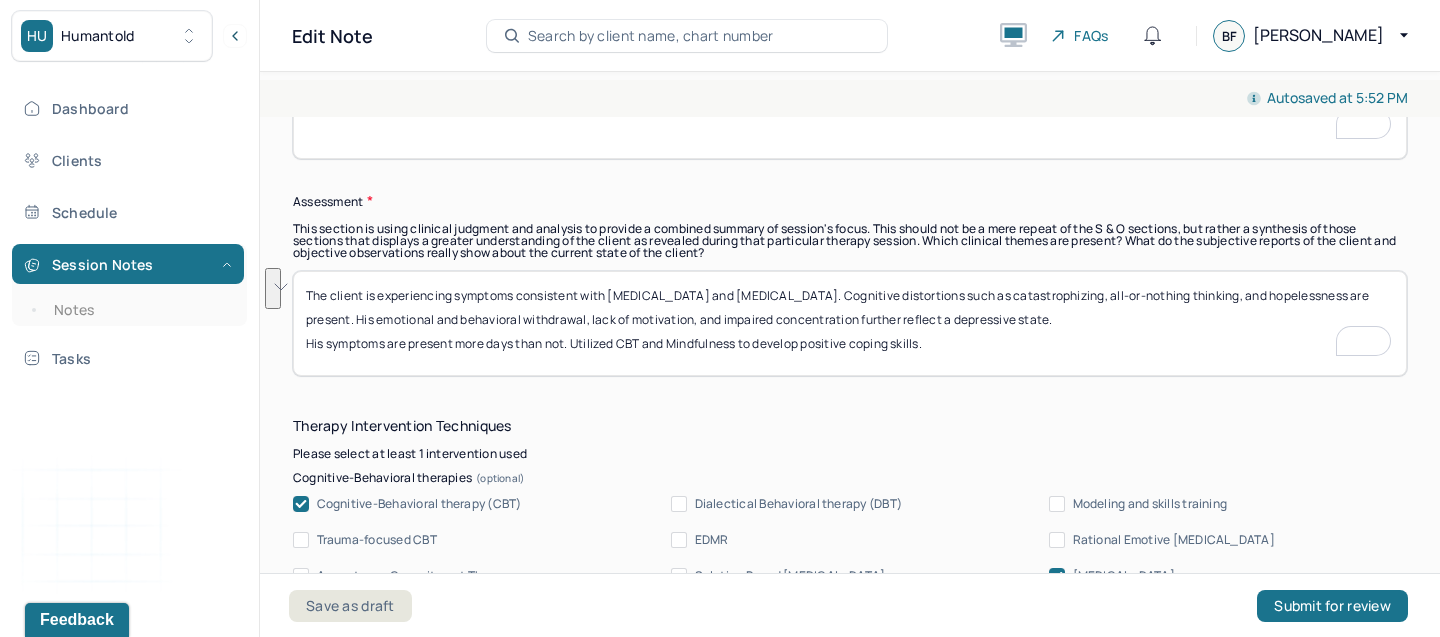 drag, startPoint x: 1100, startPoint y: 311, endPoint x: 315, endPoint y: 282, distance: 785.53546 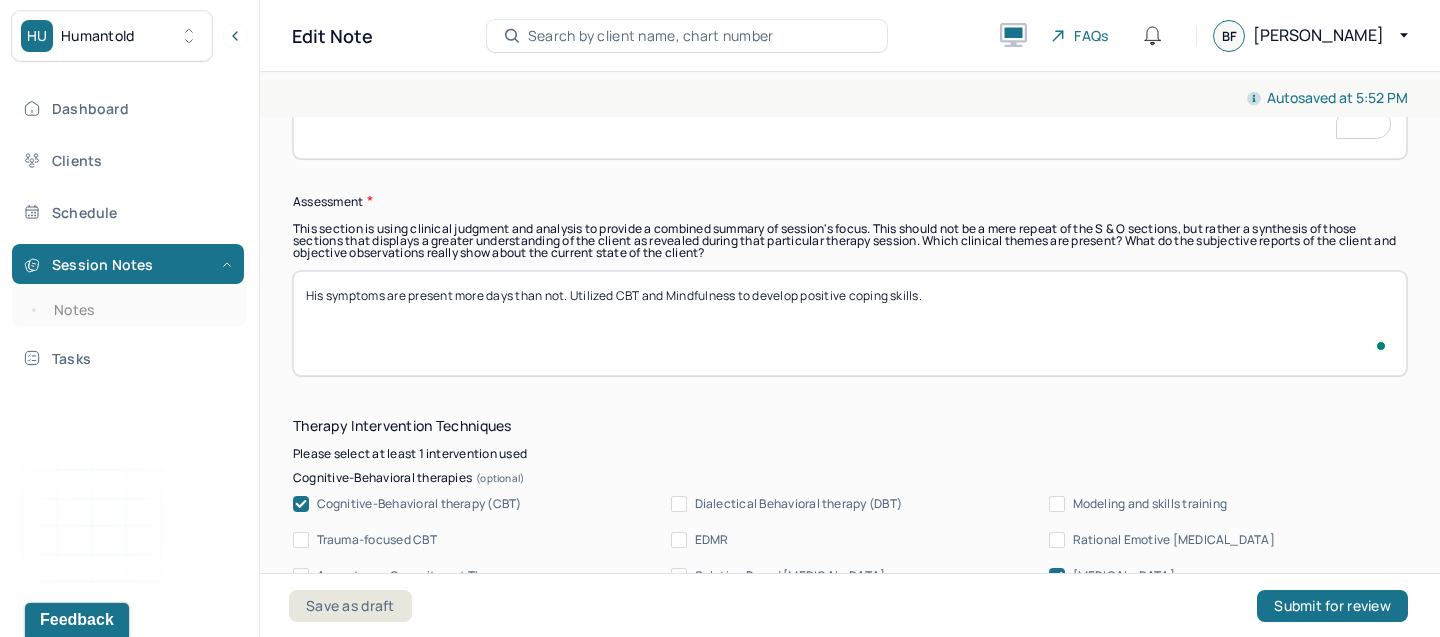 type on "His symptoms are present more days than not. Utilized CBT and Mindfulness to develop positive coping skills." 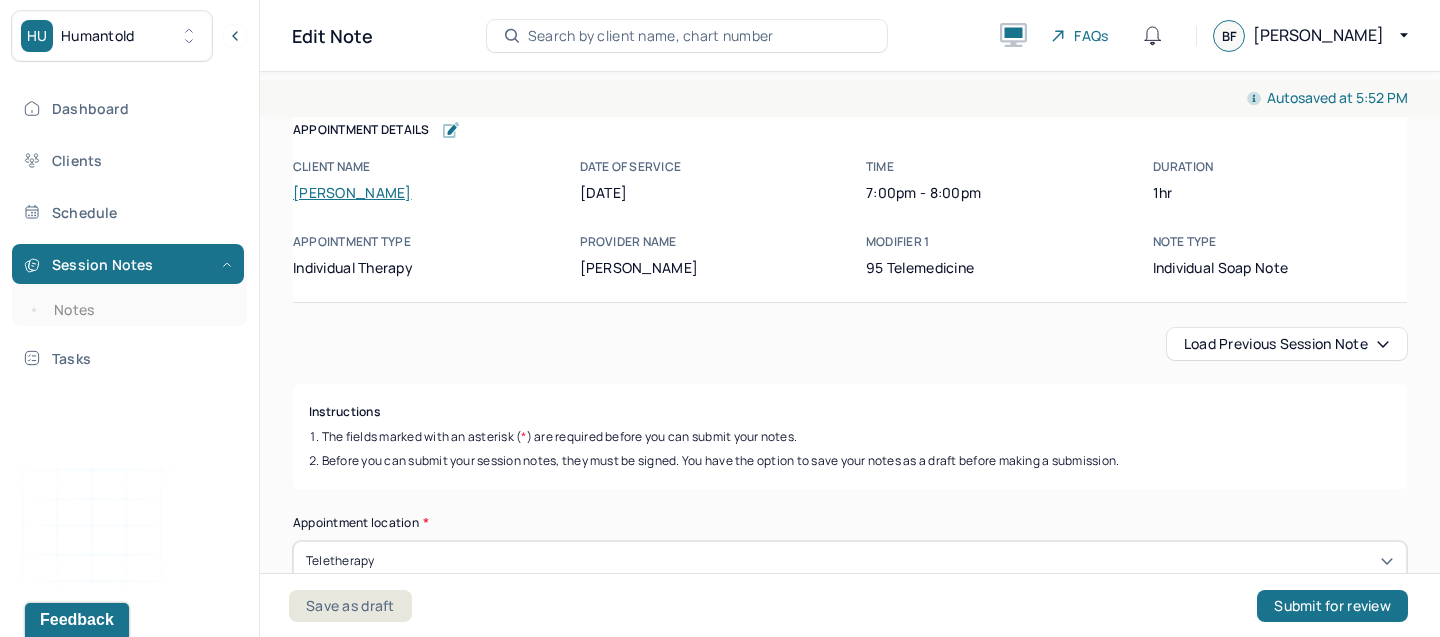 scroll, scrollTop: 0, scrollLeft: 0, axis: both 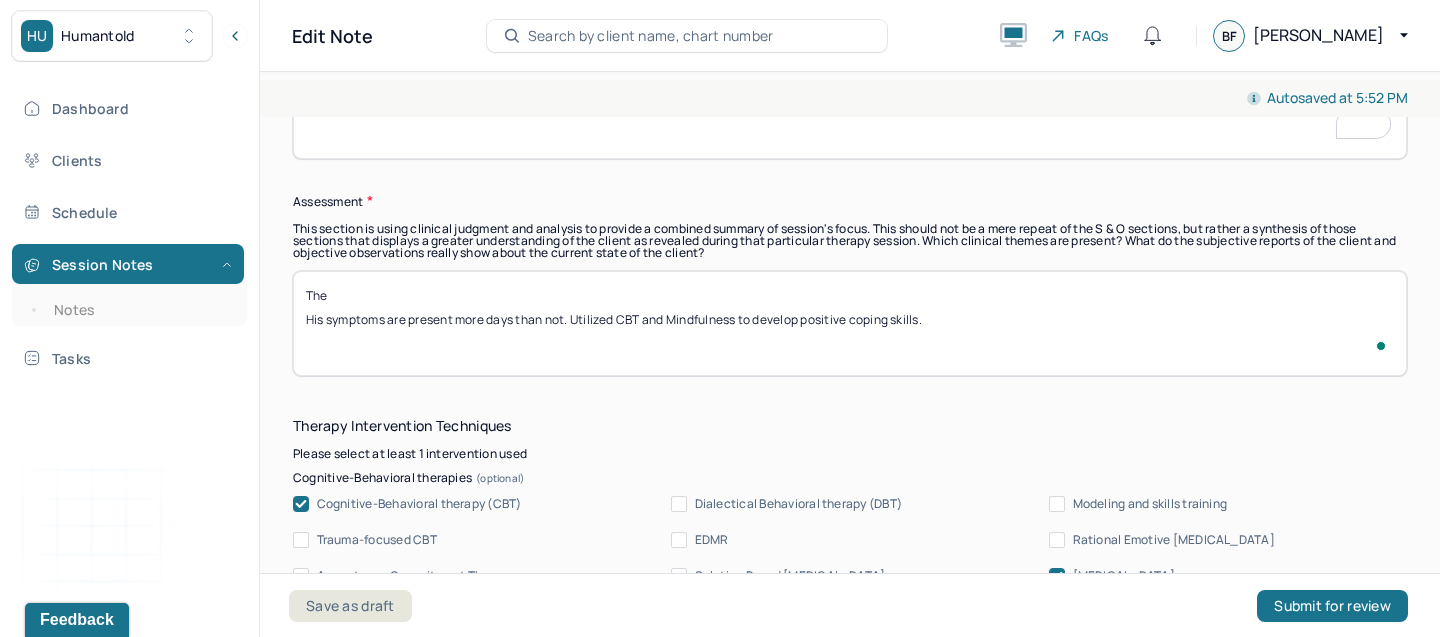 paste on "Client presents with symptoms consistent with generalized anxiety, including persistent worry, low concentration, mental fatigue, and heightened emotional sensitivity. He reports difficulty focusing, forgetfulness, and constant feelings of nervousness or inadequacy" 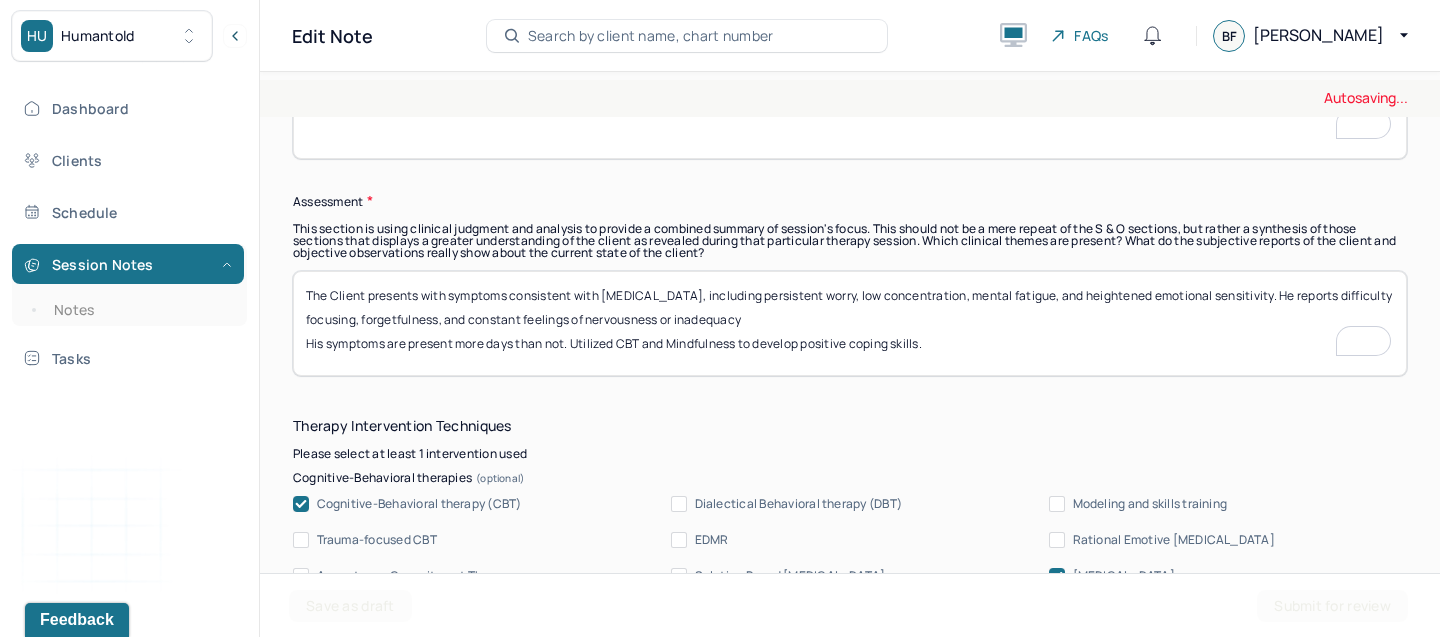 click on "His symptoms are present more days than not. Utilized CBT and Mindfulness to develop positive coping skills." at bounding box center [850, 323] 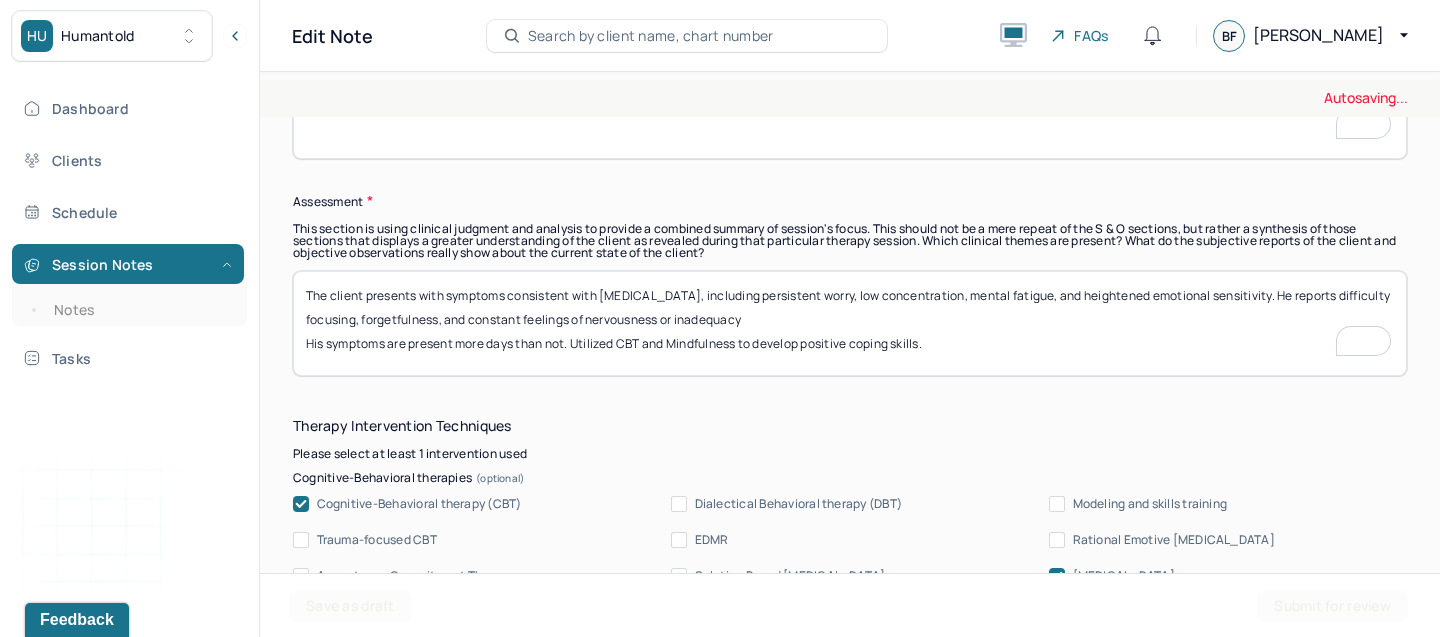 click on "The Client presents with symptoms consistent with generalized anxiety, including persistent worry, low concentration, mental fatigue, and heightened emotional sensitivity. He reports difficulty focusing, forgetfulness, and constant feelings of nervousness or inadequacy
His symptoms are present more days than not. Utilized CBT and Mindfulness to develop positive coping skills." at bounding box center [850, 323] 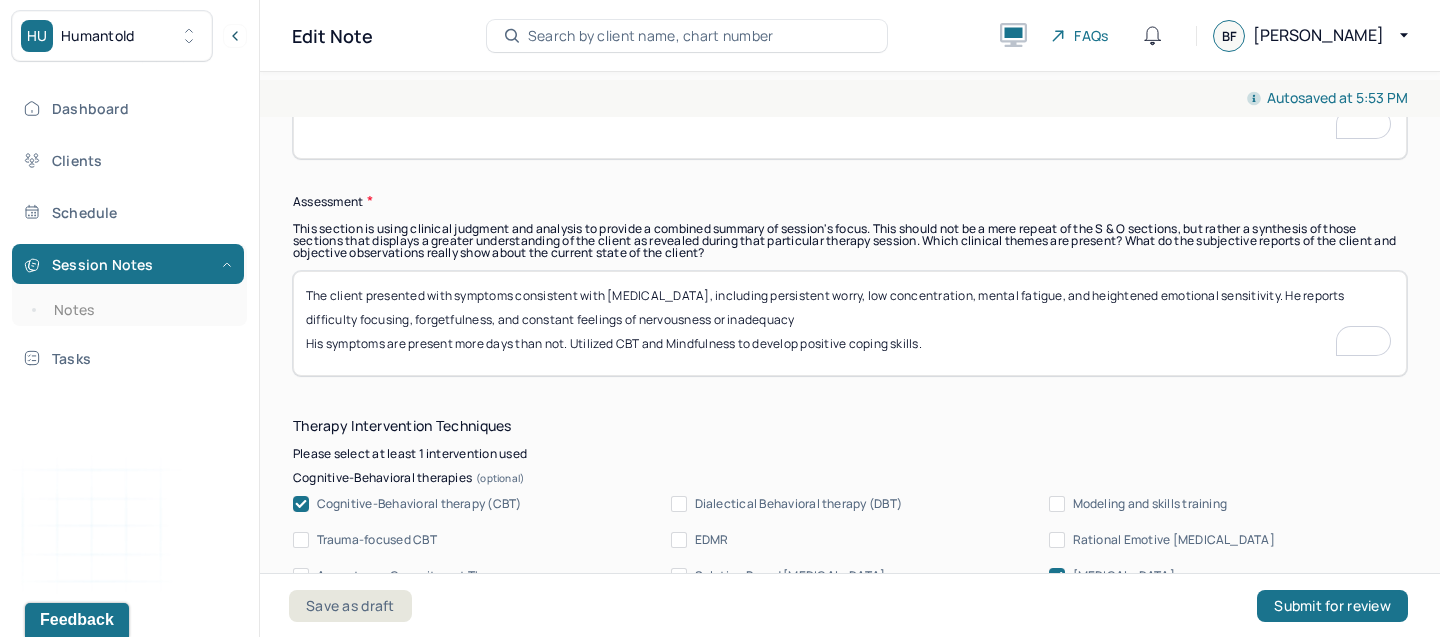 click on "The client presents with symptoms consistent with generalized anxiety, including persistent worry, low concentration, mental fatigue, and heightened emotional sensitivity. He reports difficulty focusing, forgetfulness, and constant feelings of nervousness or inadequacy
His symptoms are present more days than not. Utilized CBT and Mindfulness to develop positive coping skills." at bounding box center [850, 323] 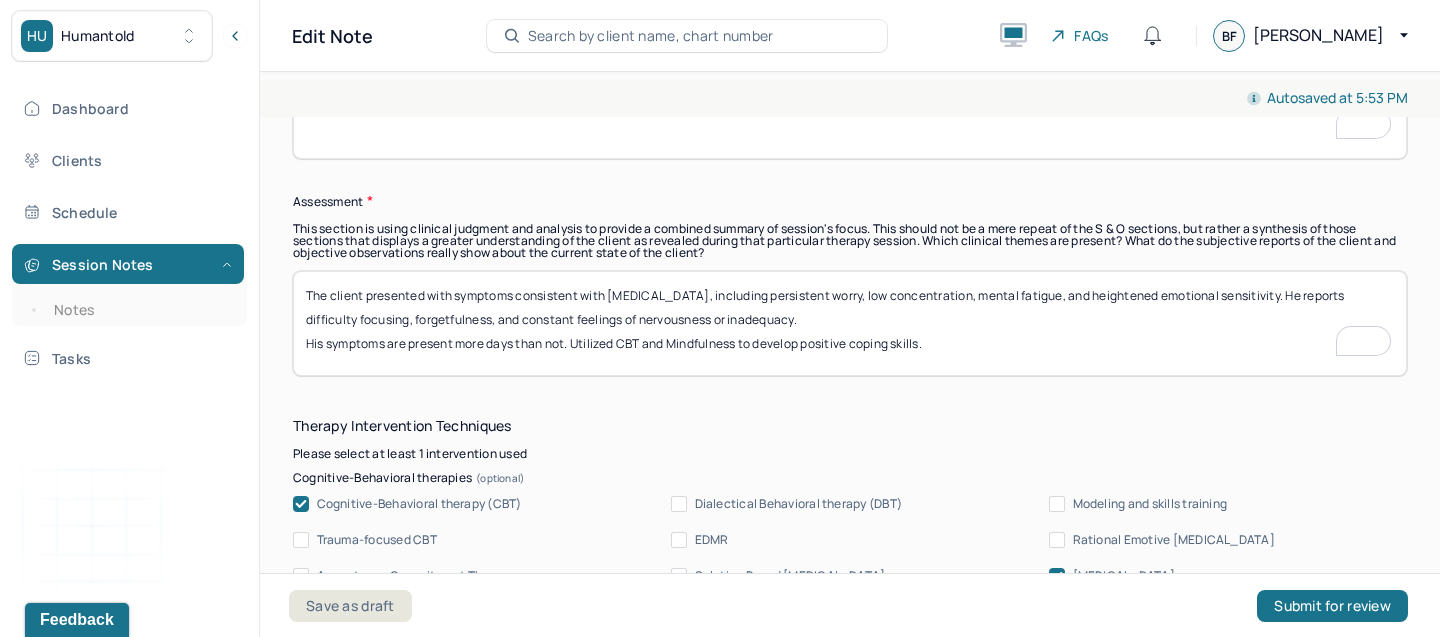 paste on "the client’s lack of motivation, low self-esteem, hopelessness, and questioning the purpose of his actions may be indicative of emerging or co-occurring depressive symptoms." 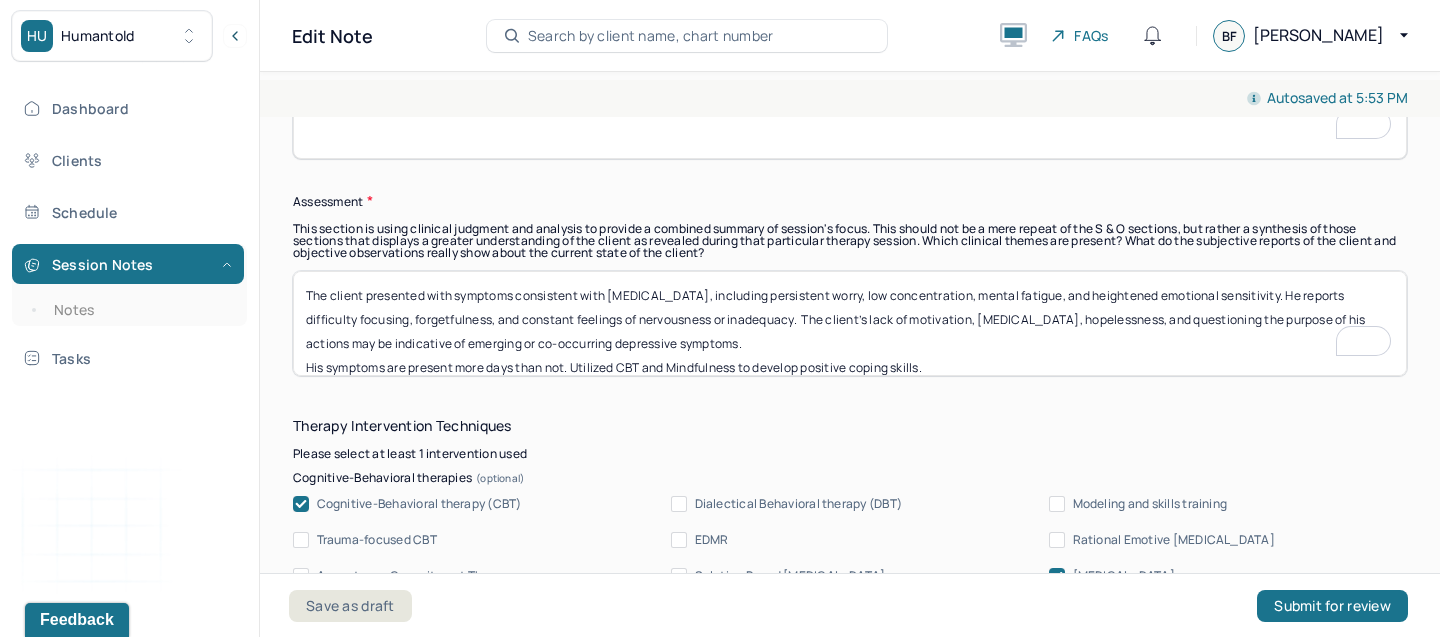 scroll, scrollTop: 10, scrollLeft: 0, axis: vertical 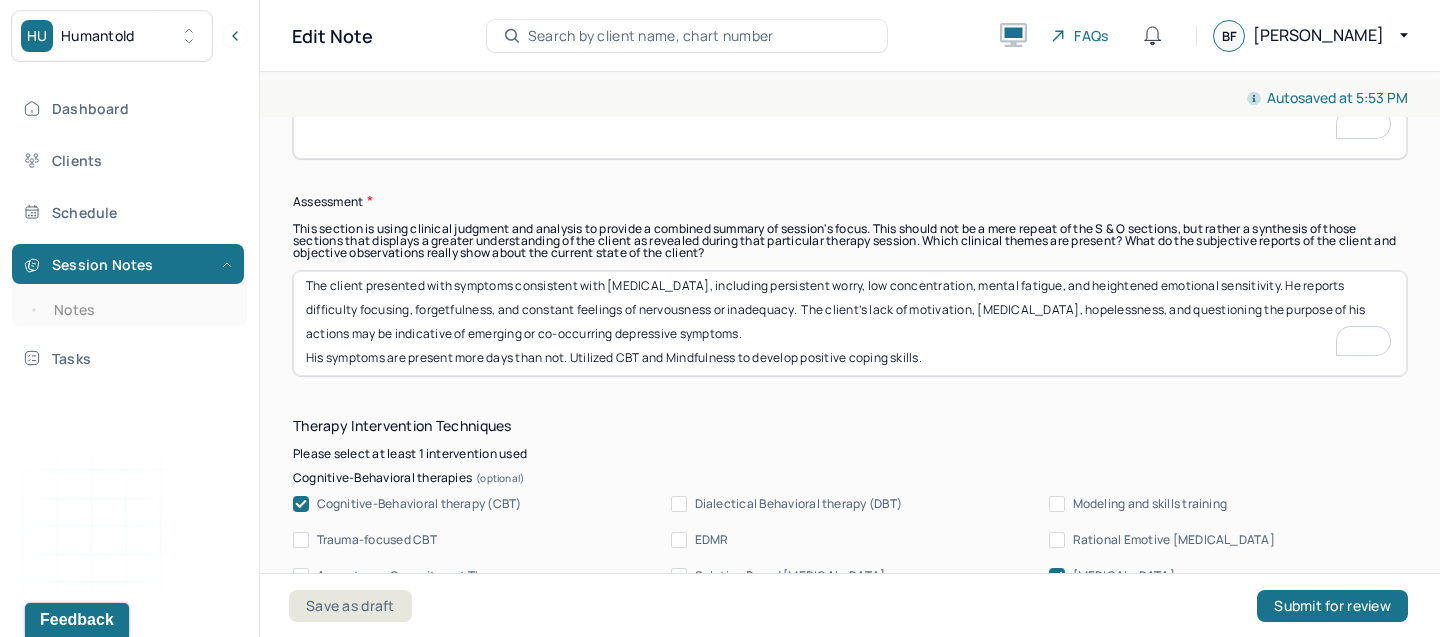click on "The client presented with symptoms consistent with generalized anxiety, including persistent worry, low concentration, mental fatigue, and heightened emotional sensitivity. He reports difficulty focusing, forgetfulness, and constant feelings of nervousness or inadequacy.  the client’s lack of motivation, low self-esteem, hopelessness, and questioning the purpose of his actions may be indicative of emerging or co-occurring depressive symptoms.
His symptoms are present more days than not. Utilized CBT and Mindfulness to develop positive coping skills." at bounding box center (850, 323) 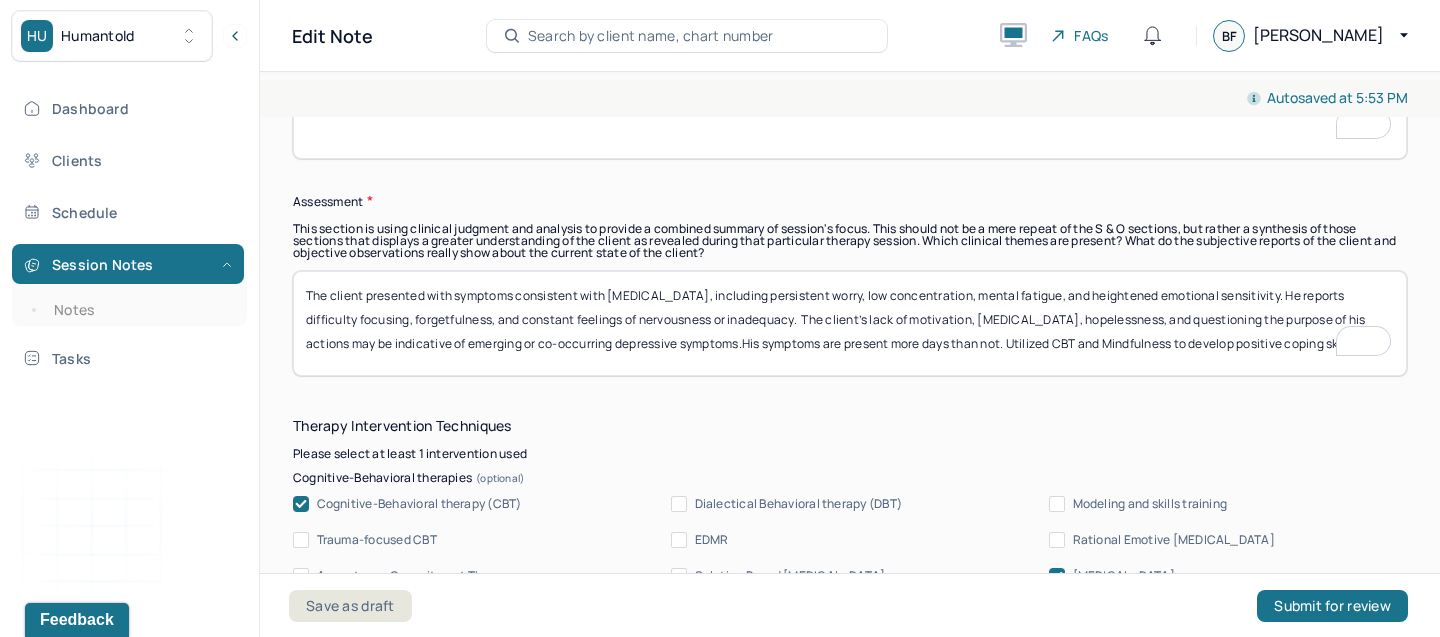 scroll, scrollTop: 0, scrollLeft: 0, axis: both 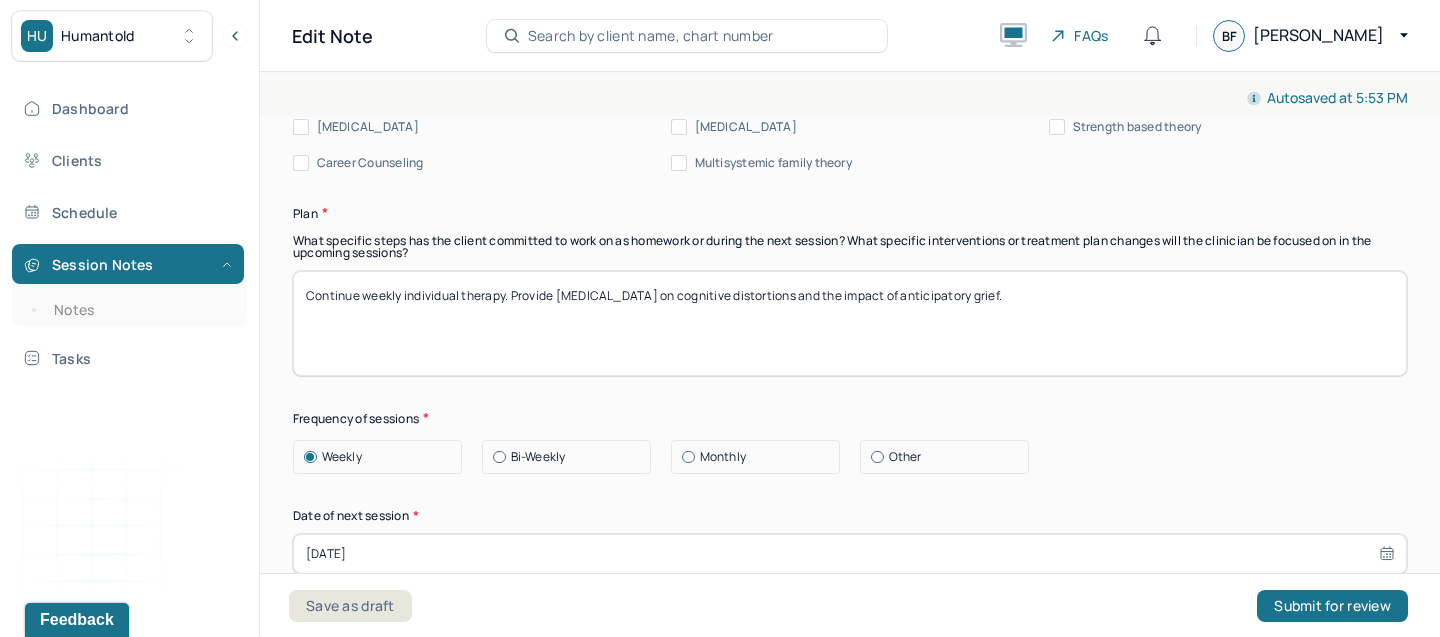 type on "The client presented with symptoms consistent with generalized anxiety, including persistent worry, low concentration, mental fatigue, and heightened emotional sensitivity. He reports difficulty focusing, forgetfulness, and constant feelings of nervousness or inadequacy.  The client’s lack of motivation, low self-esteem, hopelessness, and questioning the purpose of his actions may be indicative of emerging or co-occurring depressive symptoms. His symptoms are present more days than not. Utilized CBT and Mindfulness to develop positive coping skills." 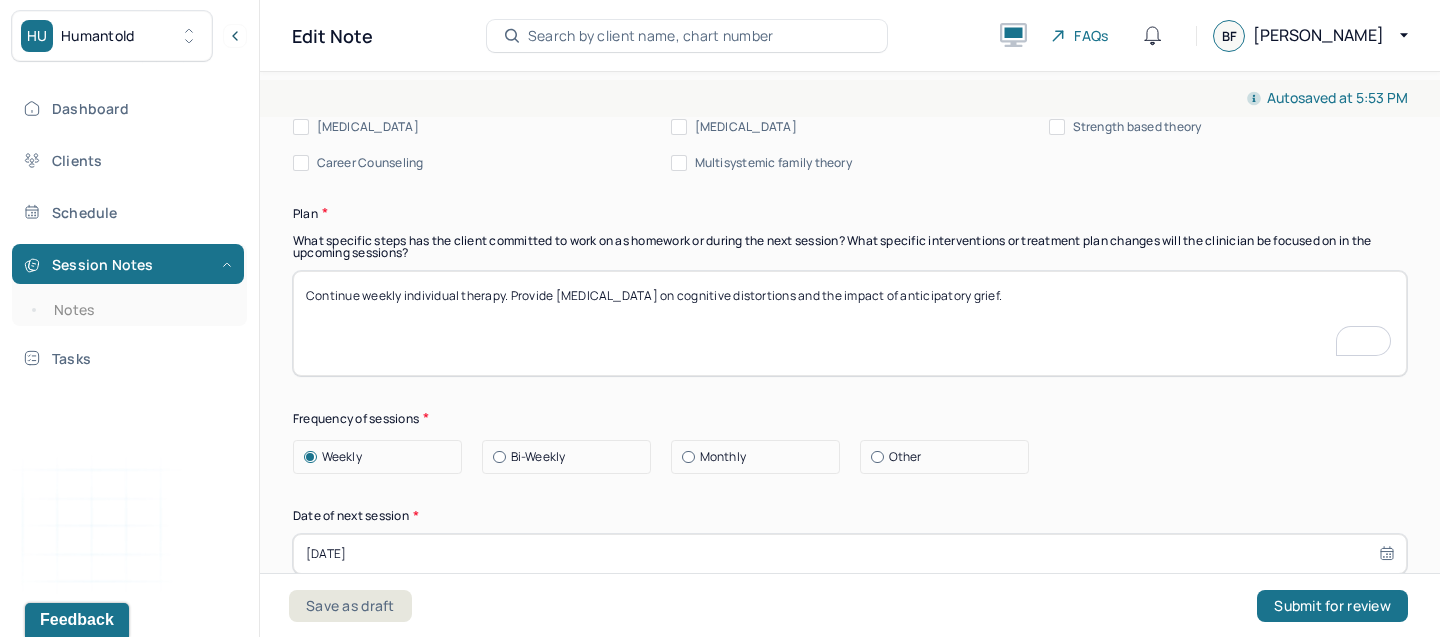 drag, startPoint x: 1019, startPoint y: 309, endPoint x: 513, endPoint y: 286, distance: 506.52246 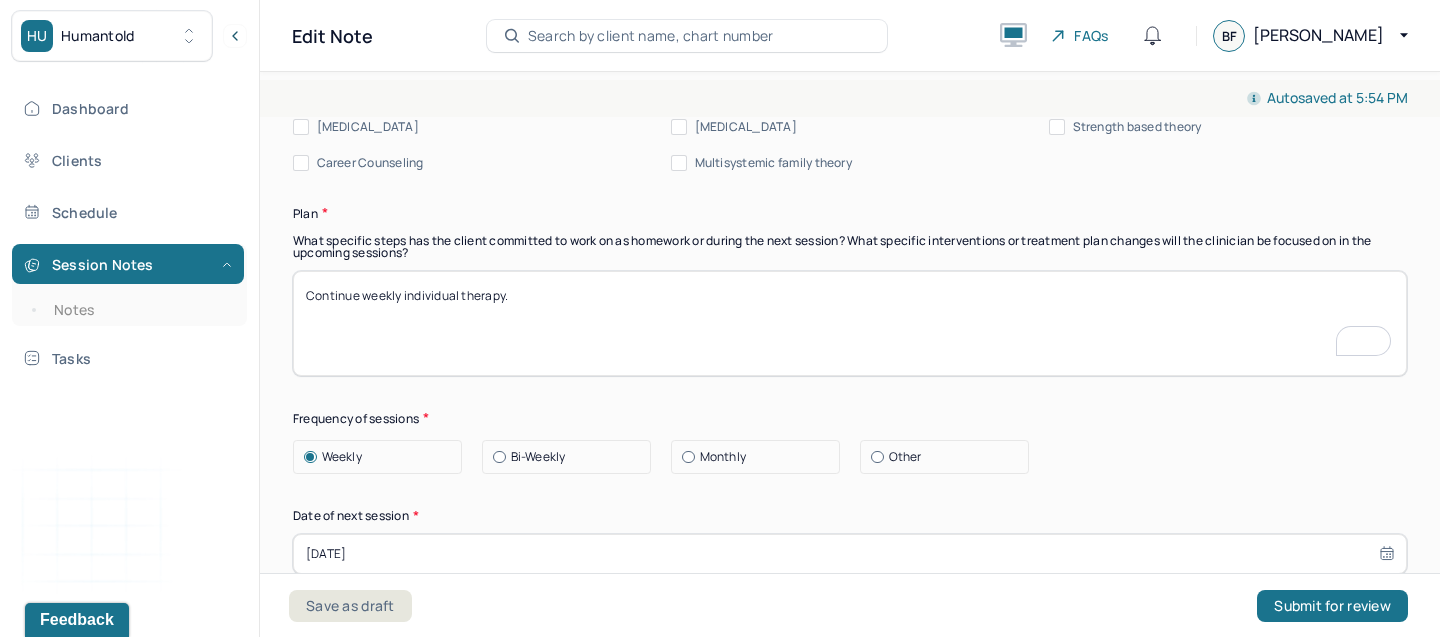 paste on "Continue exploring client’s anxiety triggers and coping strategies in upcoming sessions." 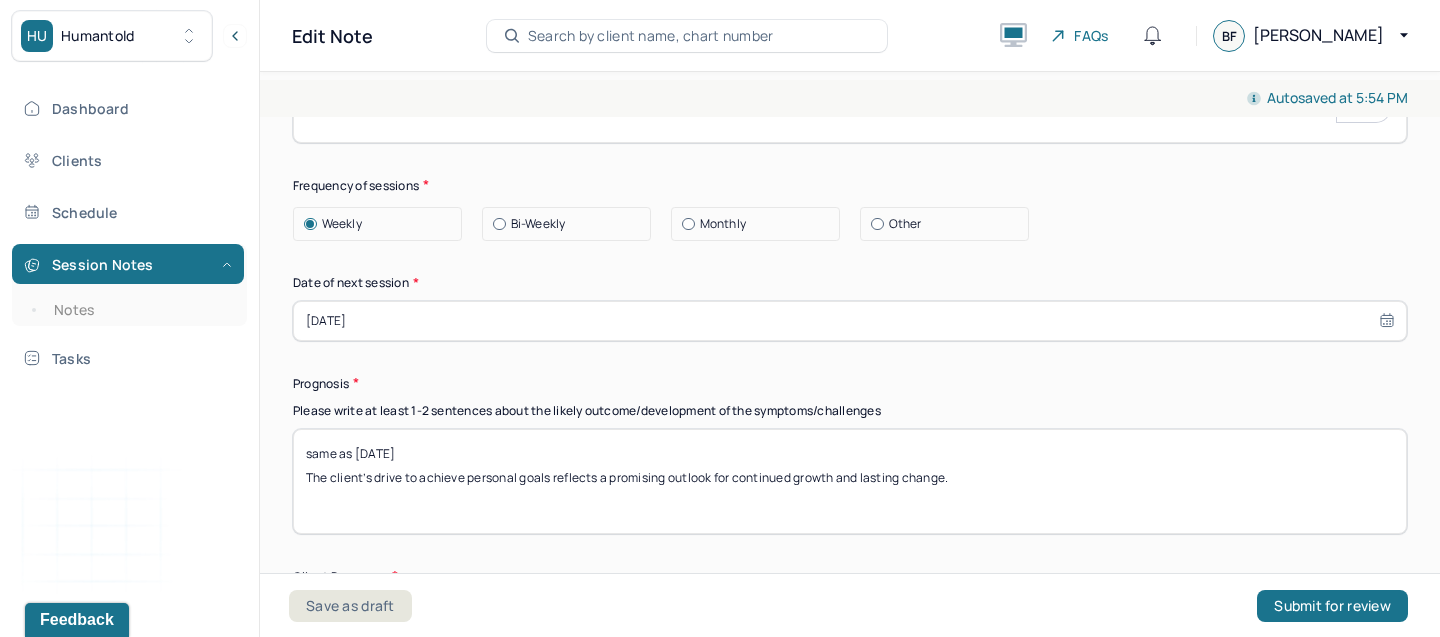 type on "Continue weekly individual therapy. Continue exploring the client’s anxiety triggers and coping strategies in upcoming sessions." 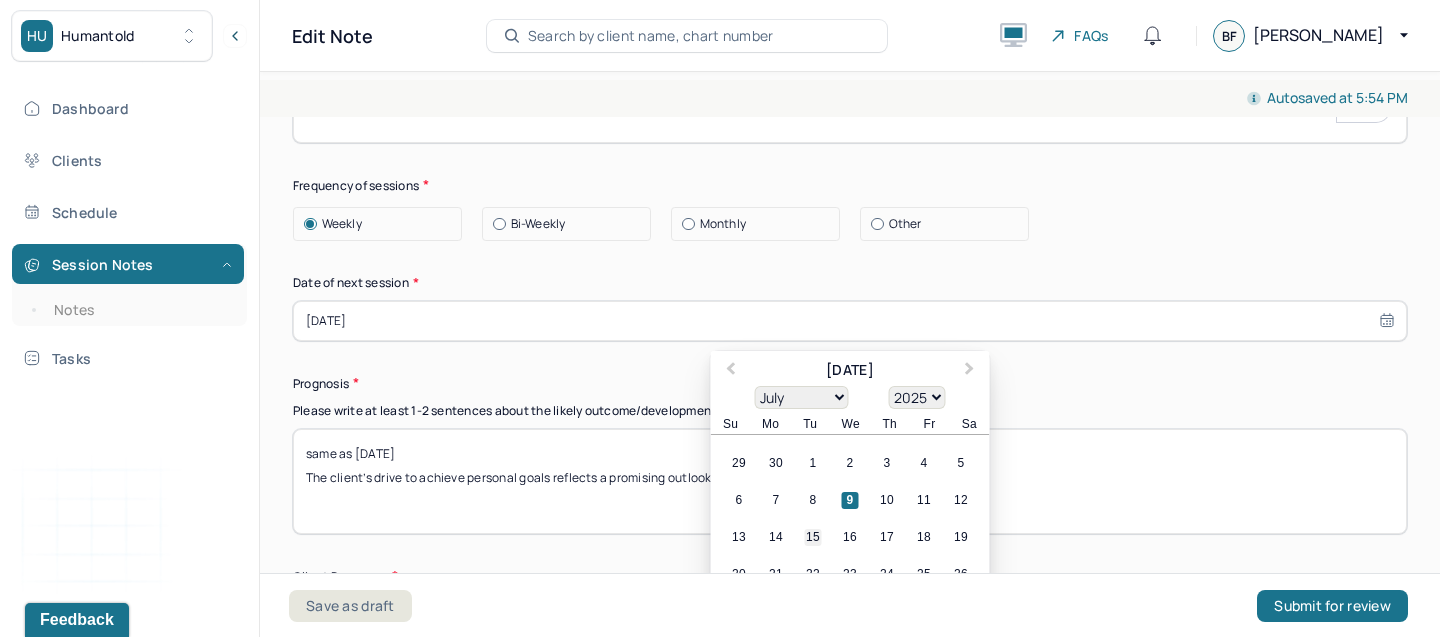 click on "15" at bounding box center (813, 537) 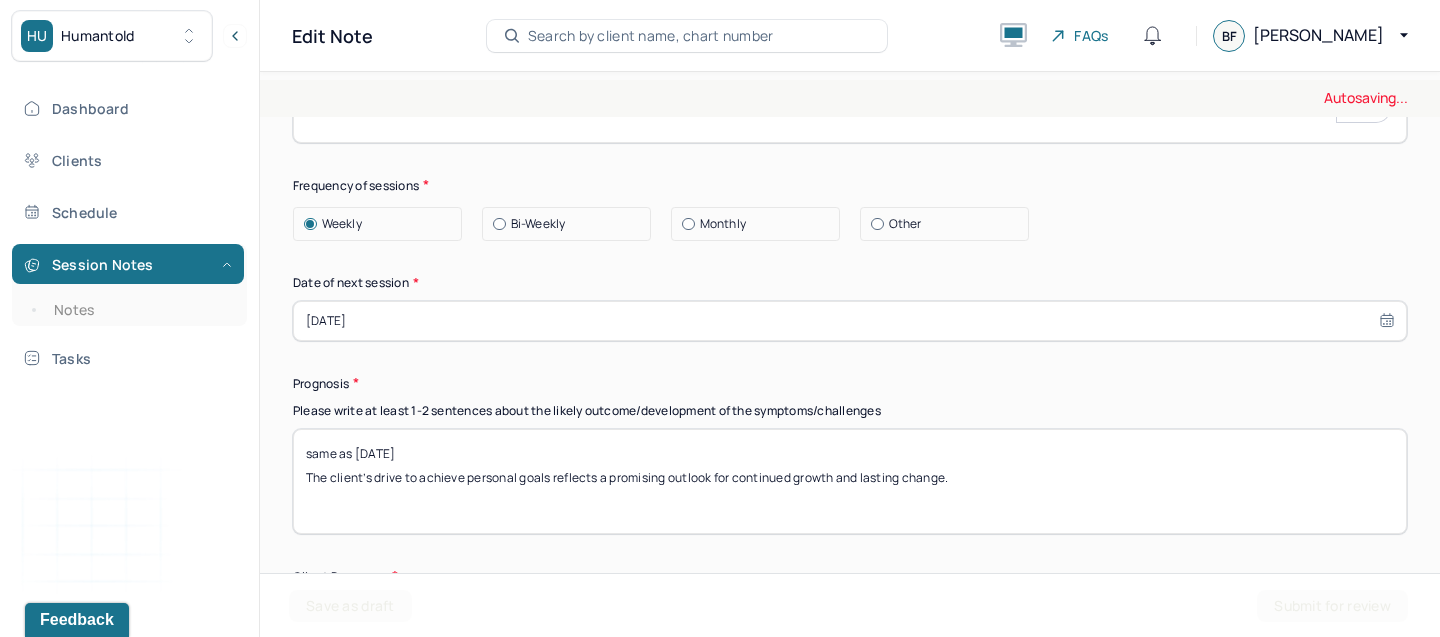 click on "same as 06/24/2025
The client’s drive to achieve personal goals reflects a promising outlook for continued growth and lasting change." at bounding box center (850, 481) 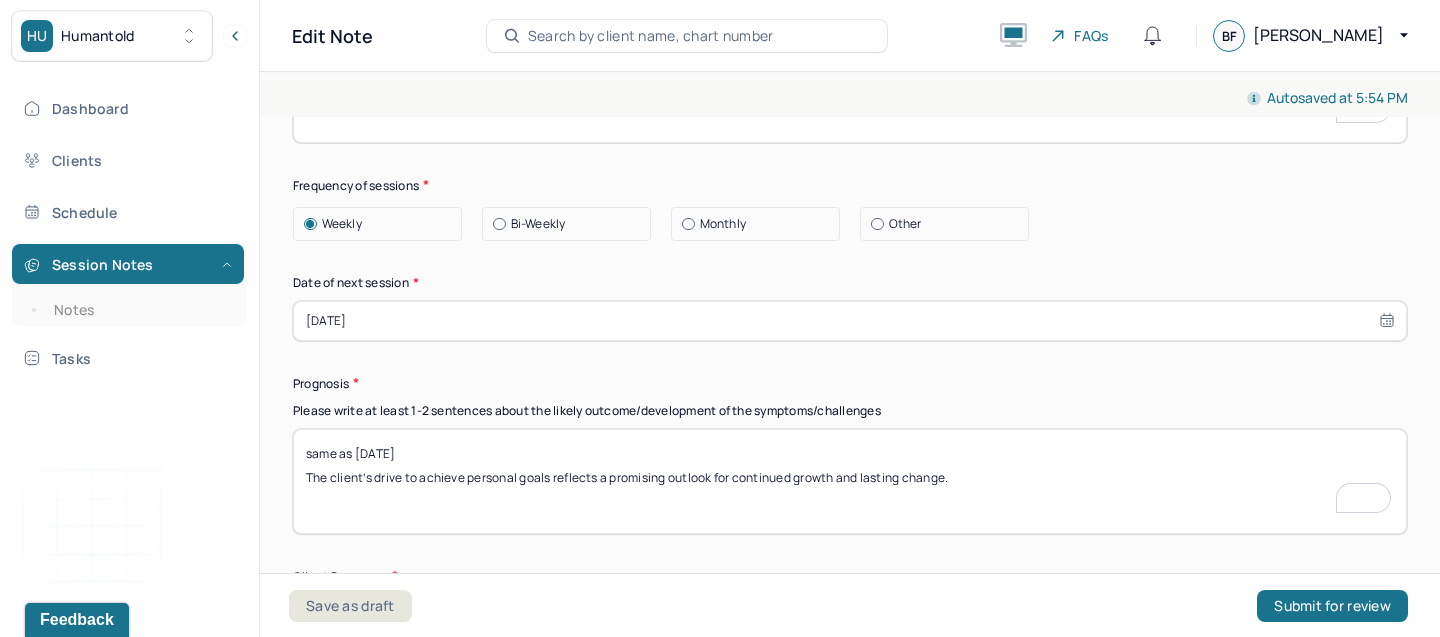 click on "same as 07/24/2025
The client’s drive to achieve personal goals reflects a promising outlook for continued growth and lasting change." at bounding box center [850, 481] 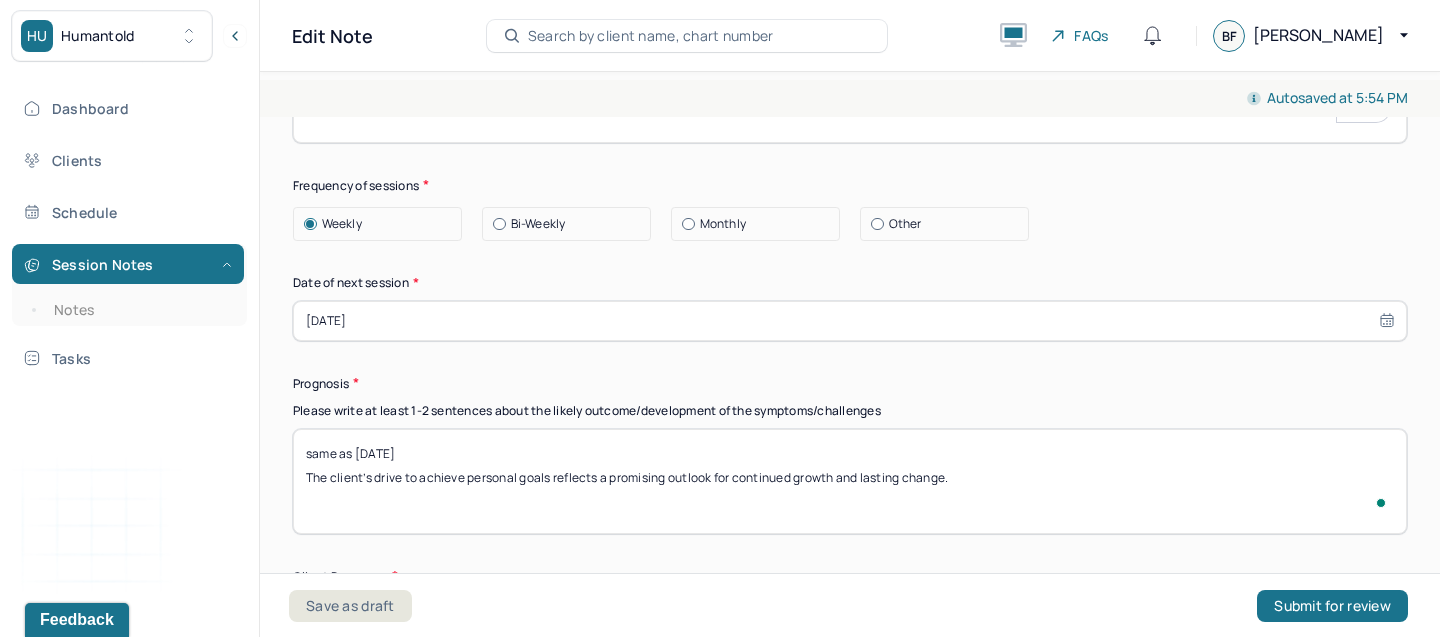 click on "same as 07/24/2025
The client’s drive to achieve personal goals reflects a promising outlook for continued growth and lasting change." at bounding box center (850, 481) 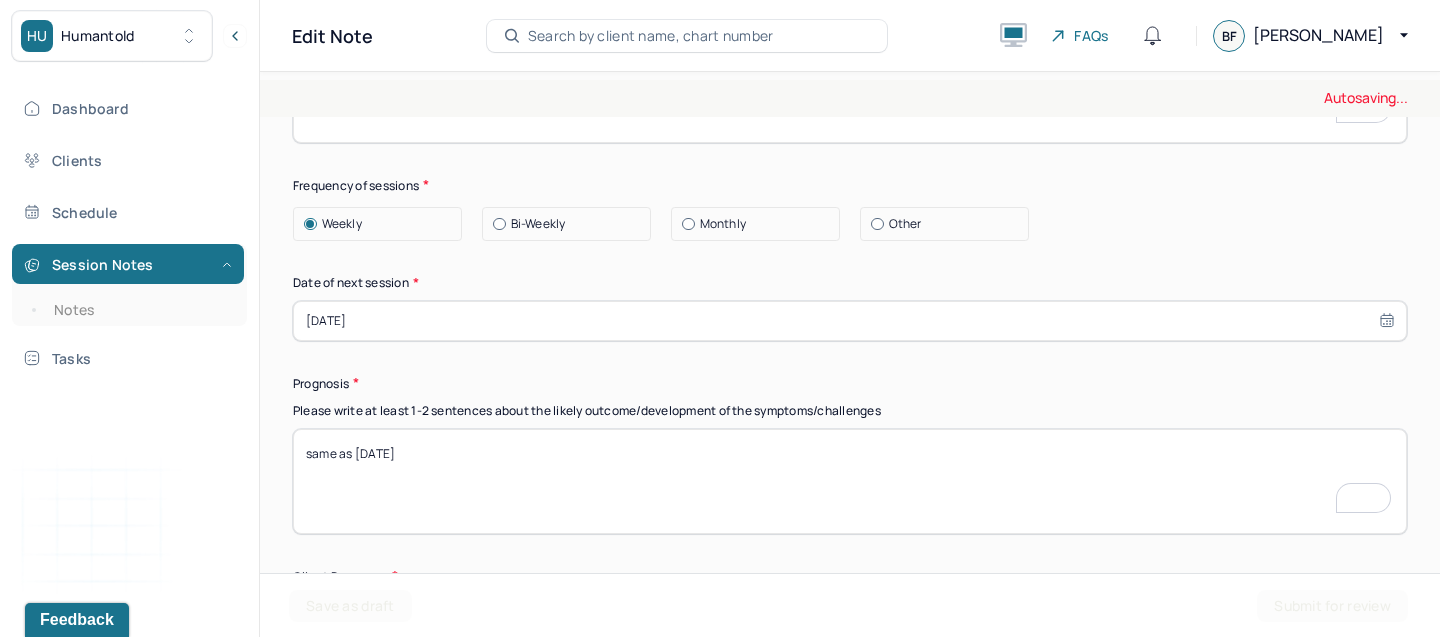 type on "same as 07/01/2025" 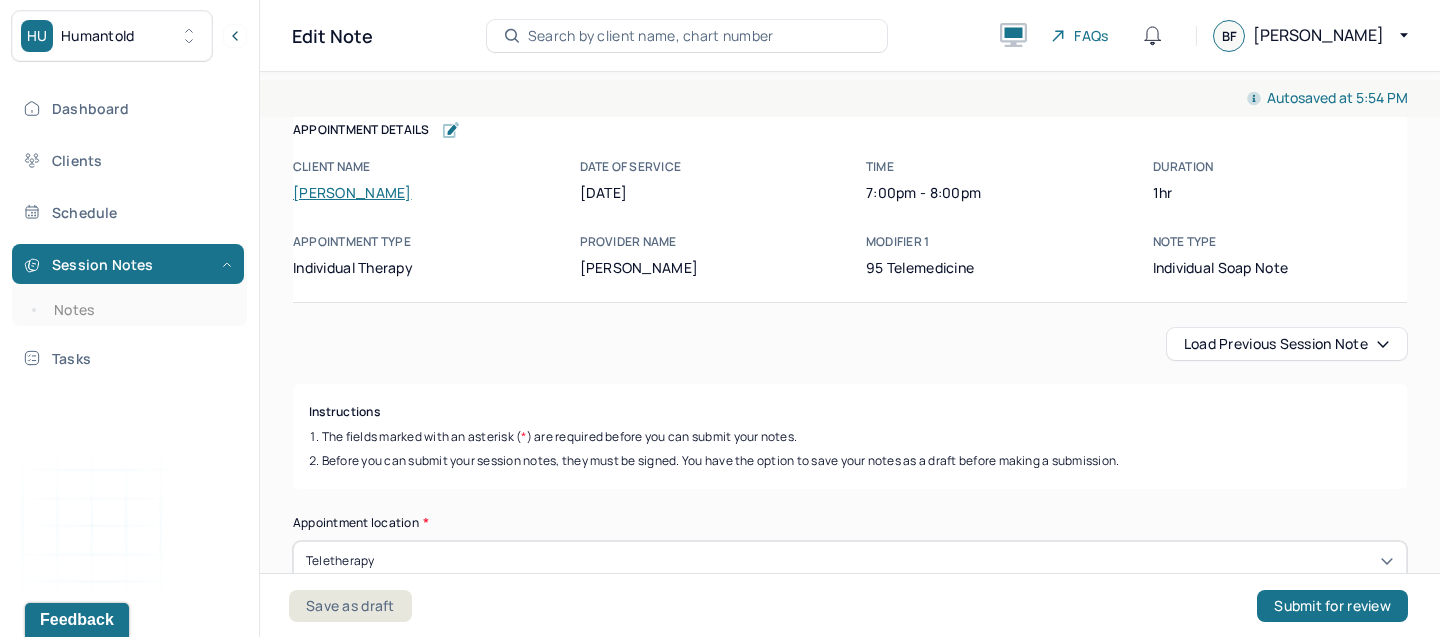 scroll, scrollTop: 0, scrollLeft: 0, axis: both 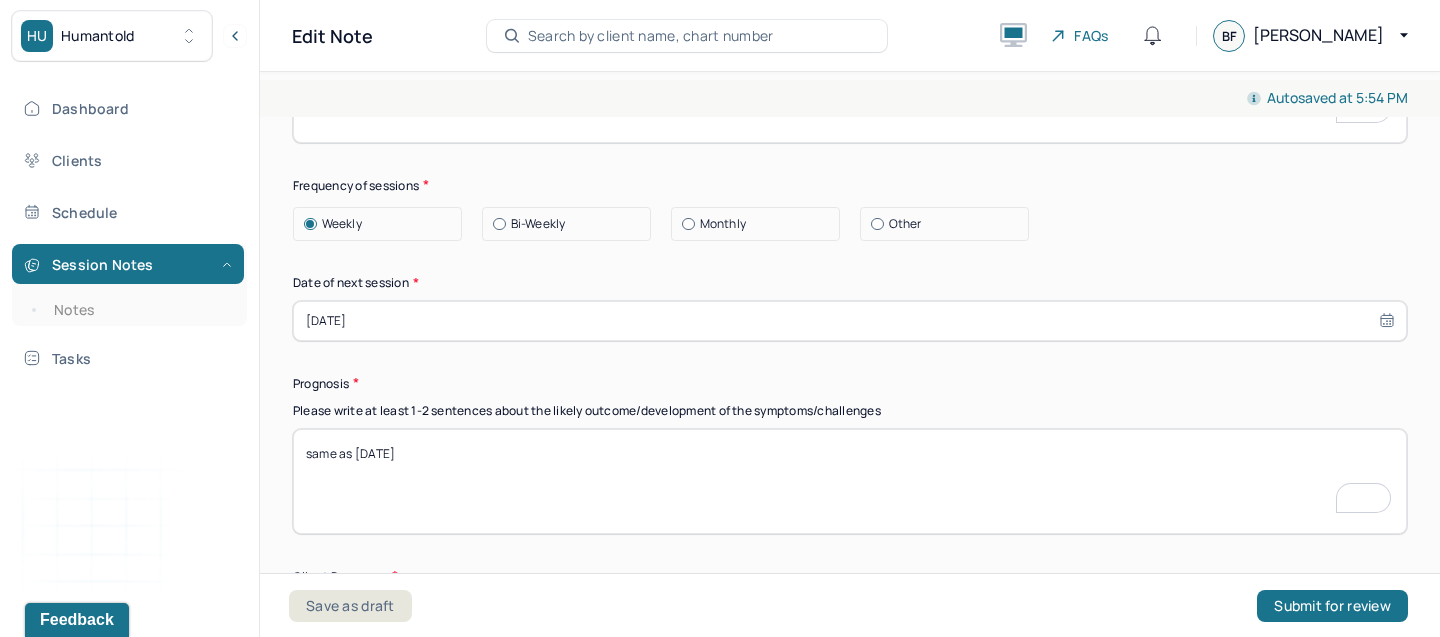 paste on "The client has a good prognosis. He is motivated and focused on achieving his goals, suggesting a strong likelihood of meaningful progress and sustained improvement." 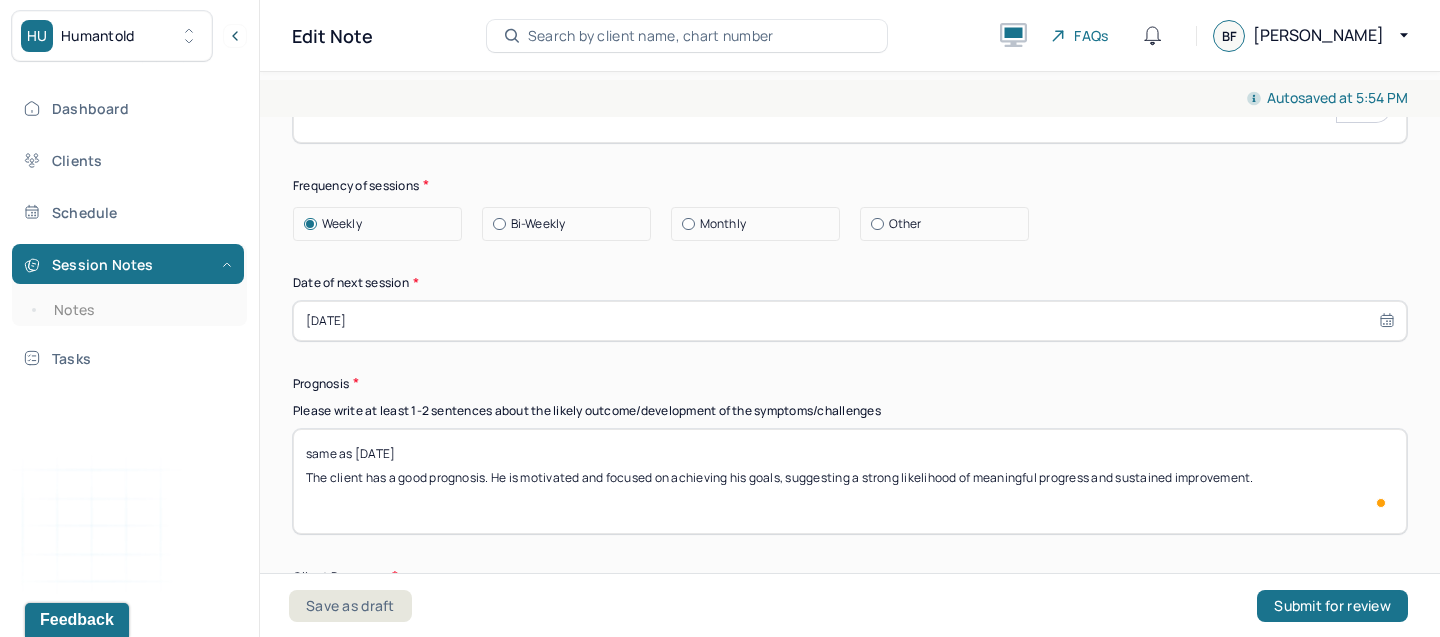 scroll, scrollTop: 2838, scrollLeft: 0, axis: vertical 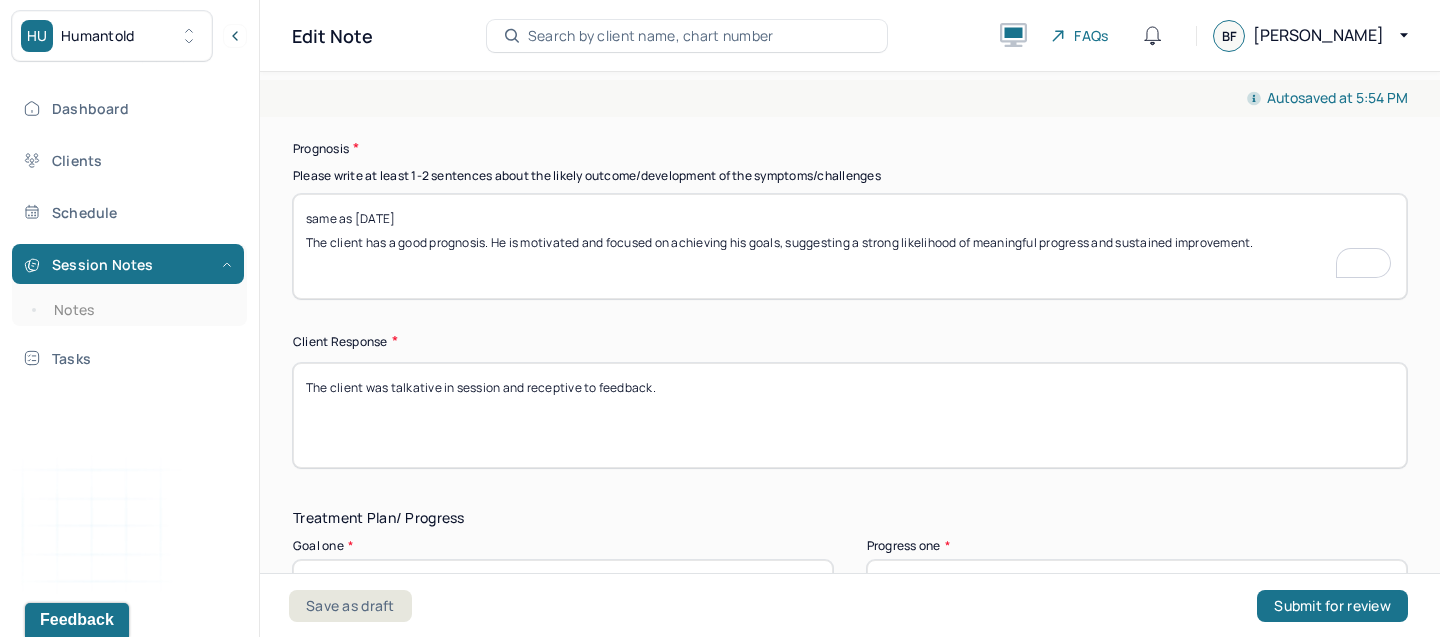type on "same as 07/01/2025
The client has a good prognosis. He is motivated and focused on achieving his goals, suggesting a strong likelihood of meaningful progress and sustained improvement." 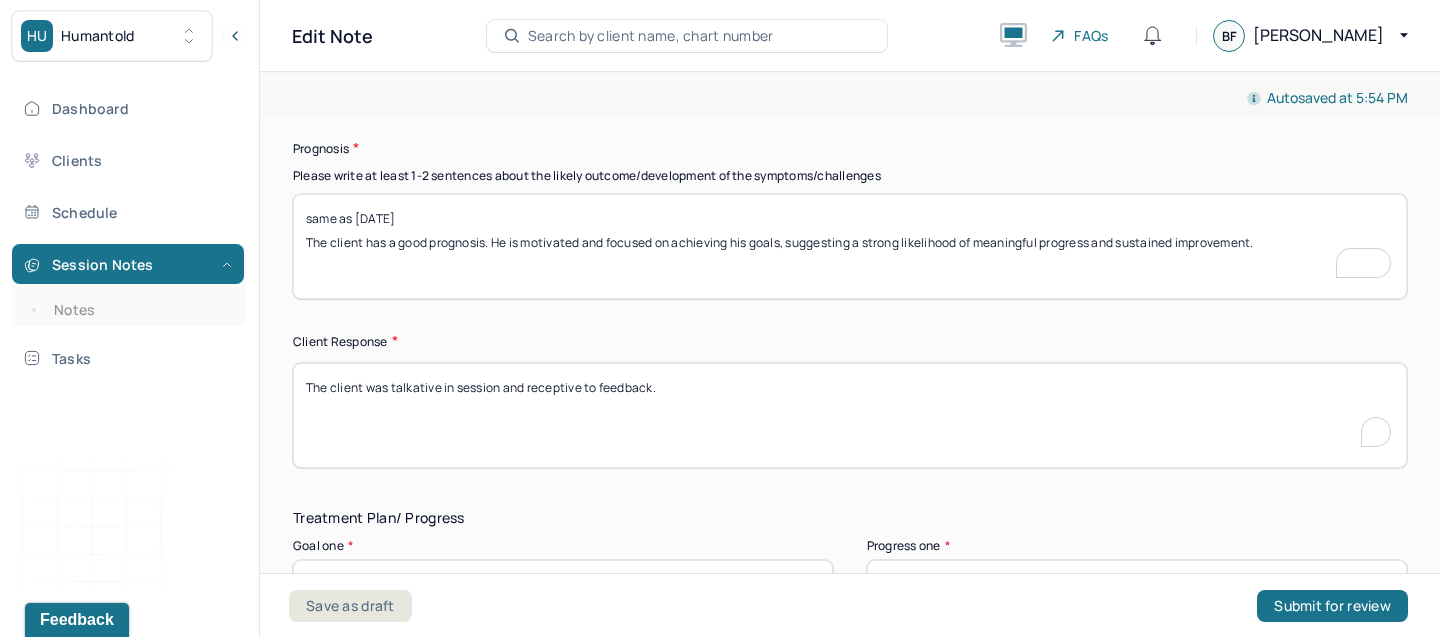 click on "The client was talkative in session and receptive to feedback." at bounding box center (850, 415) 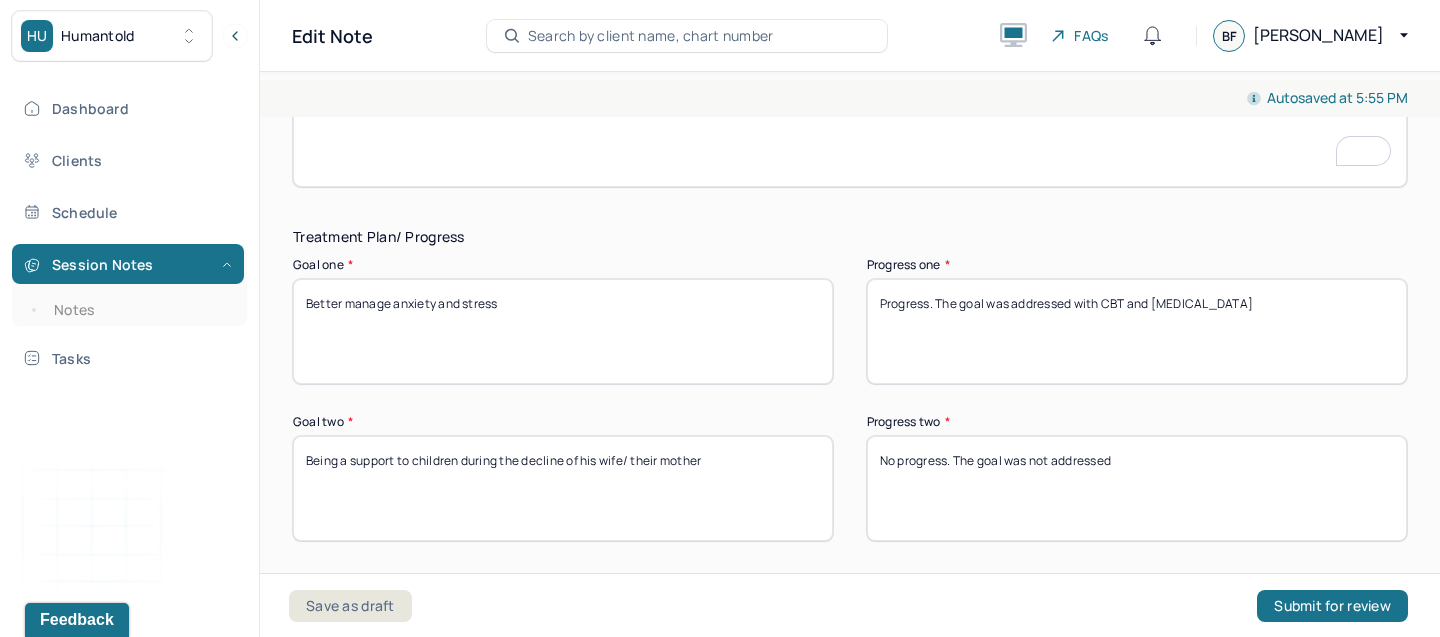 type on "The client was communicative during the session." 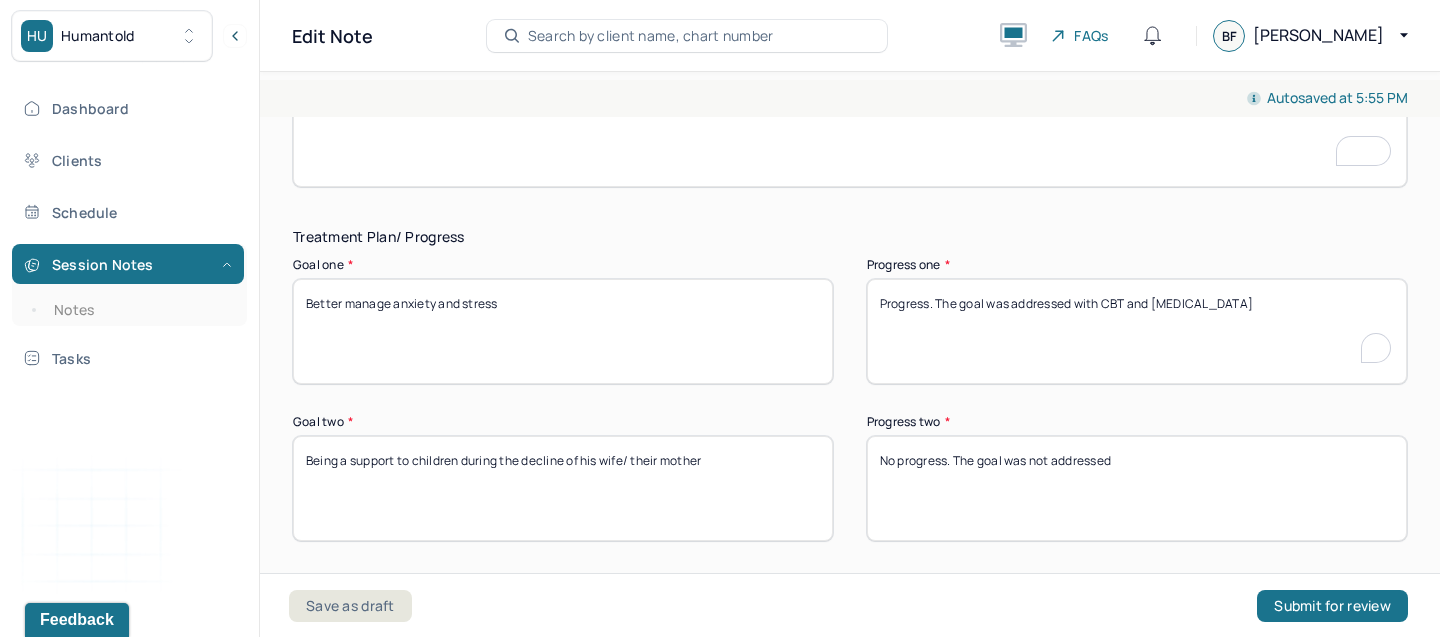 click on "Progress. The goal was addressed with CBT and psychoeducation" at bounding box center (1137, 331) 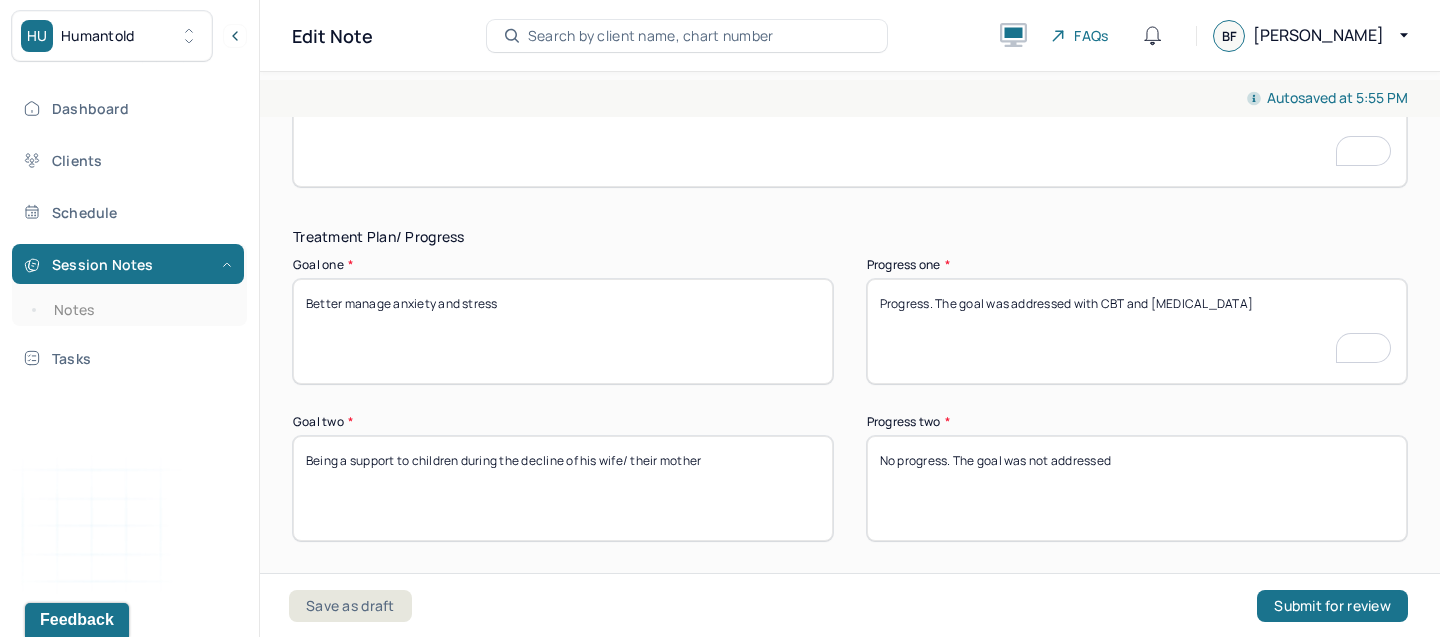 drag, startPoint x: 1266, startPoint y: 300, endPoint x: 1148, endPoint y: 294, distance: 118.15244 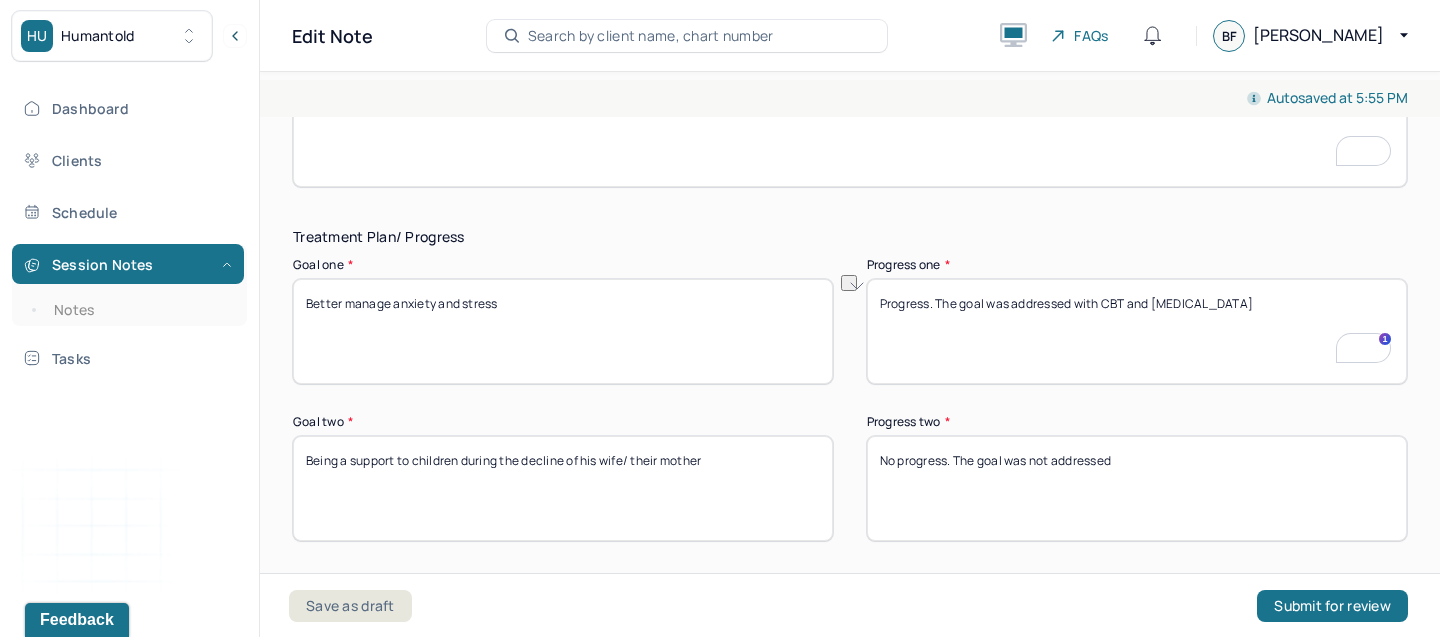 drag, startPoint x: 1257, startPoint y: 304, endPoint x: 1121, endPoint y: 291, distance: 136.6199 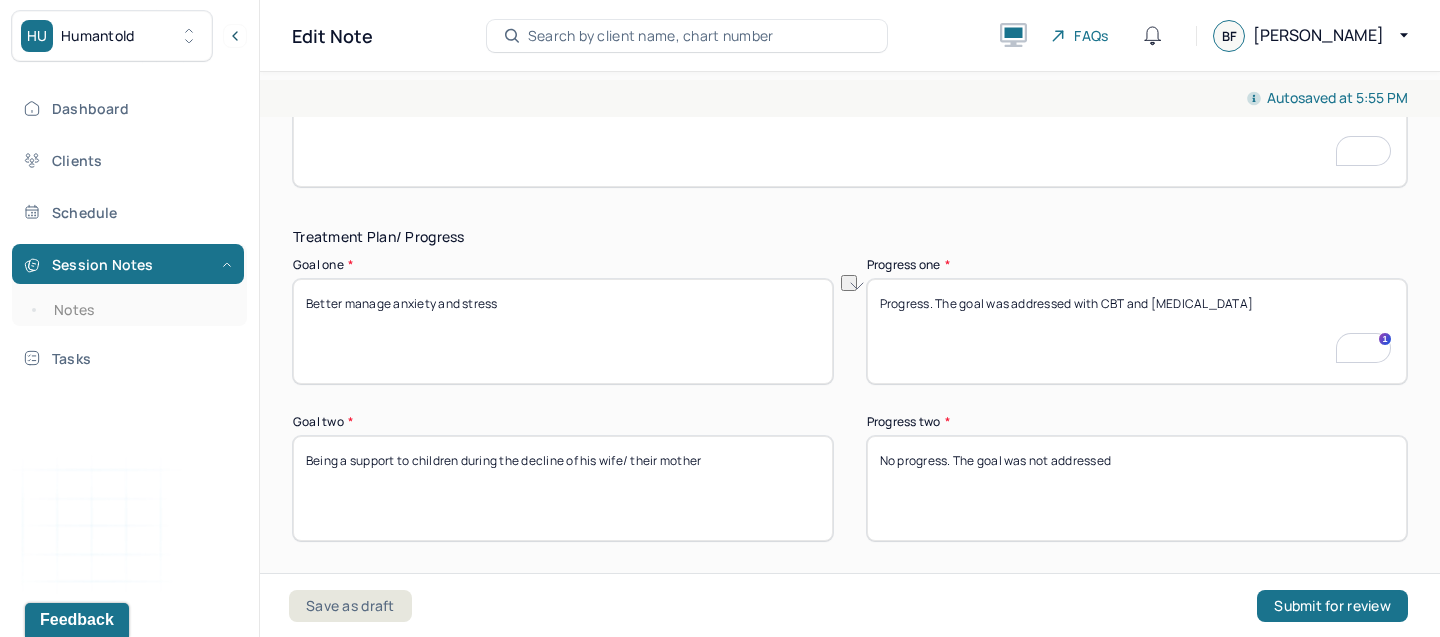 click on "Progress. The goal was addressed with CBT and psychoeducation" at bounding box center (1137, 331) 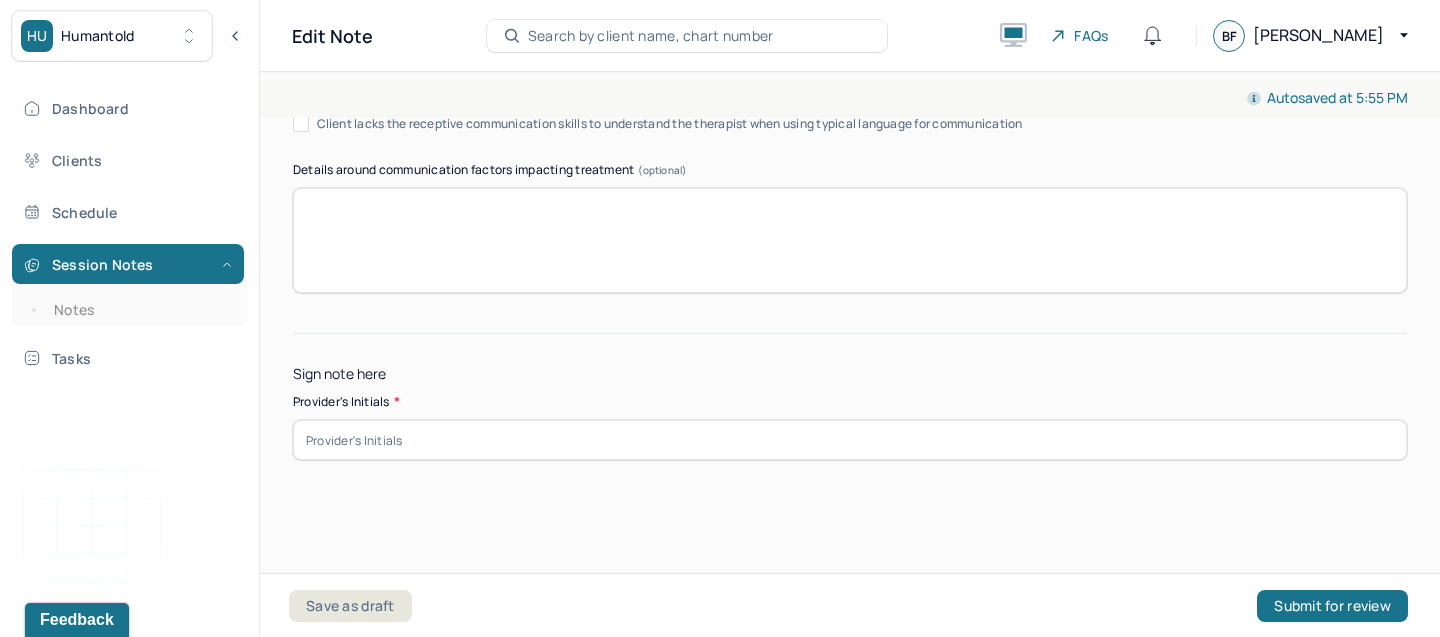type on "Progress. The goal was addressed with mindfulness and validation" 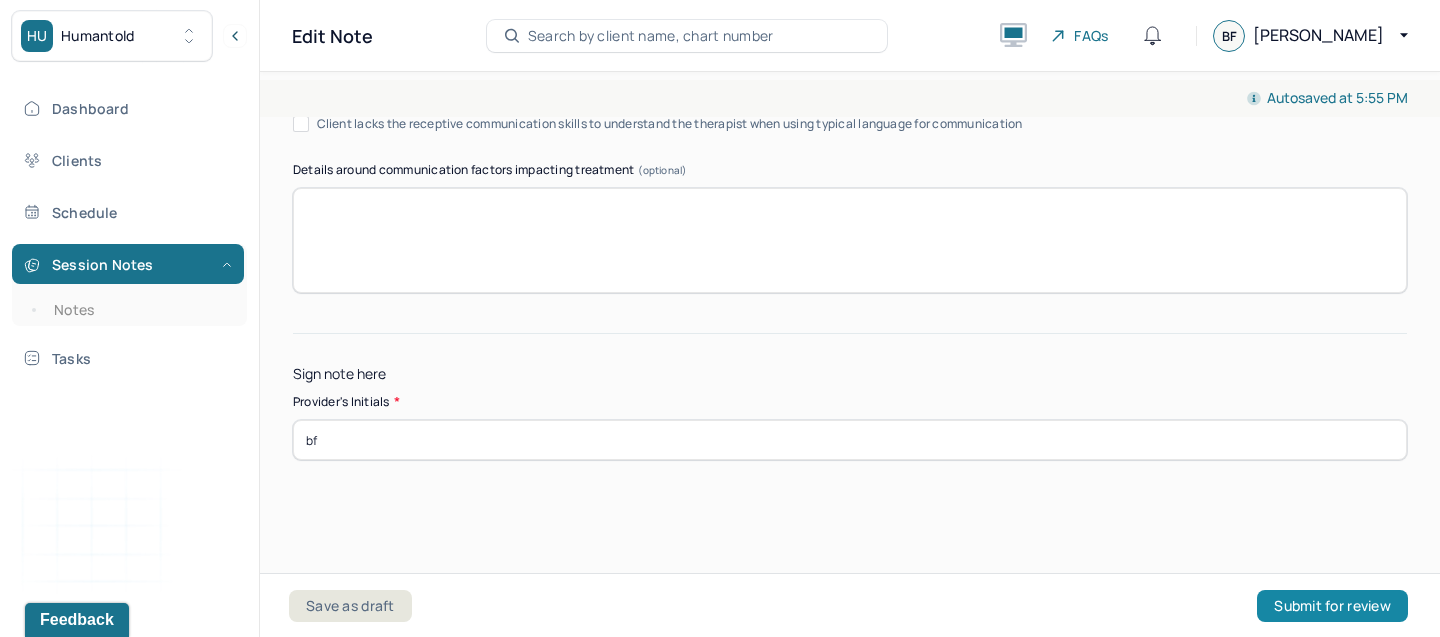 type on "bf" 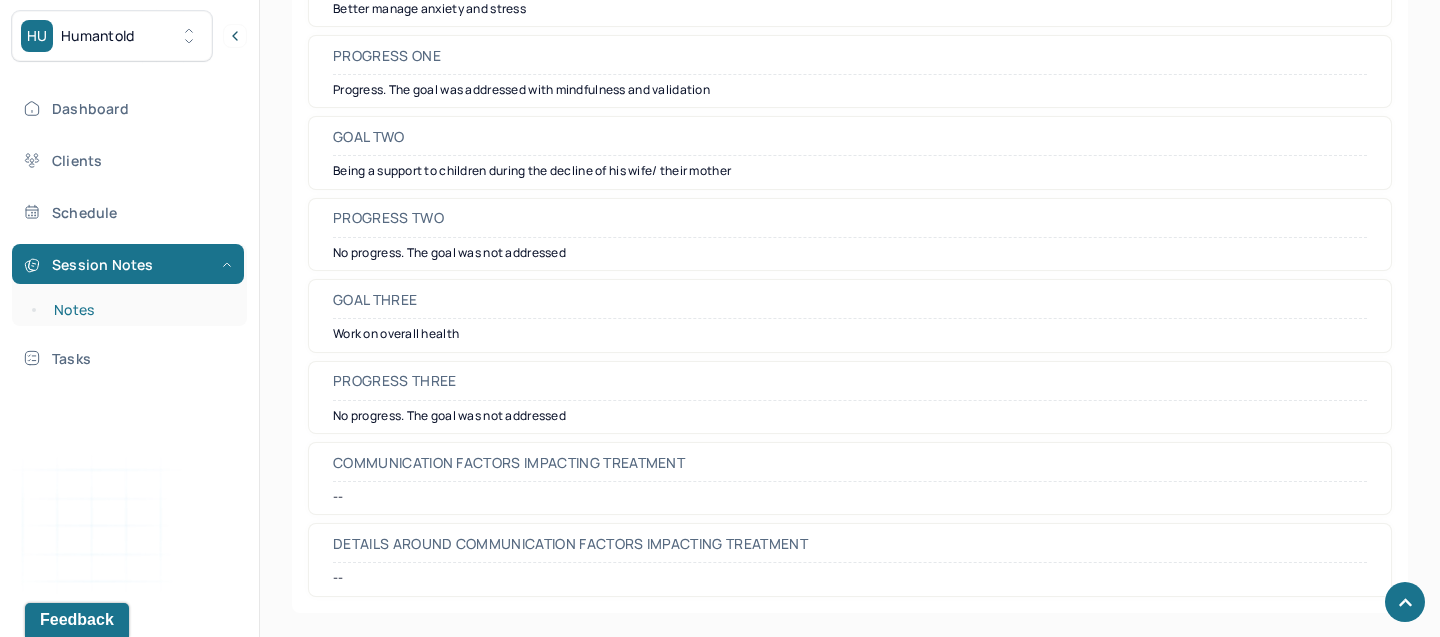 click on "Notes" at bounding box center (139, 310) 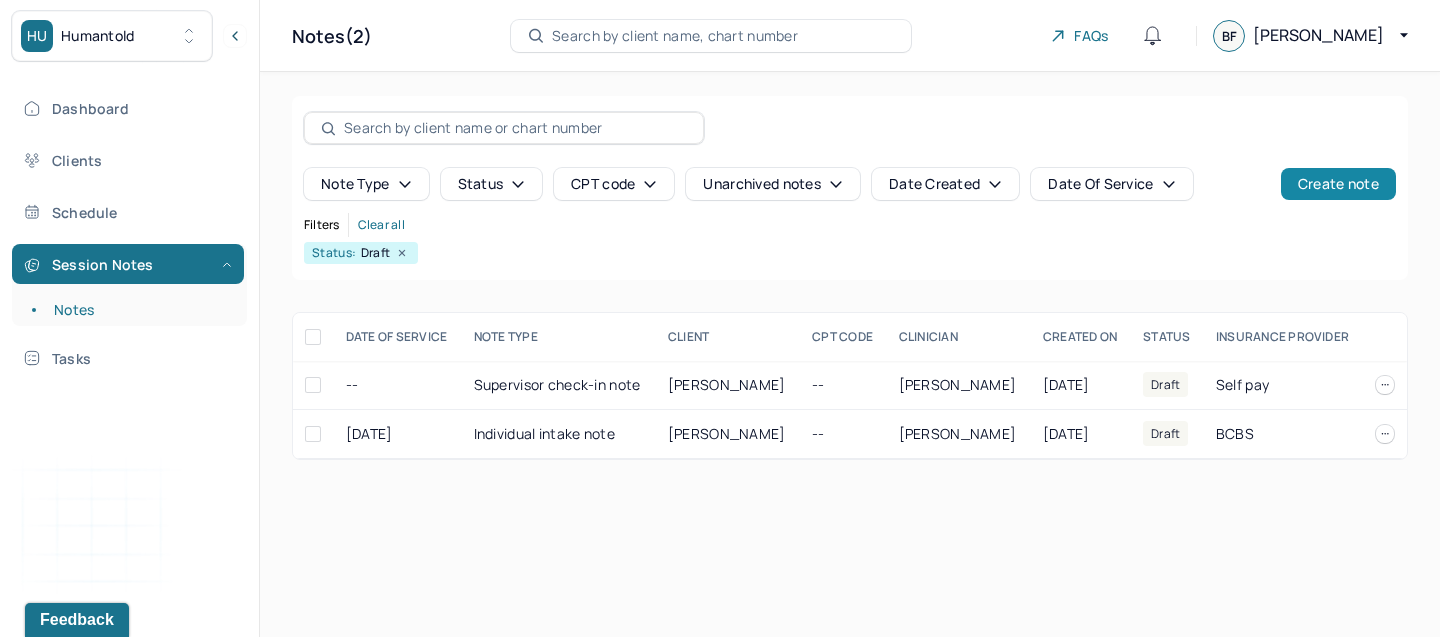 click on "Create note" at bounding box center [1338, 184] 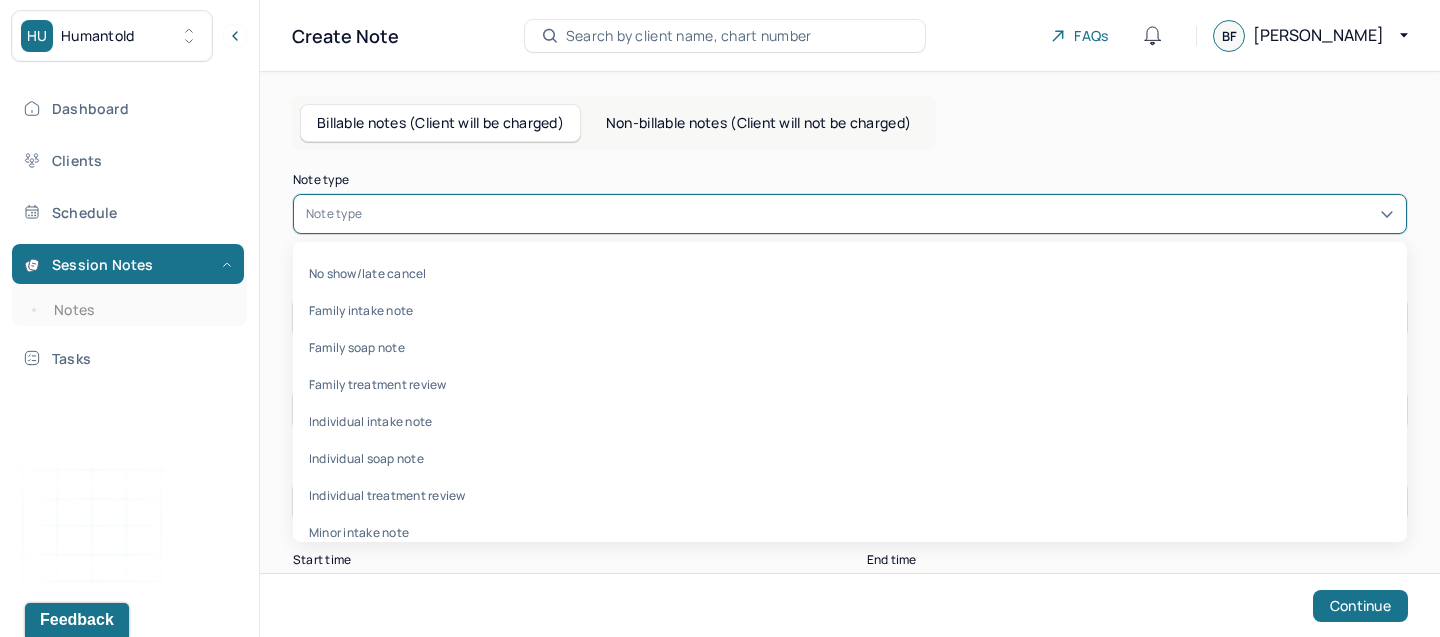 click at bounding box center (880, 214) 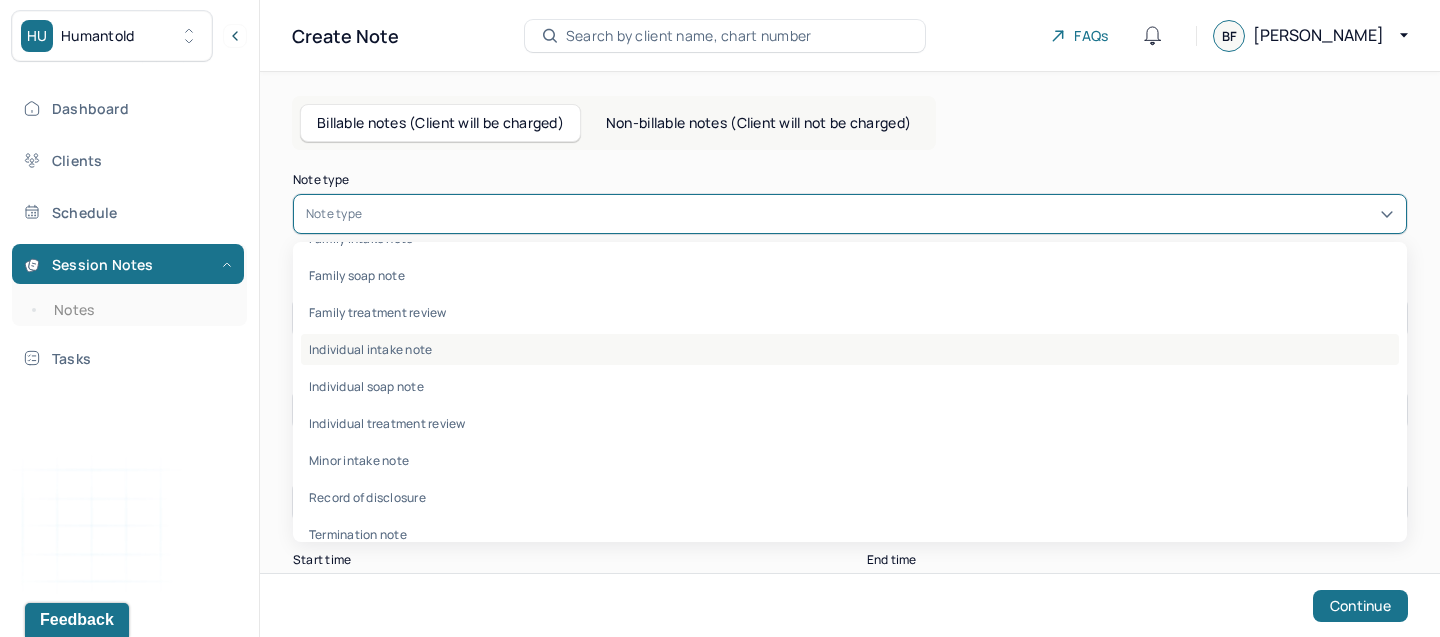 click on "Individual intake note" at bounding box center (850, 349) 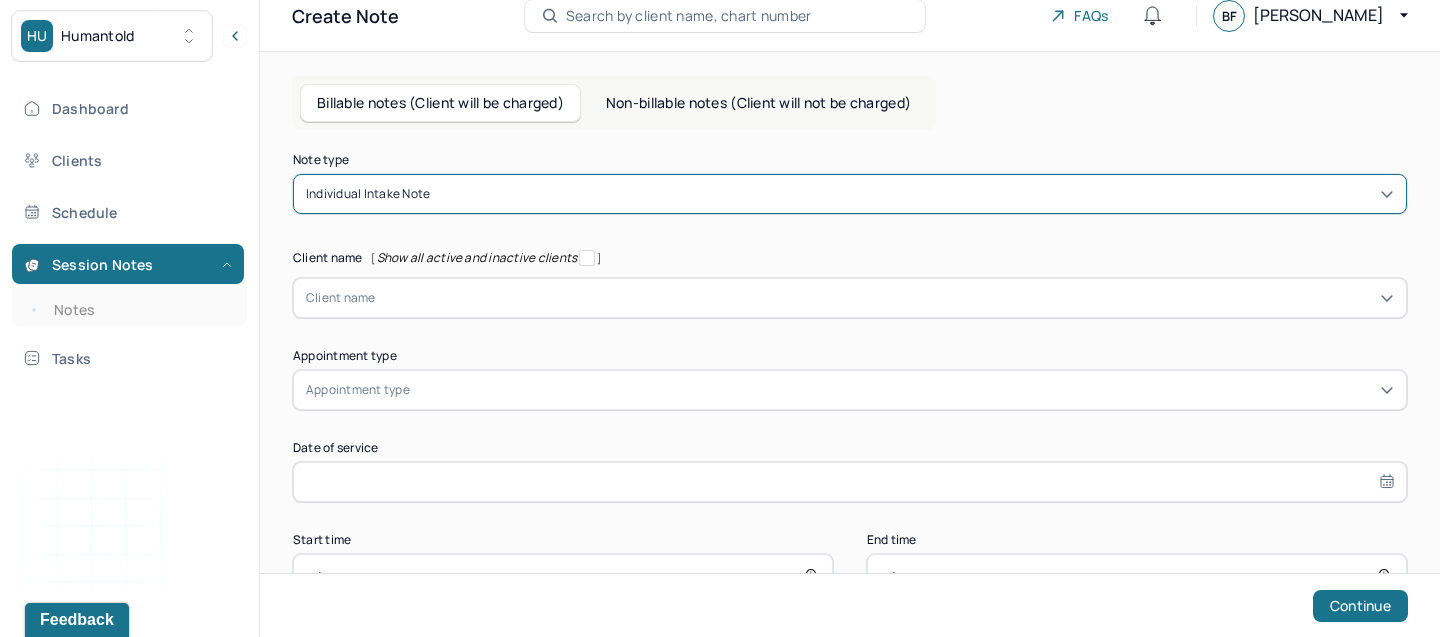click at bounding box center [379, 298] 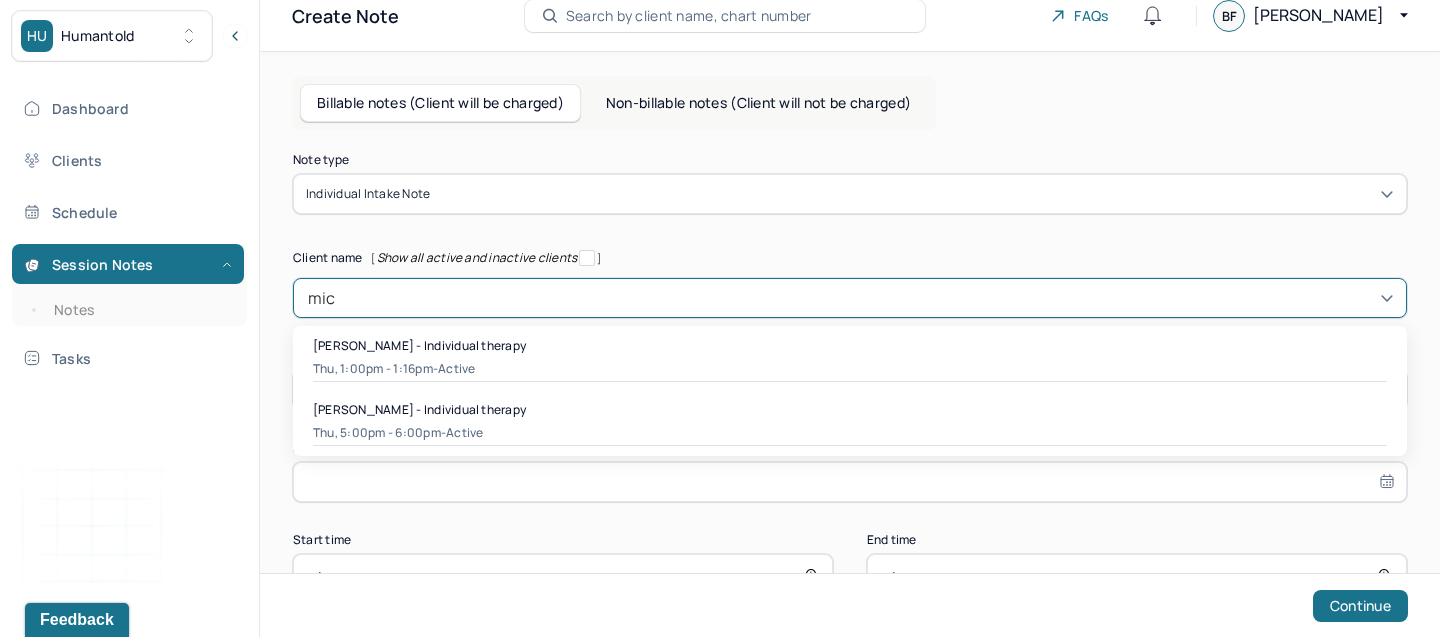 type on "mich" 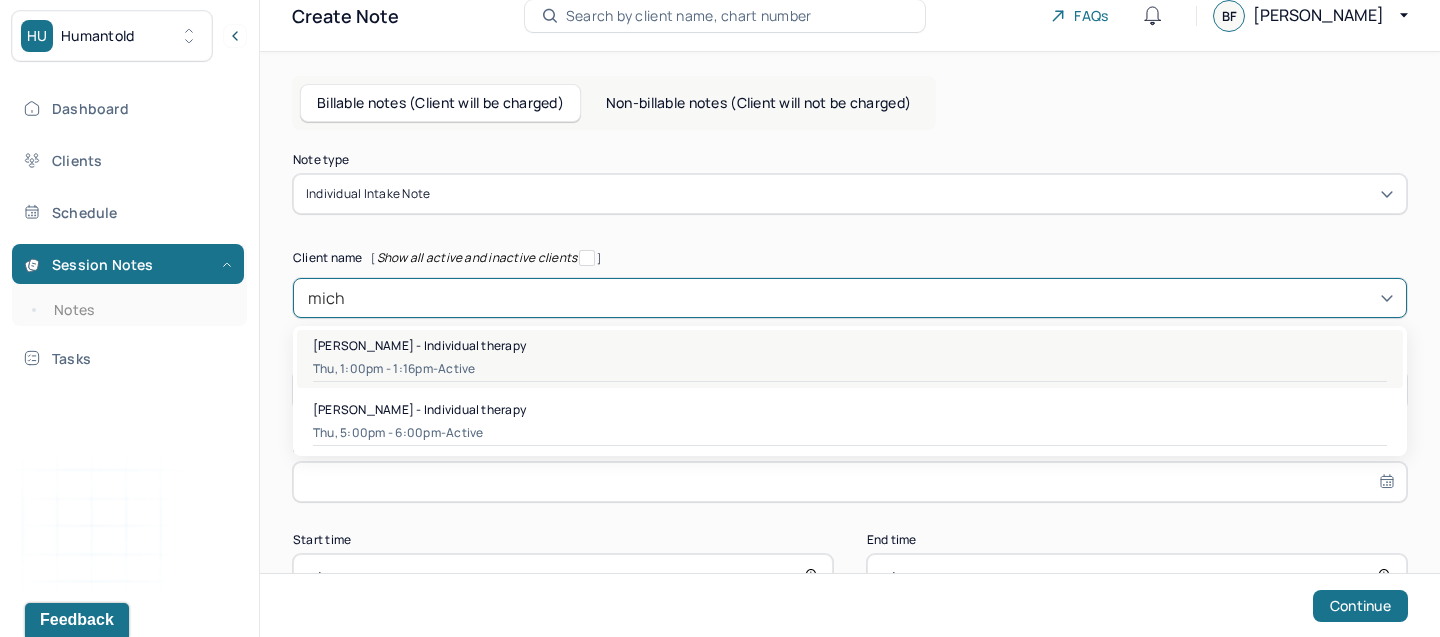 click on "Michael Salony - Individual therapy Thu, 1:00pm - 1:16pm  -  active" at bounding box center [850, 359] 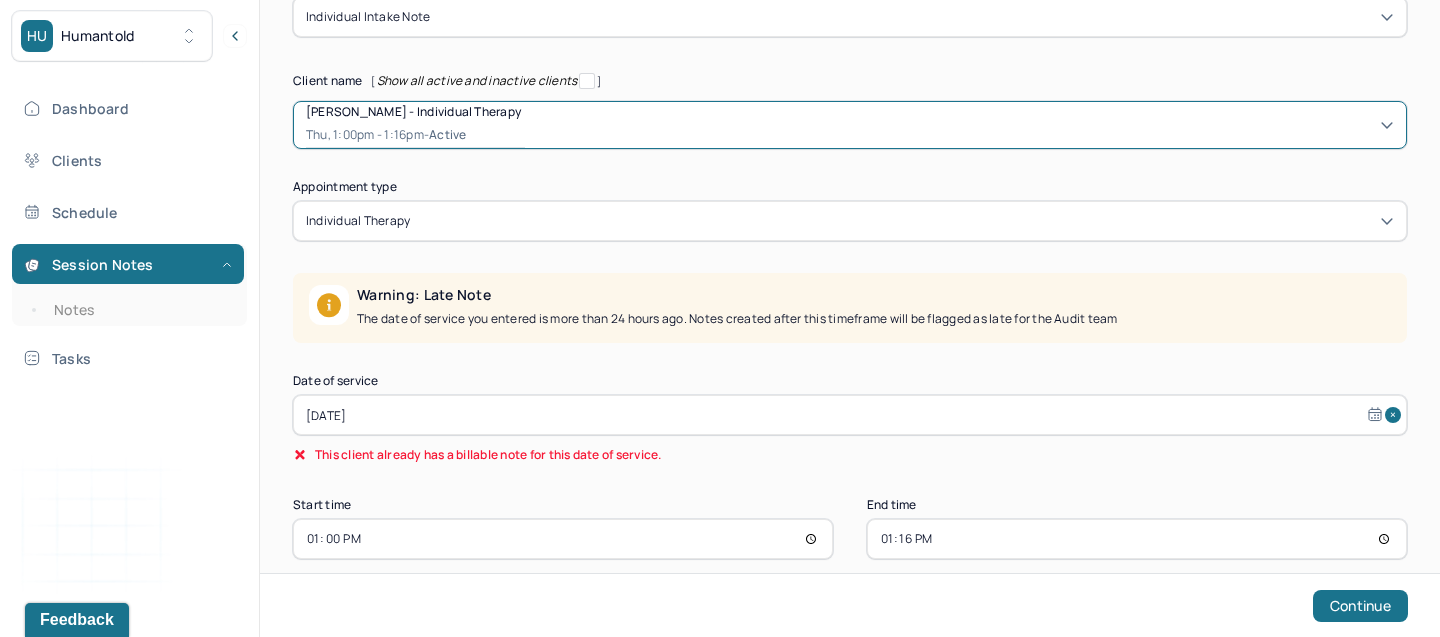 click on "Jul 8, 2025" at bounding box center [850, 415] 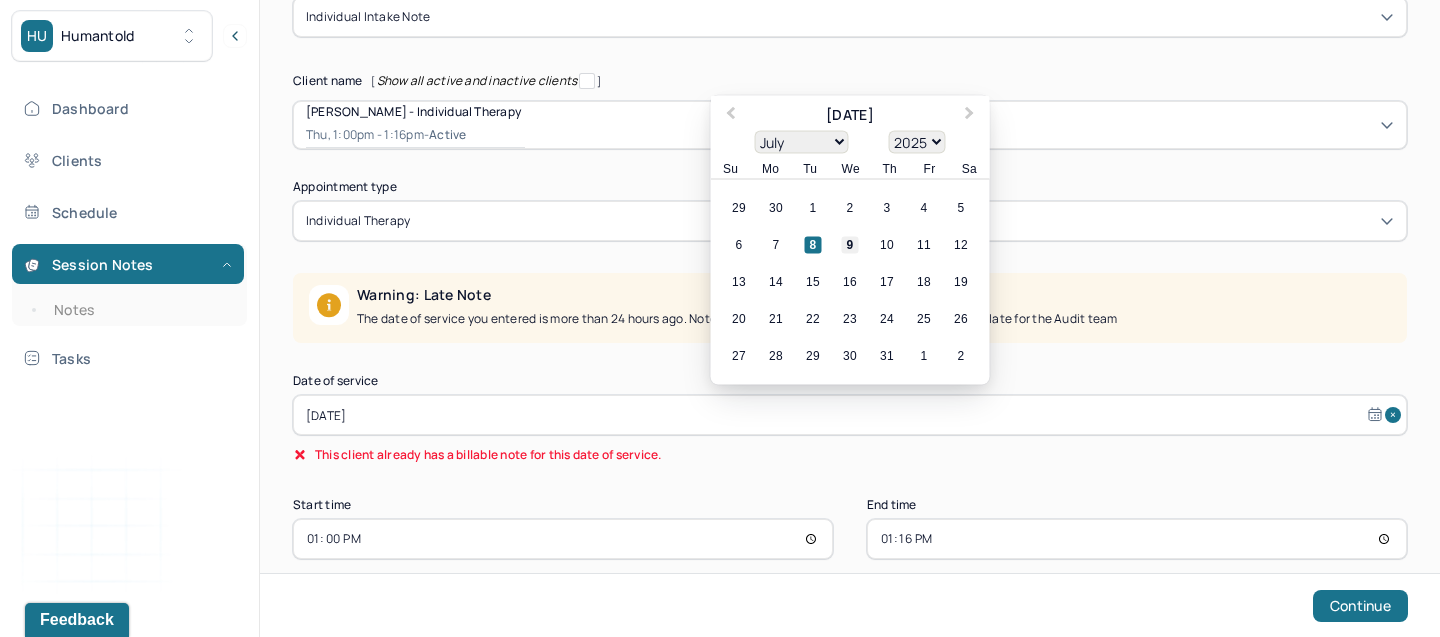 click on "9" at bounding box center [850, 245] 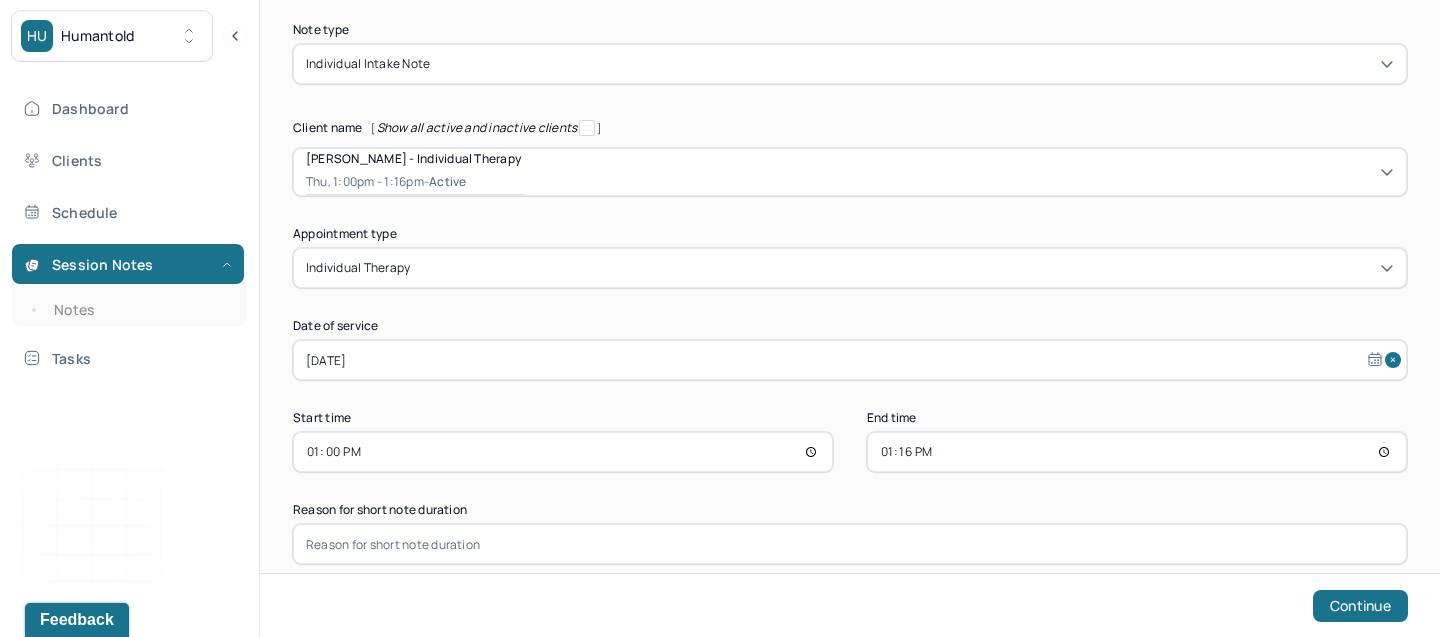 click on "13:00" at bounding box center [563, 452] 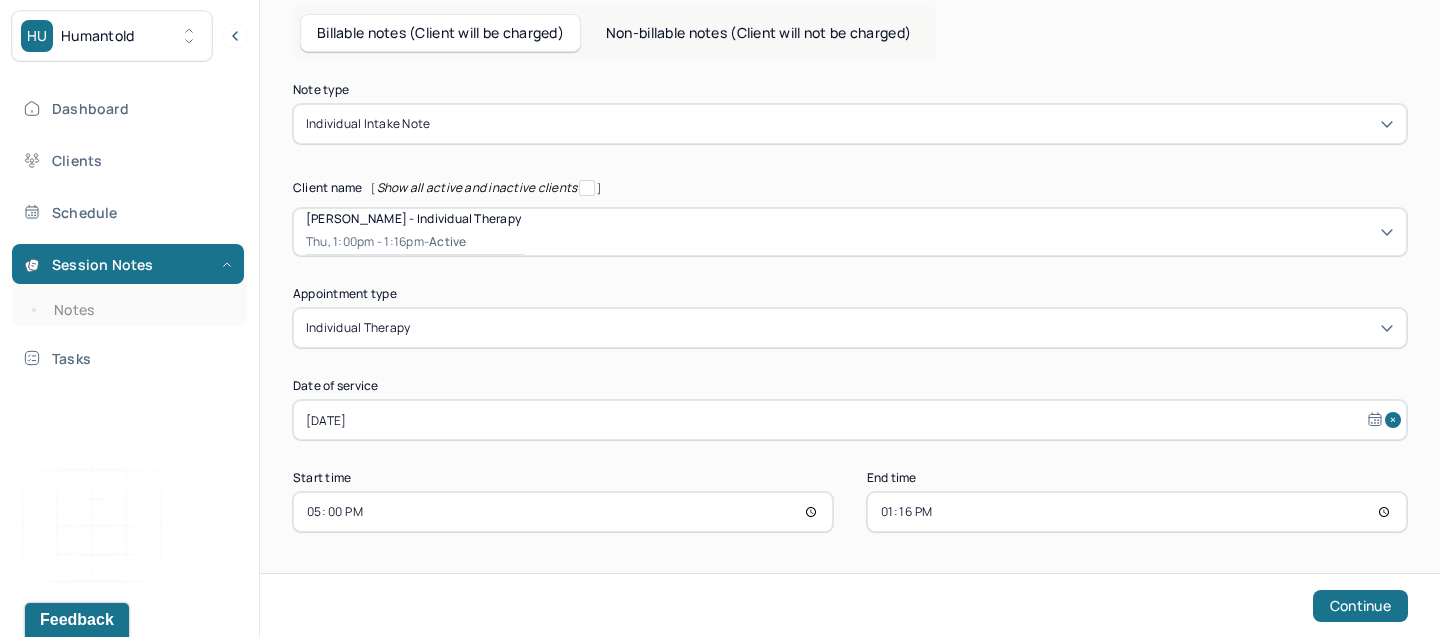 click on "13:16" at bounding box center (1137, 512) 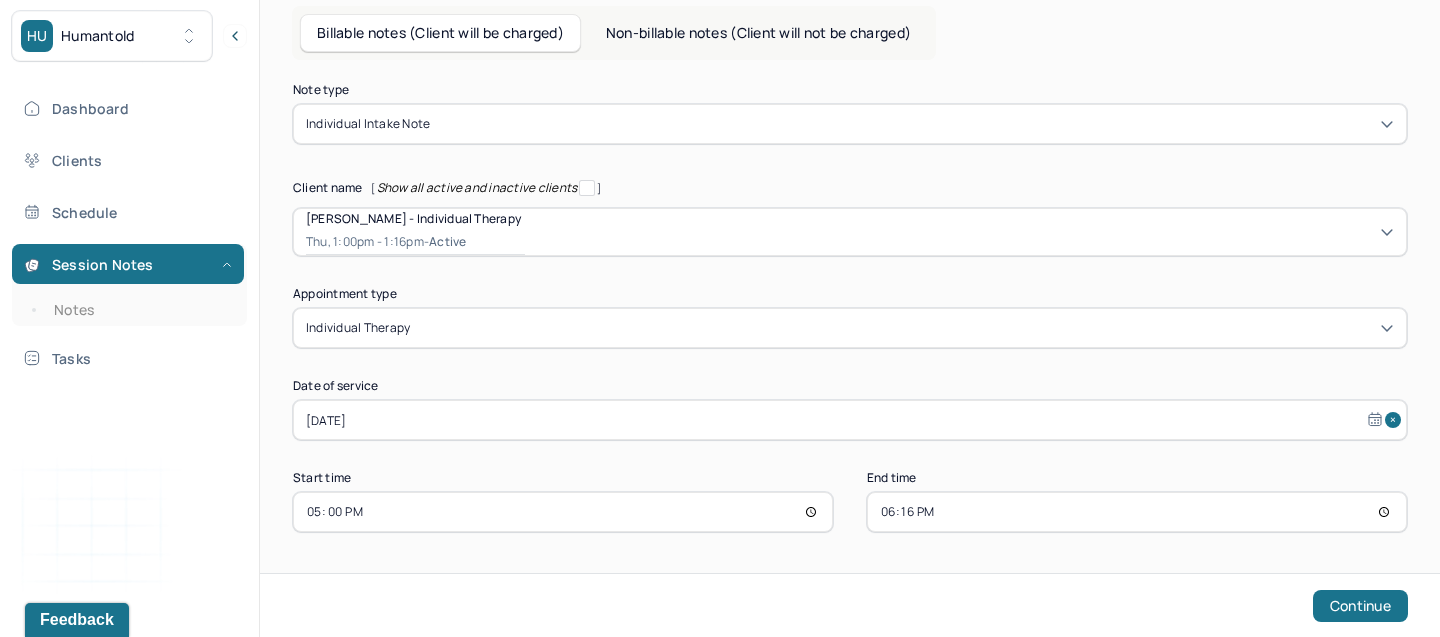 type on "18:00" 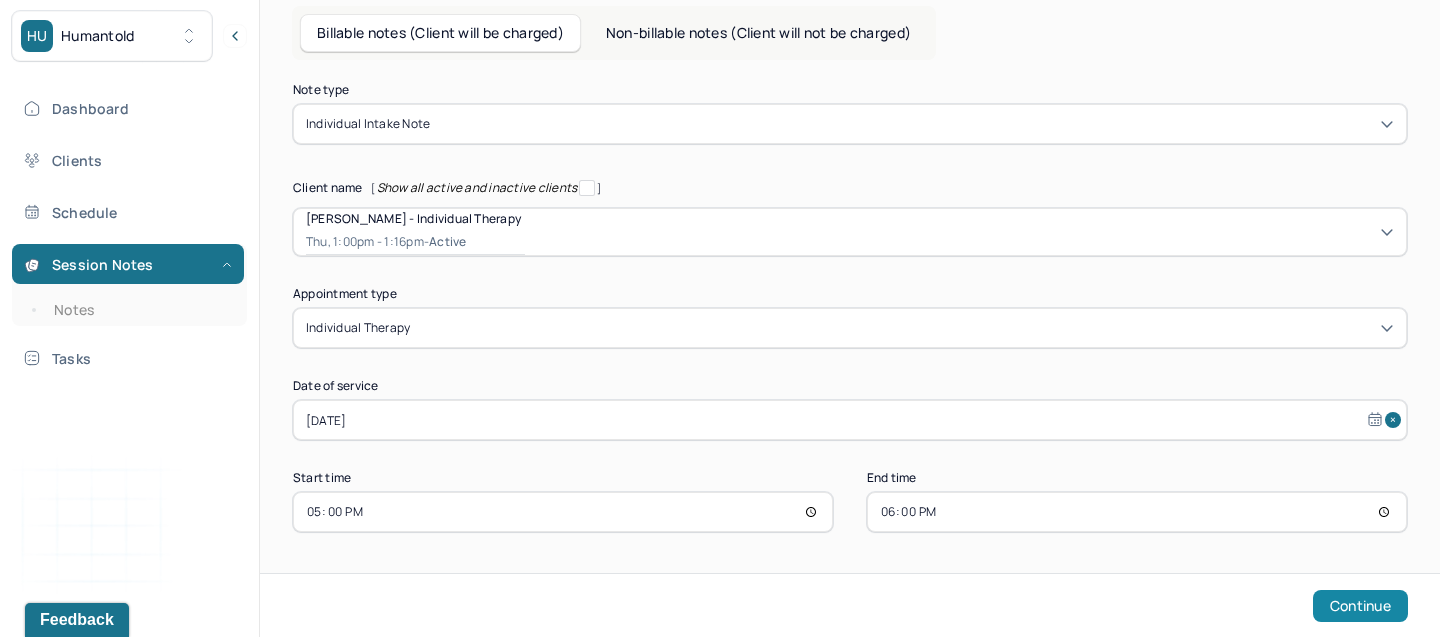 click on "Continue" at bounding box center (1360, 606) 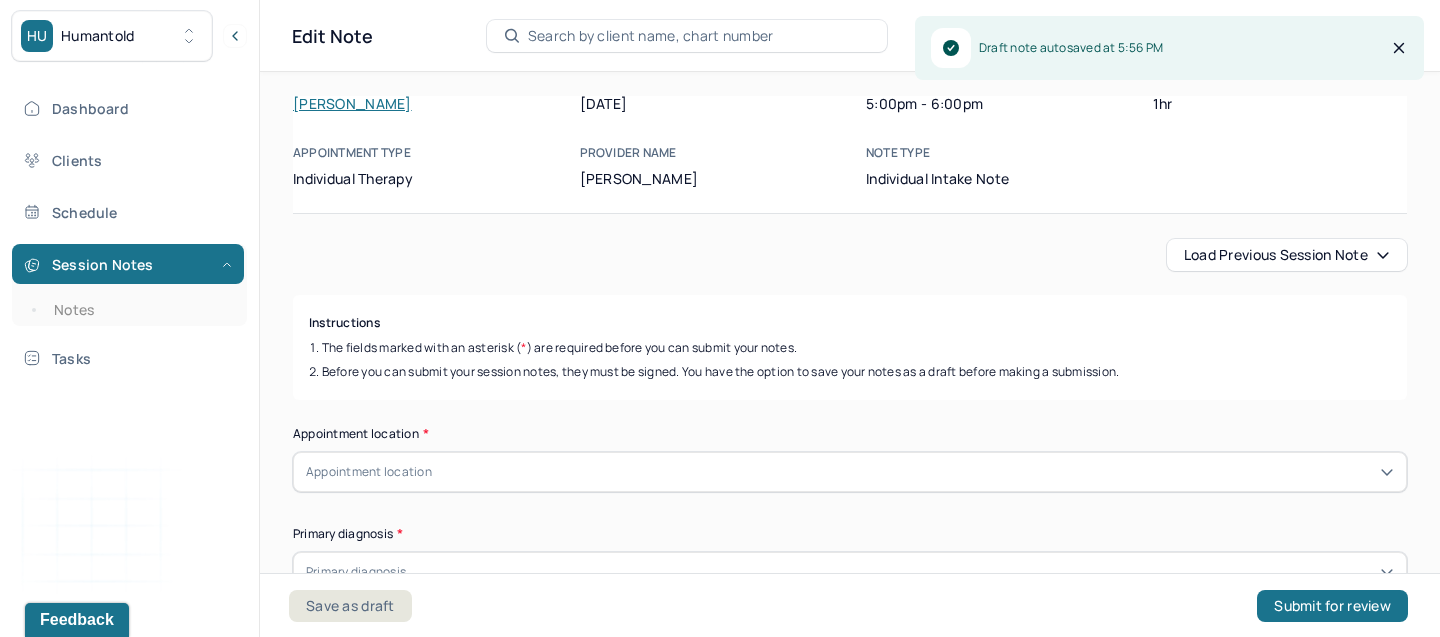 click on "Load previous session note" at bounding box center (1287, 255) 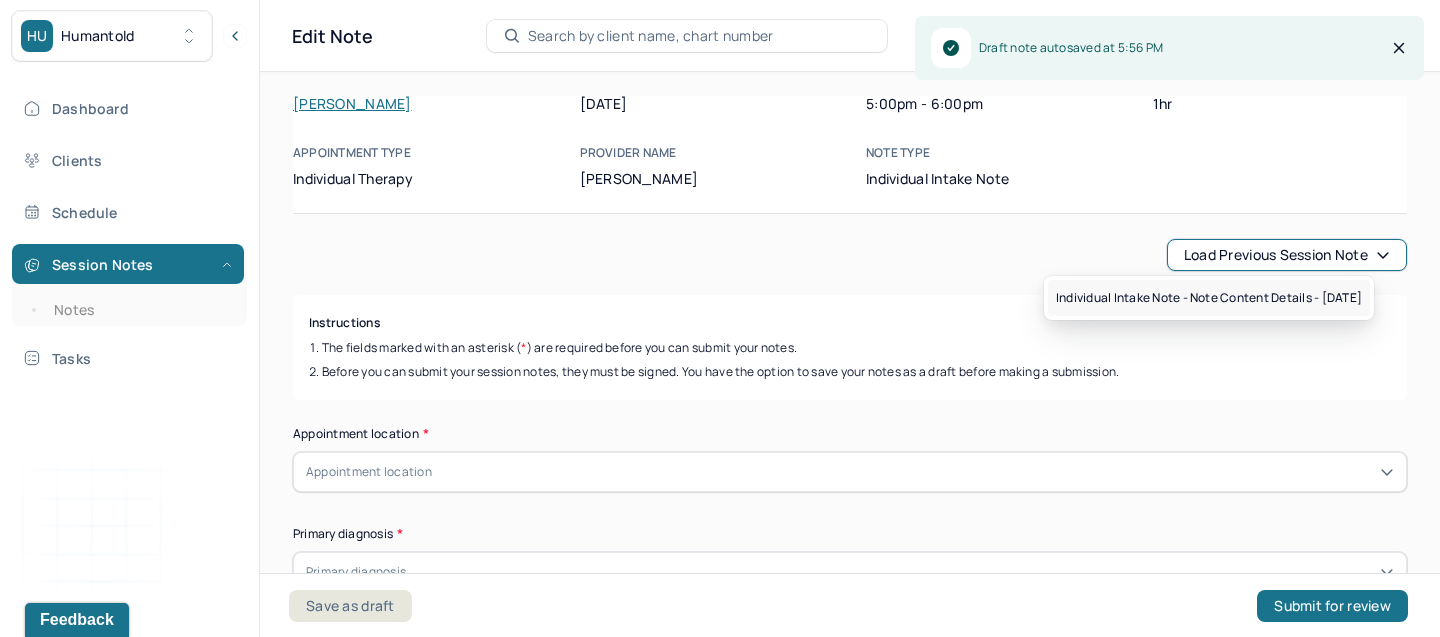 click on "Individual intake note   - Note content Details -   07/08/2025" at bounding box center [1209, 298] 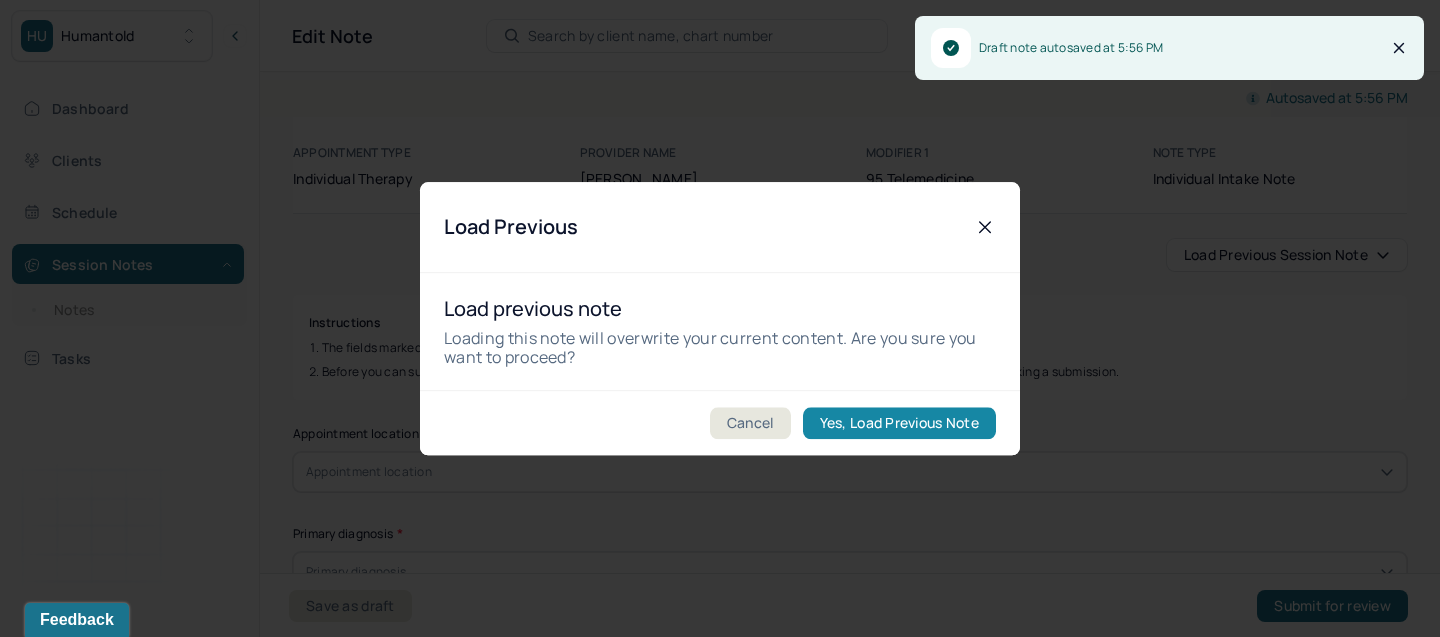 click on "Yes, Load Previous Note" at bounding box center [899, 423] 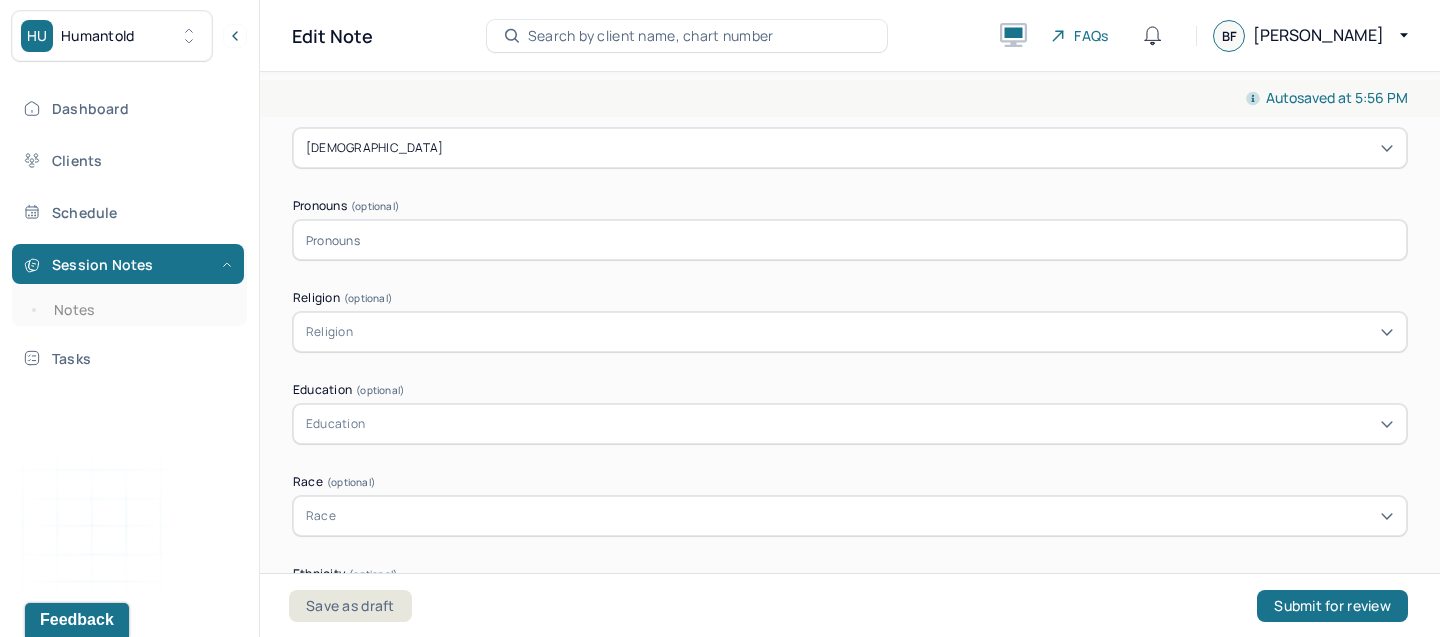 click on "Religion" at bounding box center [850, 332] 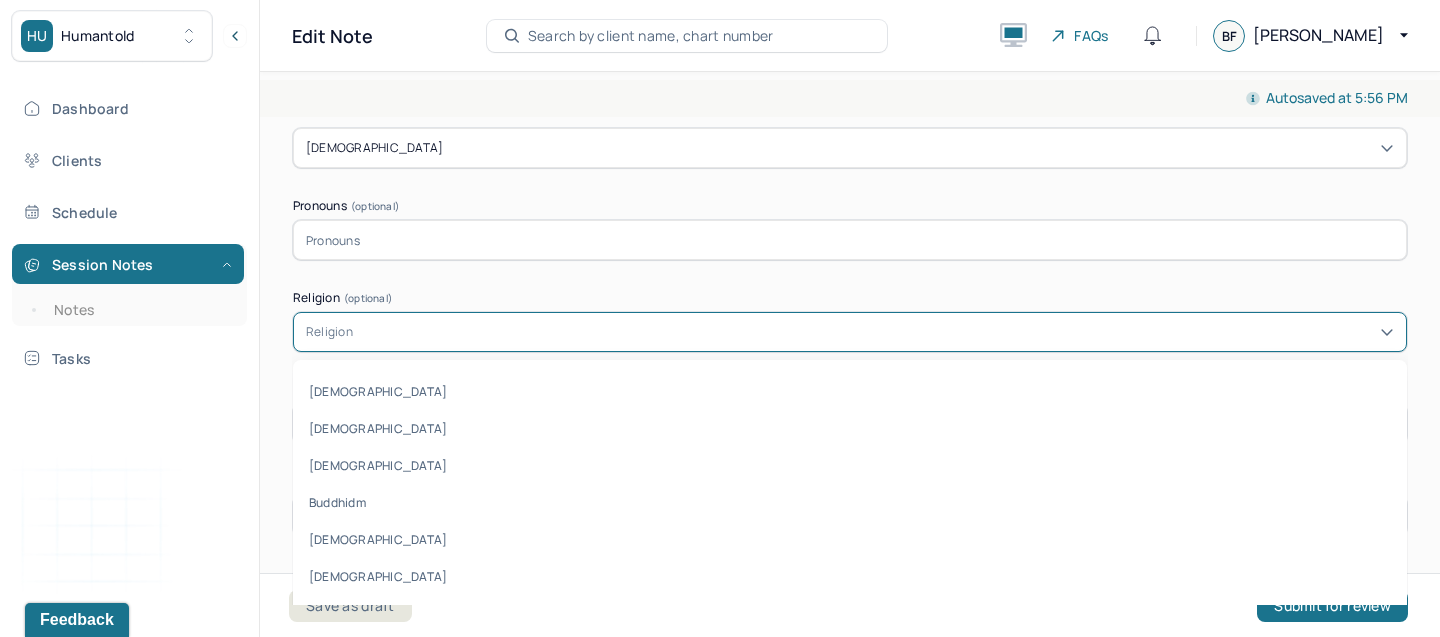 click on "[DEMOGRAPHIC_DATA]" at bounding box center [850, 428] 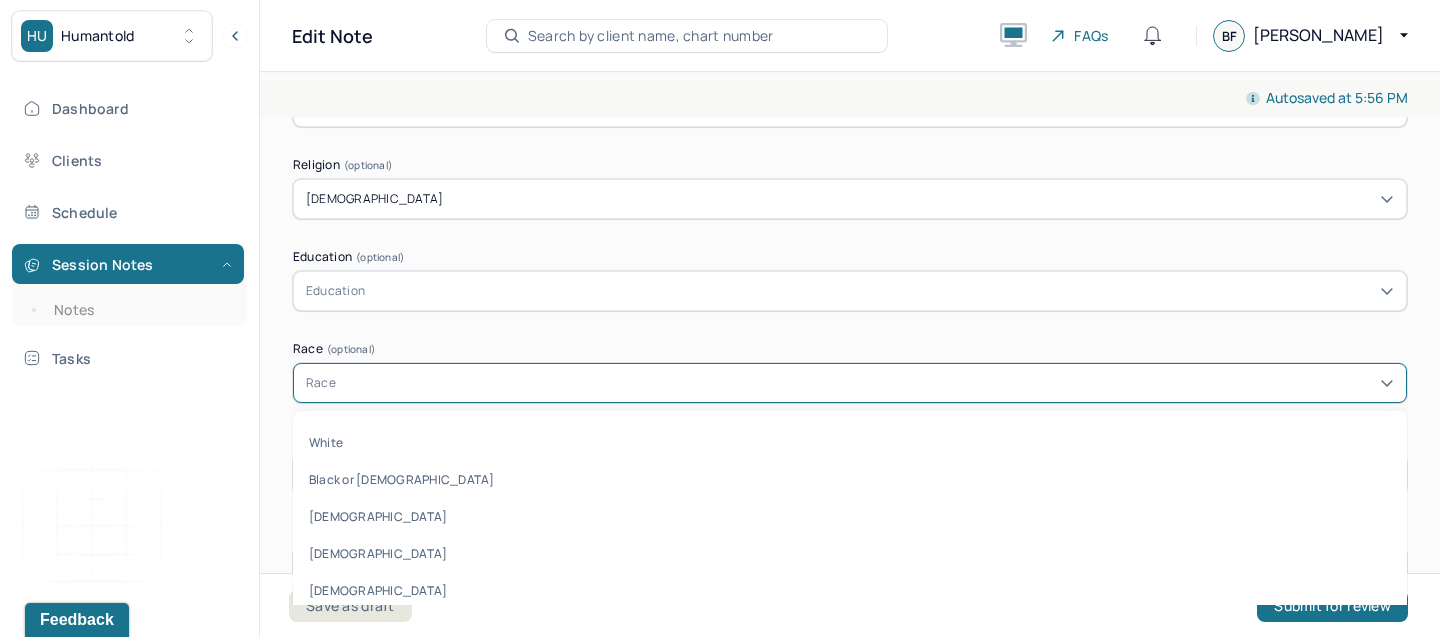 click on "Race" at bounding box center (850, 383) 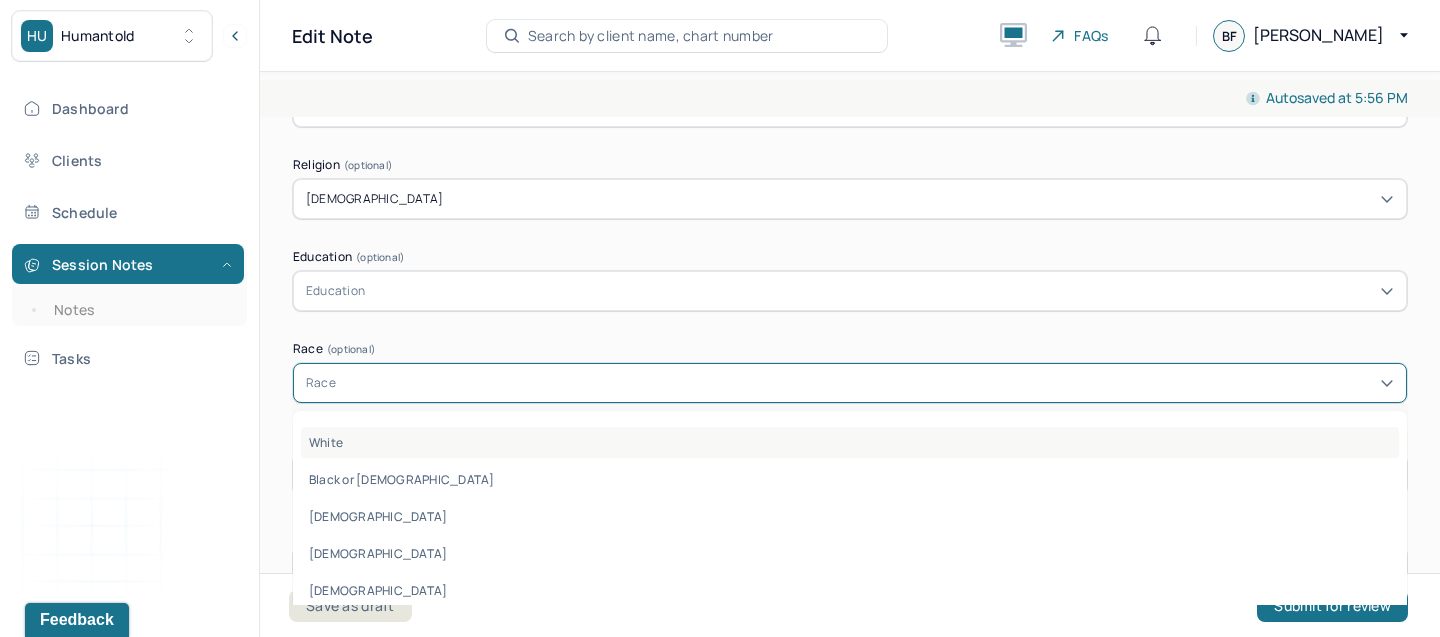 click on "White" at bounding box center (850, 442) 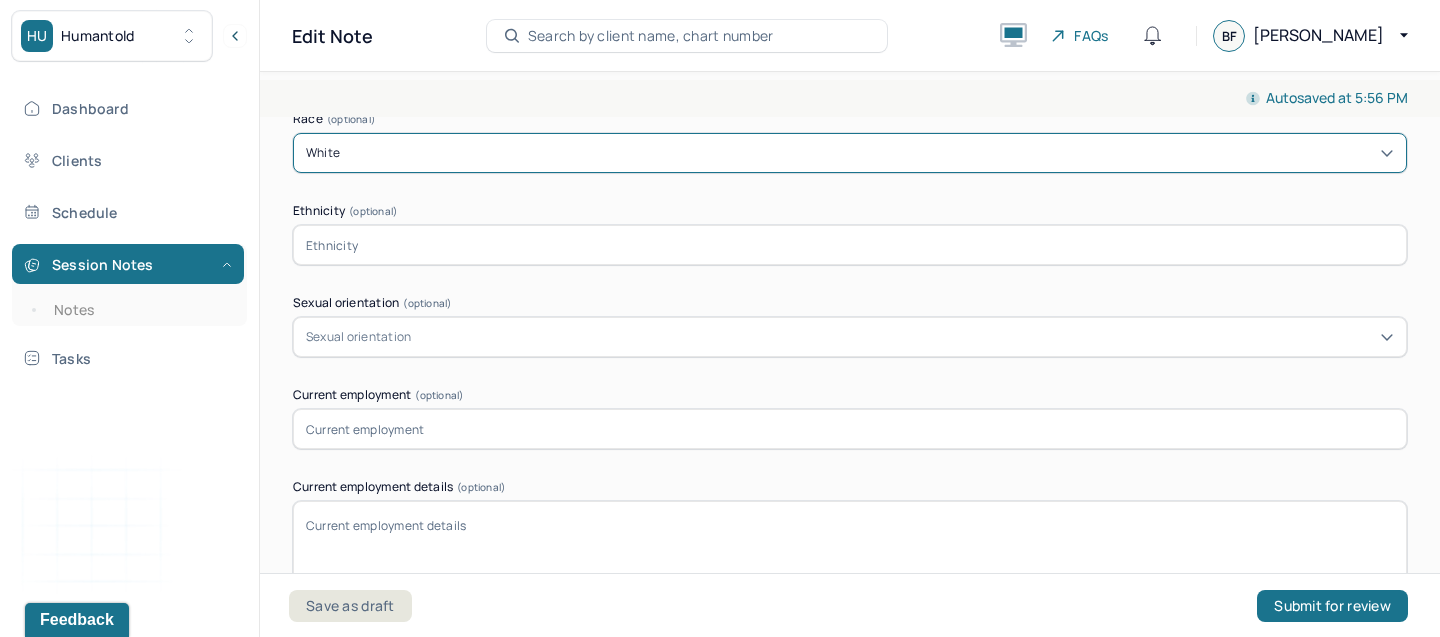 click on "Sexual orientation" at bounding box center [358, 337] 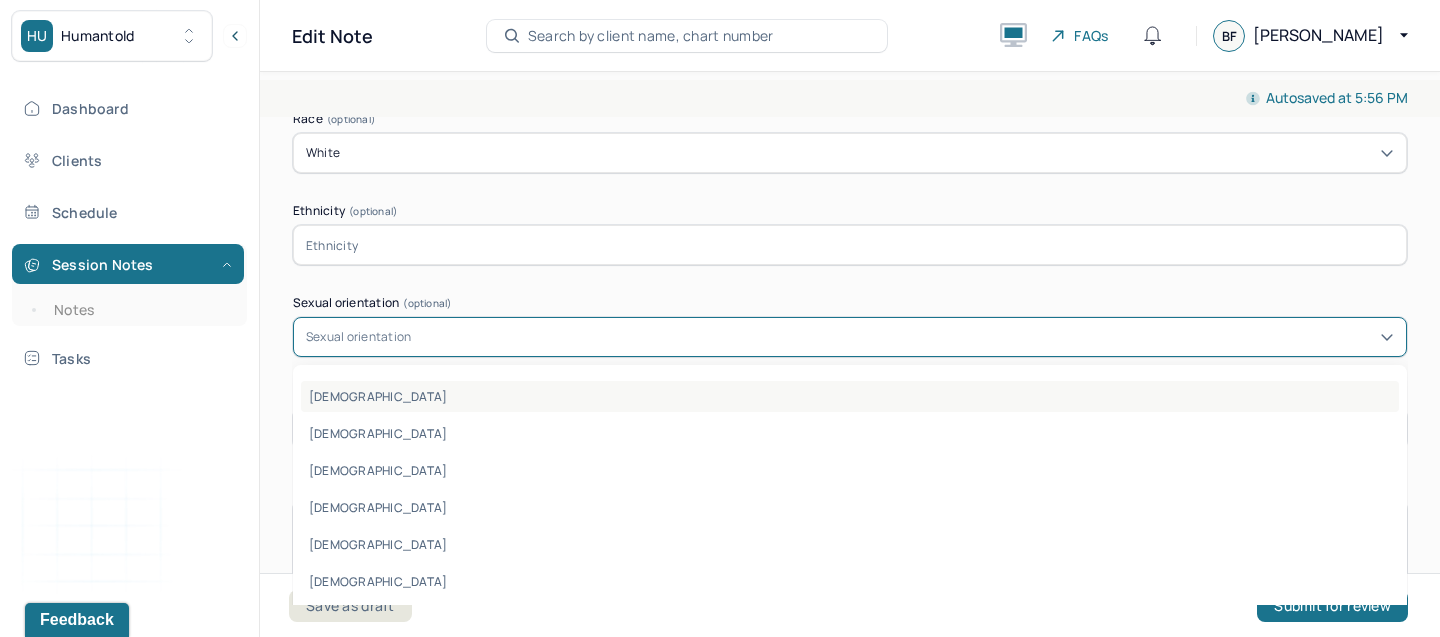click on "[DEMOGRAPHIC_DATA]" at bounding box center [850, 396] 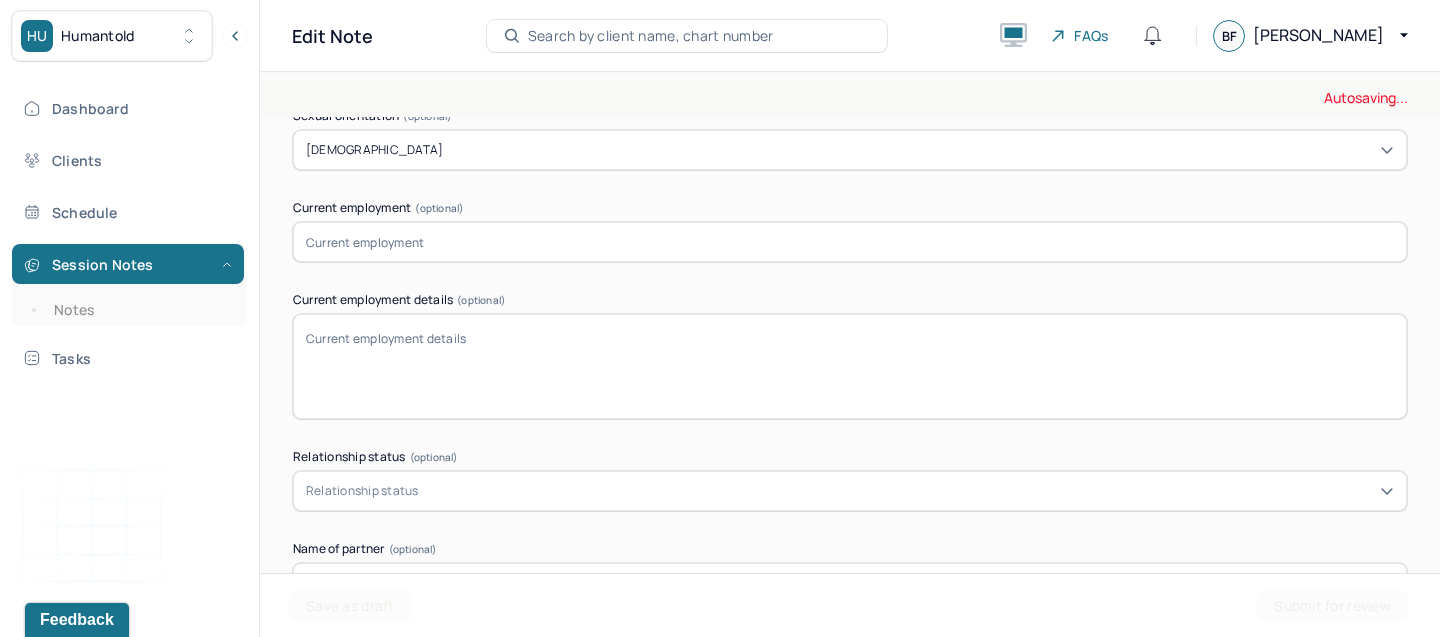click at bounding box center [850, 242] 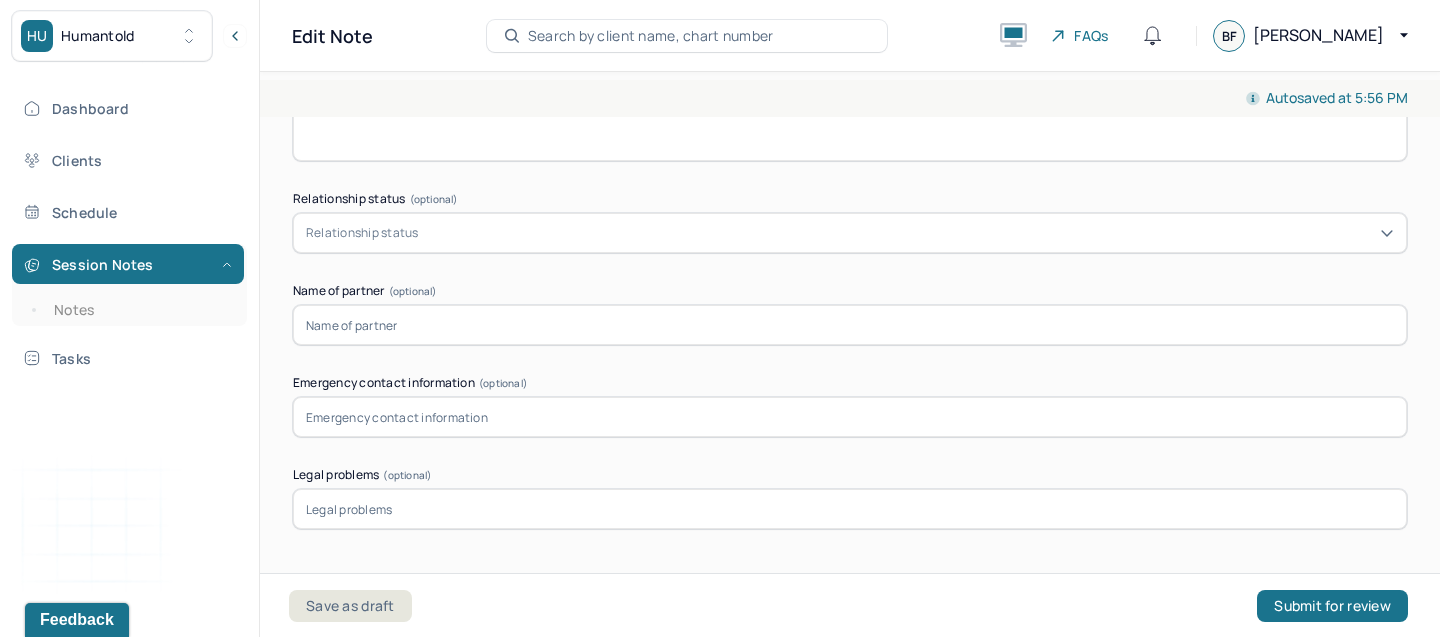 scroll, scrollTop: 2000, scrollLeft: 0, axis: vertical 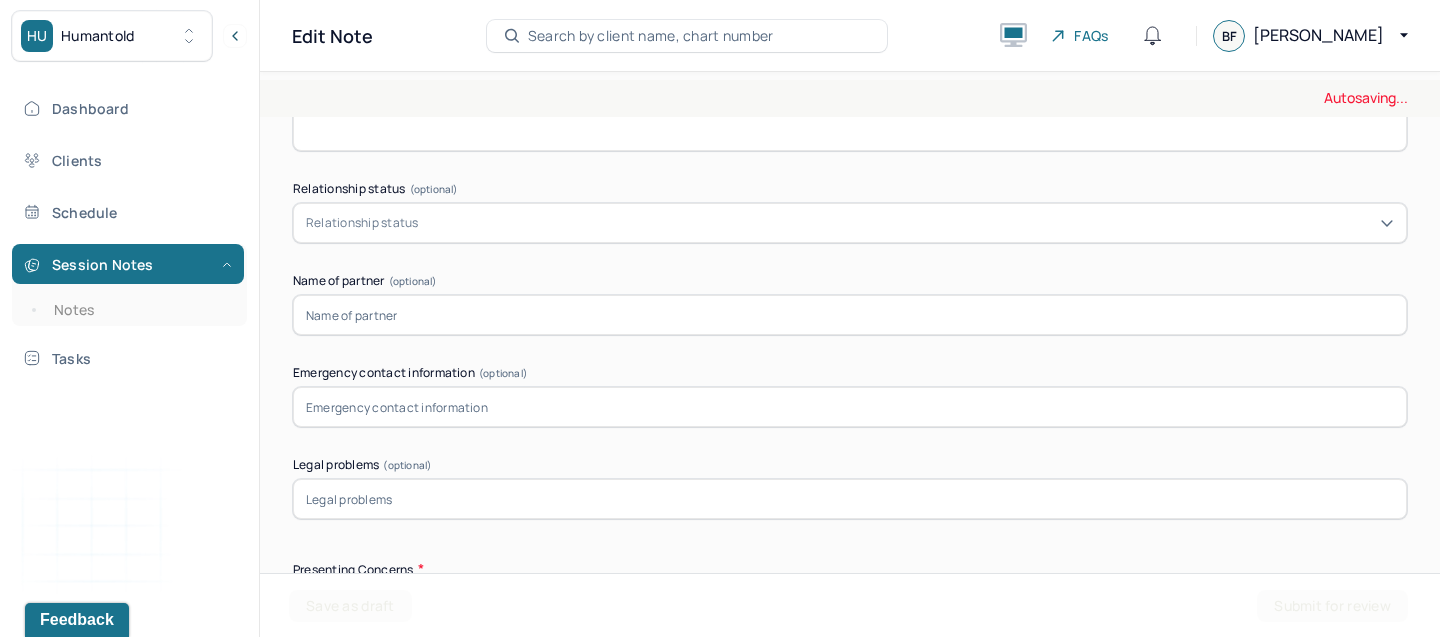 type on "Verizon" 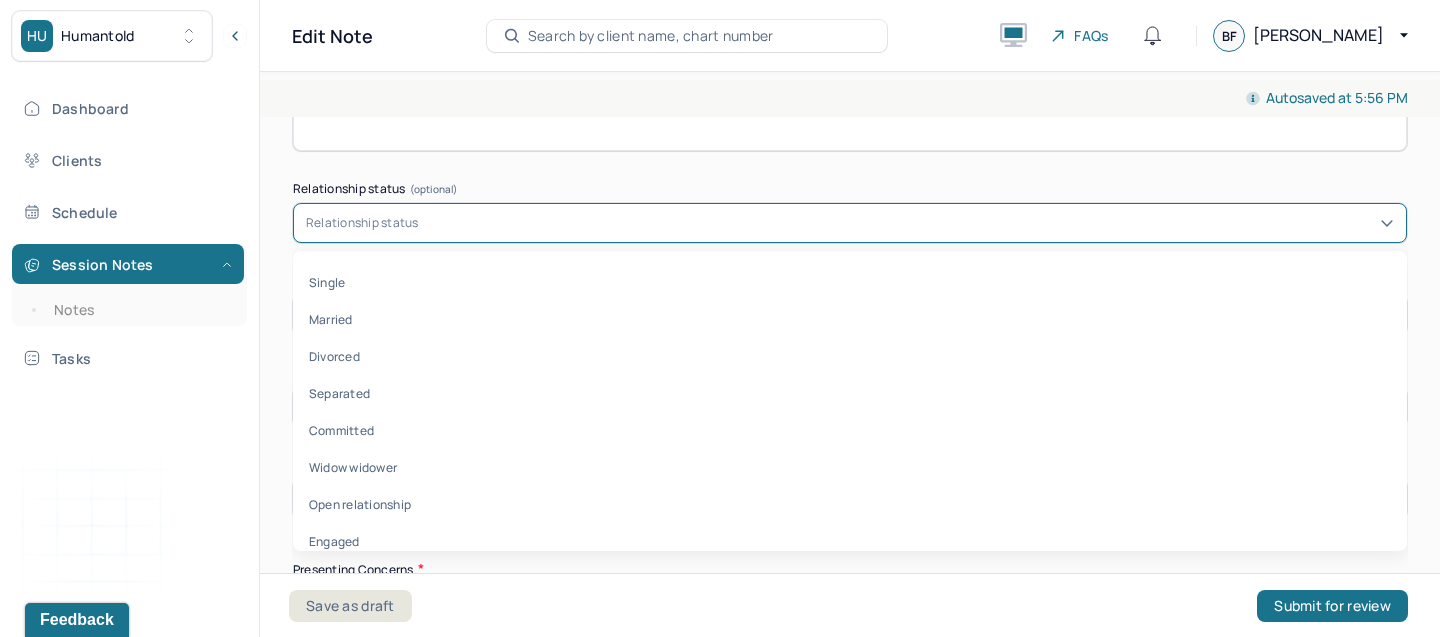 click on "Relationship status" at bounding box center [362, 223] 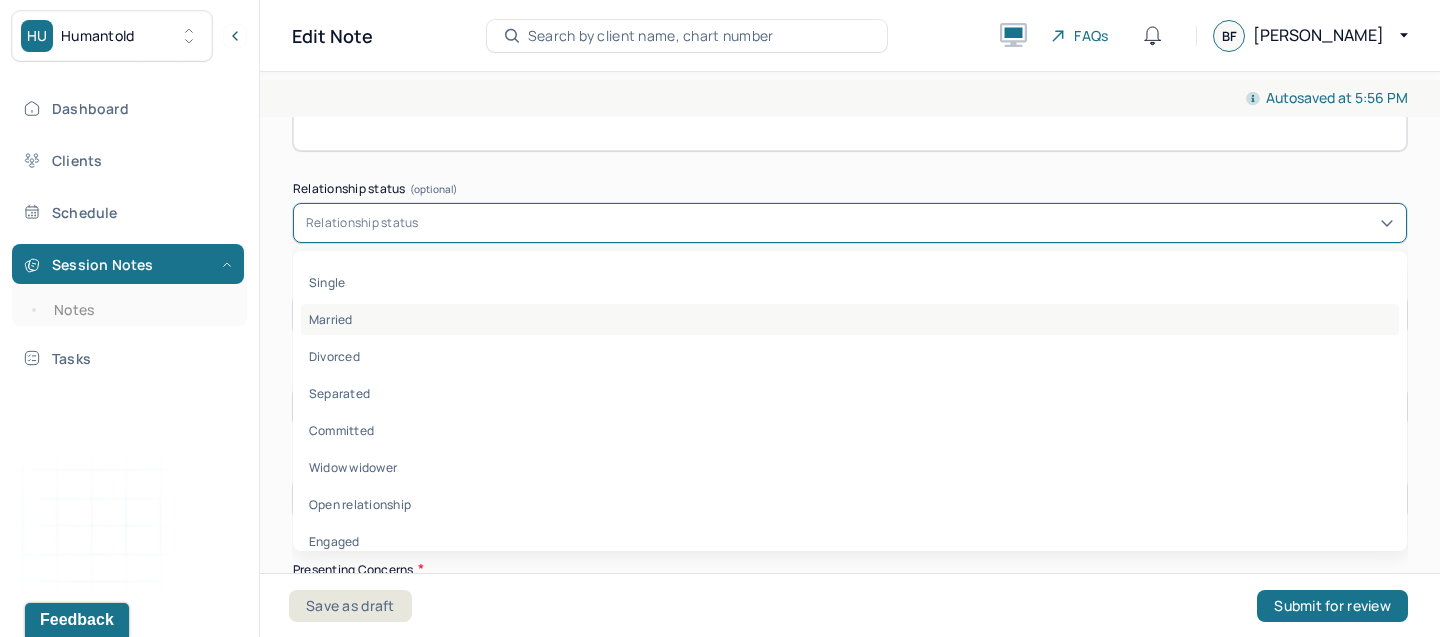 click on "Married" at bounding box center [850, 319] 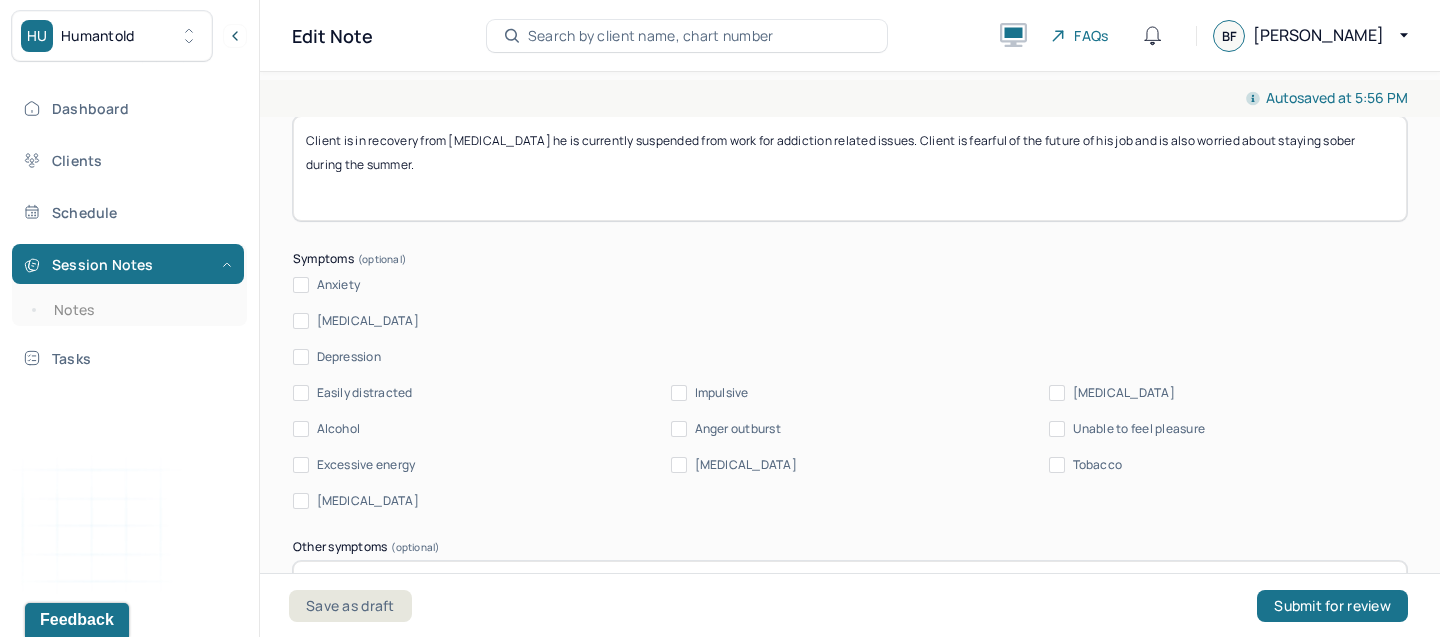 scroll, scrollTop: 2503, scrollLeft: 0, axis: vertical 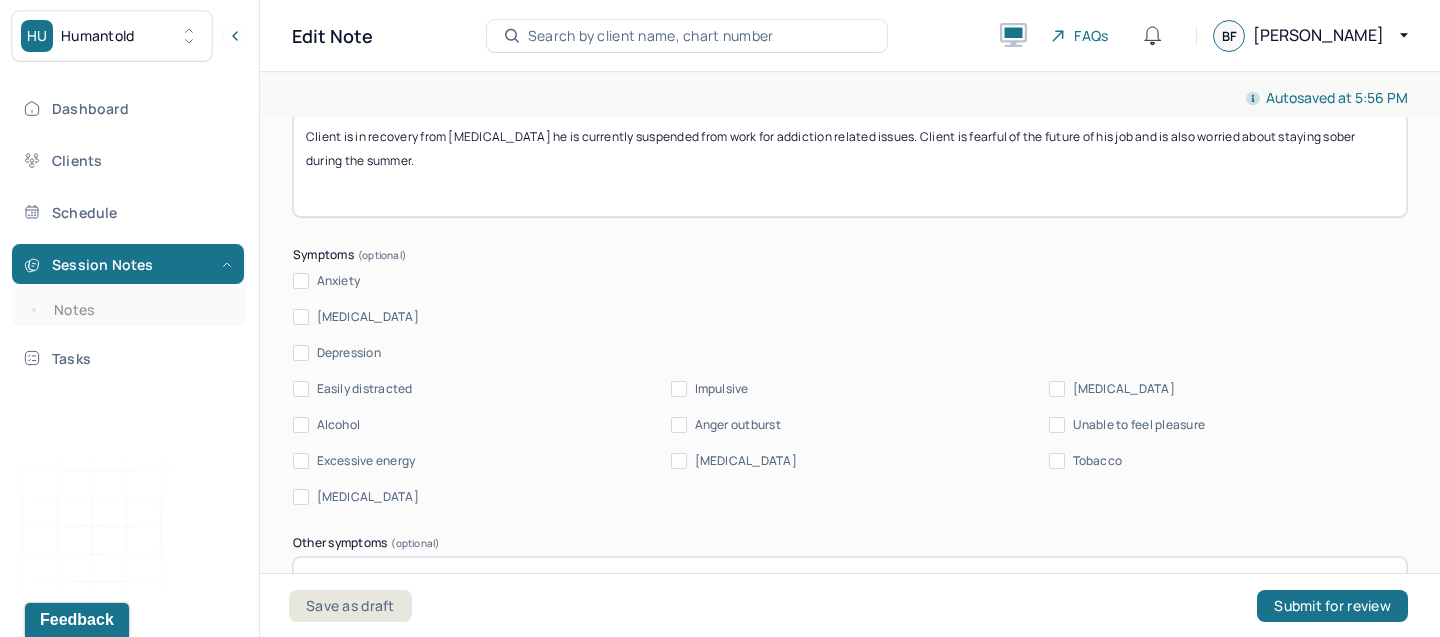 click on "Anxiety" at bounding box center (301, 281) 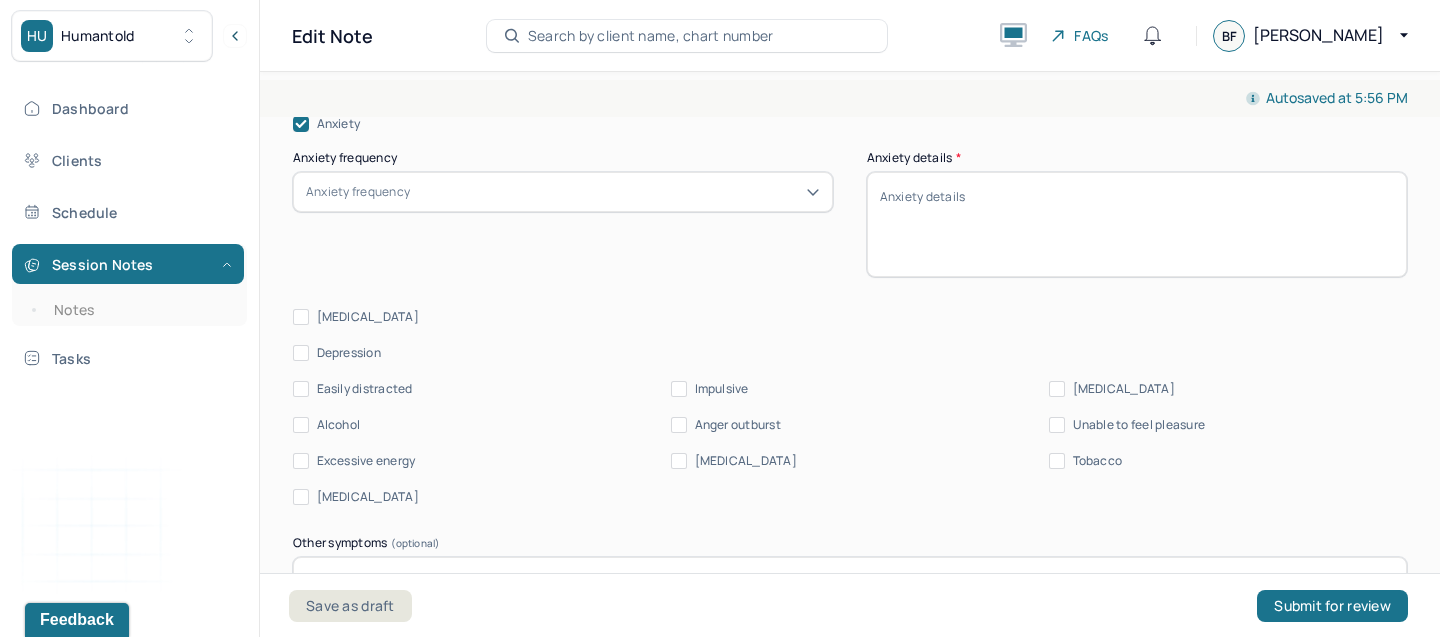 scroll, scrollTop: 2685, scrollLeft: 0, axis: vertical 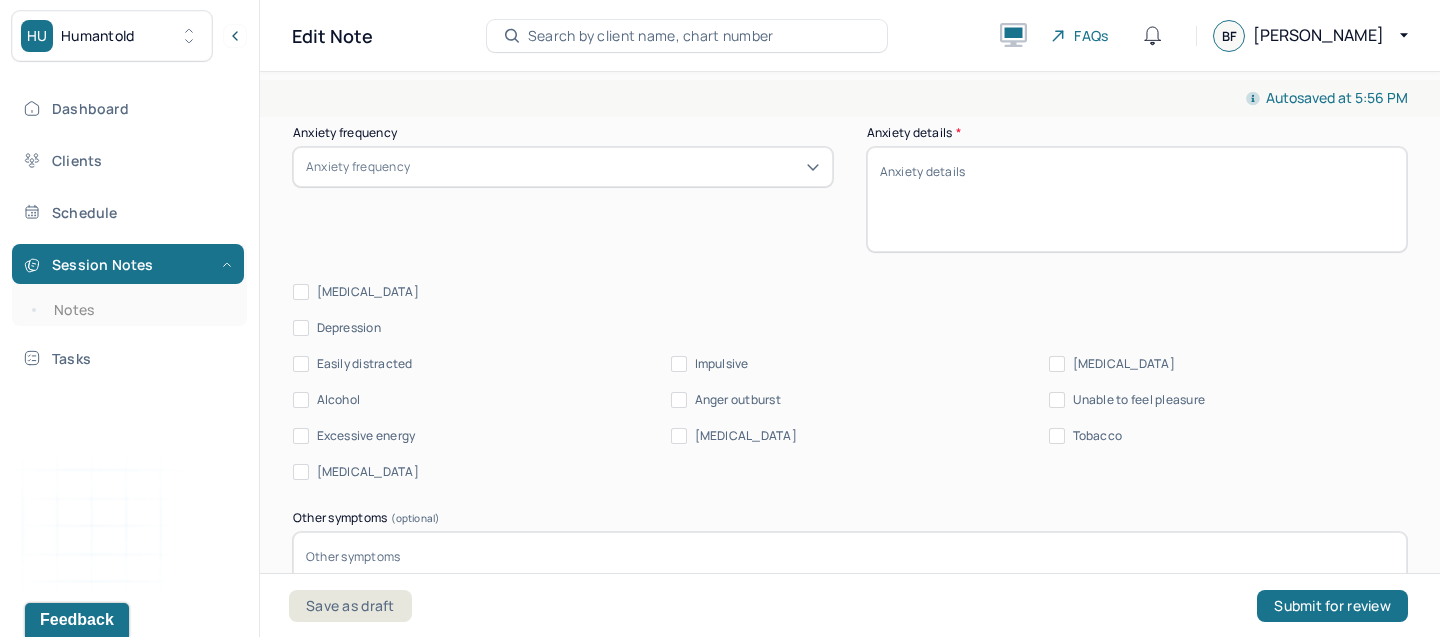 click on "Anxiety frequency" at bounding box center [563, 167] 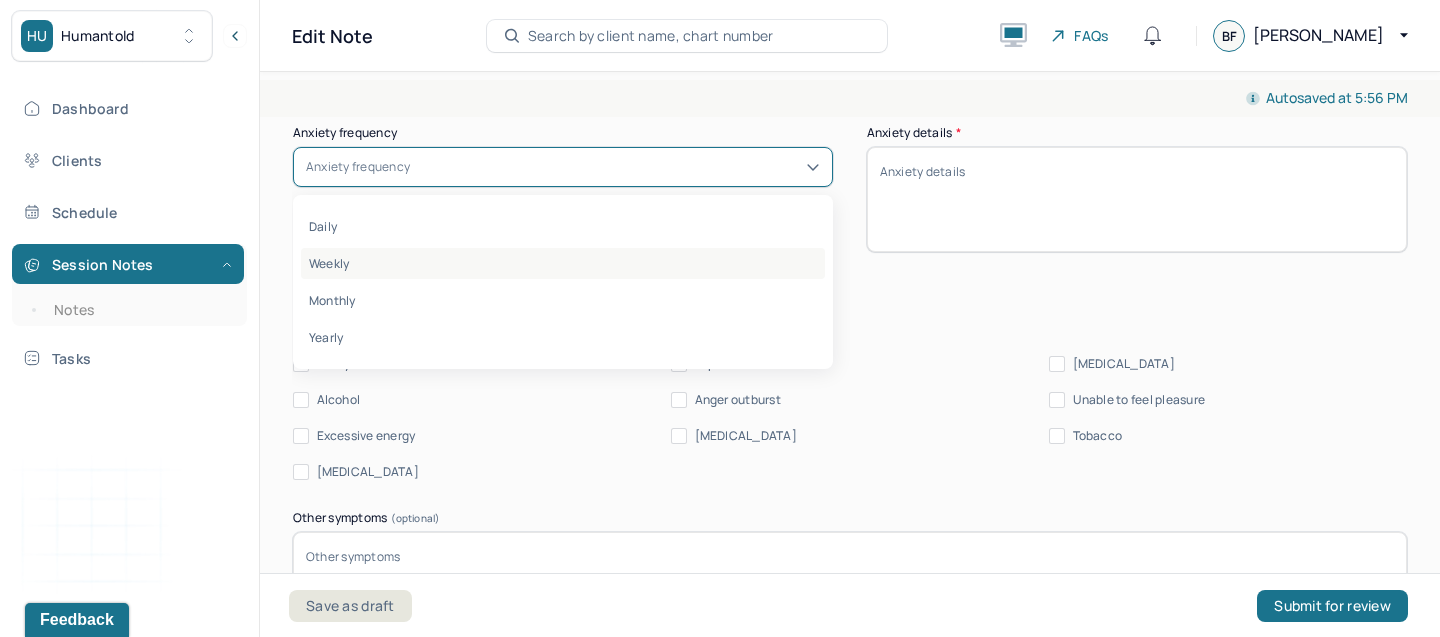 click on "Weekly" at bounding box center (563, 263) 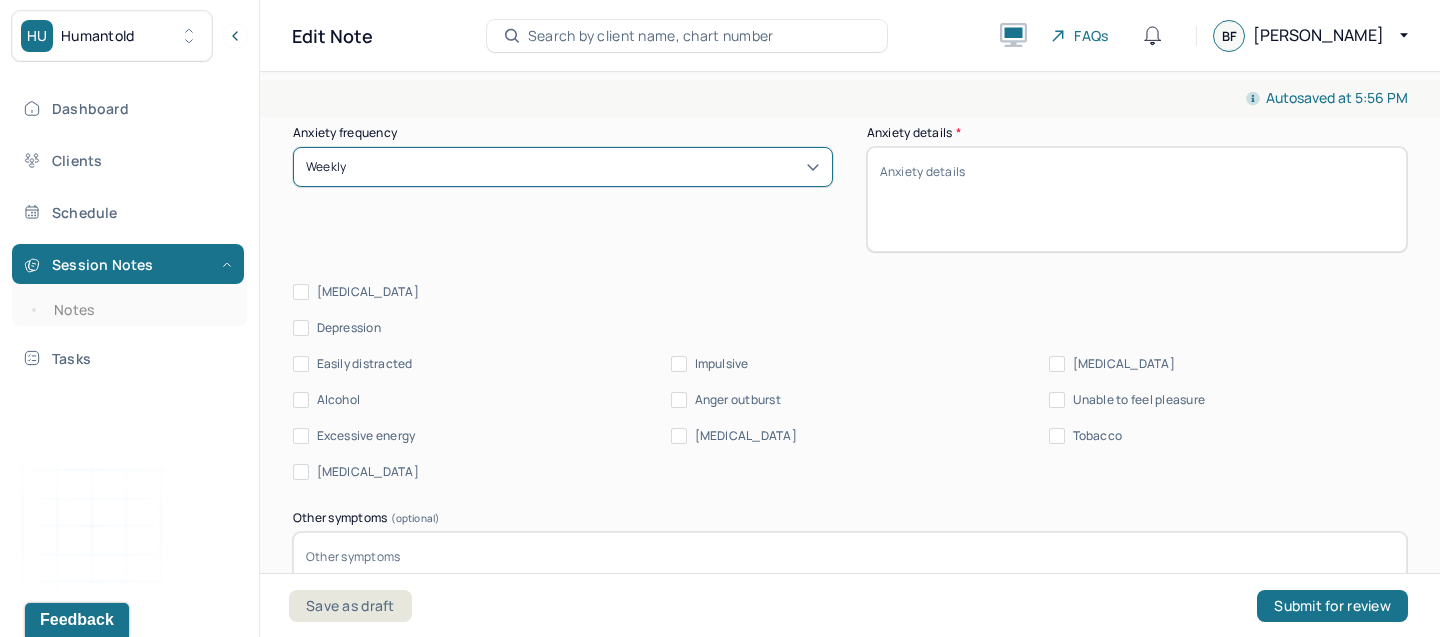 paste 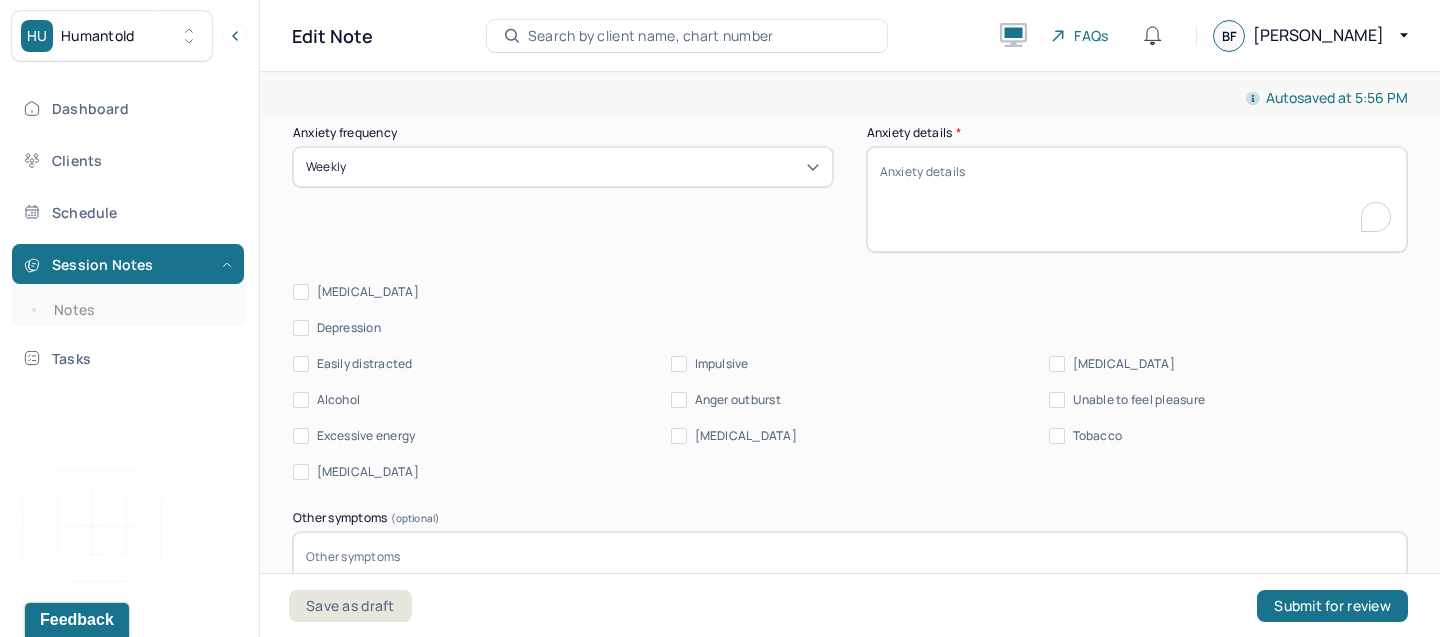 paste on "takes deep breaths and finds it helpful
Sadness and regret" 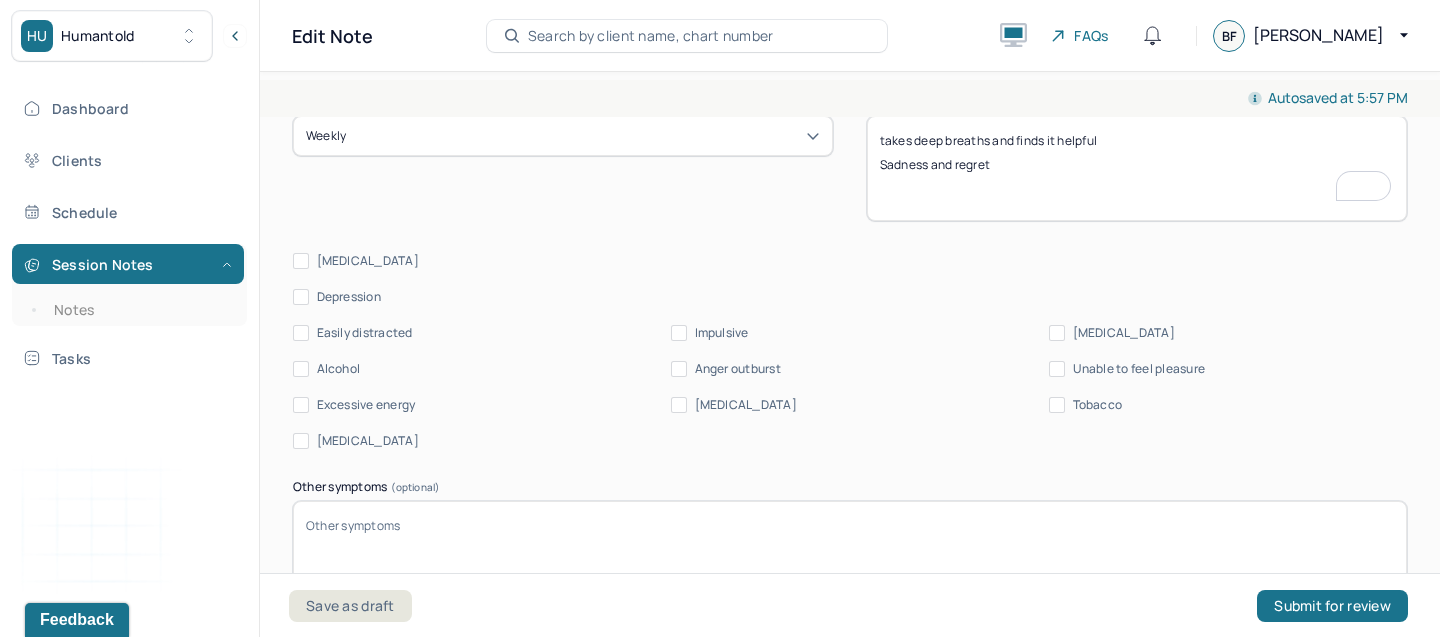 scroll, scrollTop: 2753, scrollLeft: 0, axis: vertical 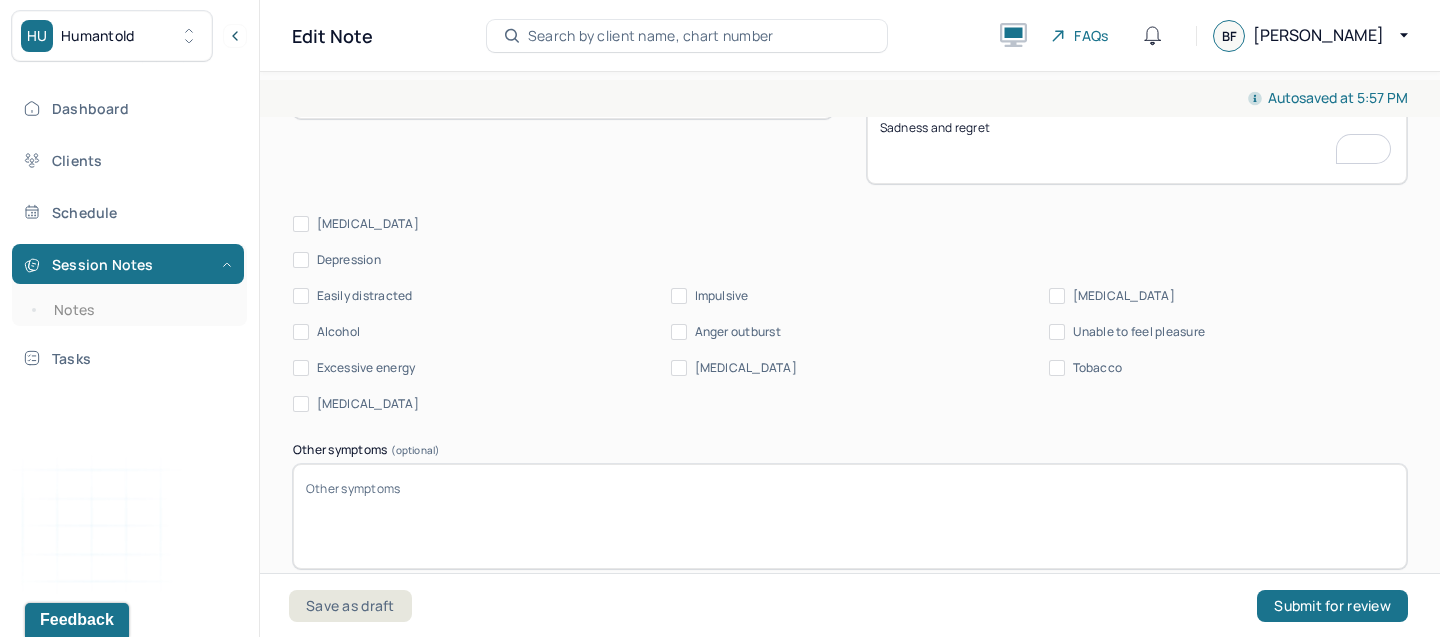 type on "takes deep breaths and finds it helpful
Sadness and regret" 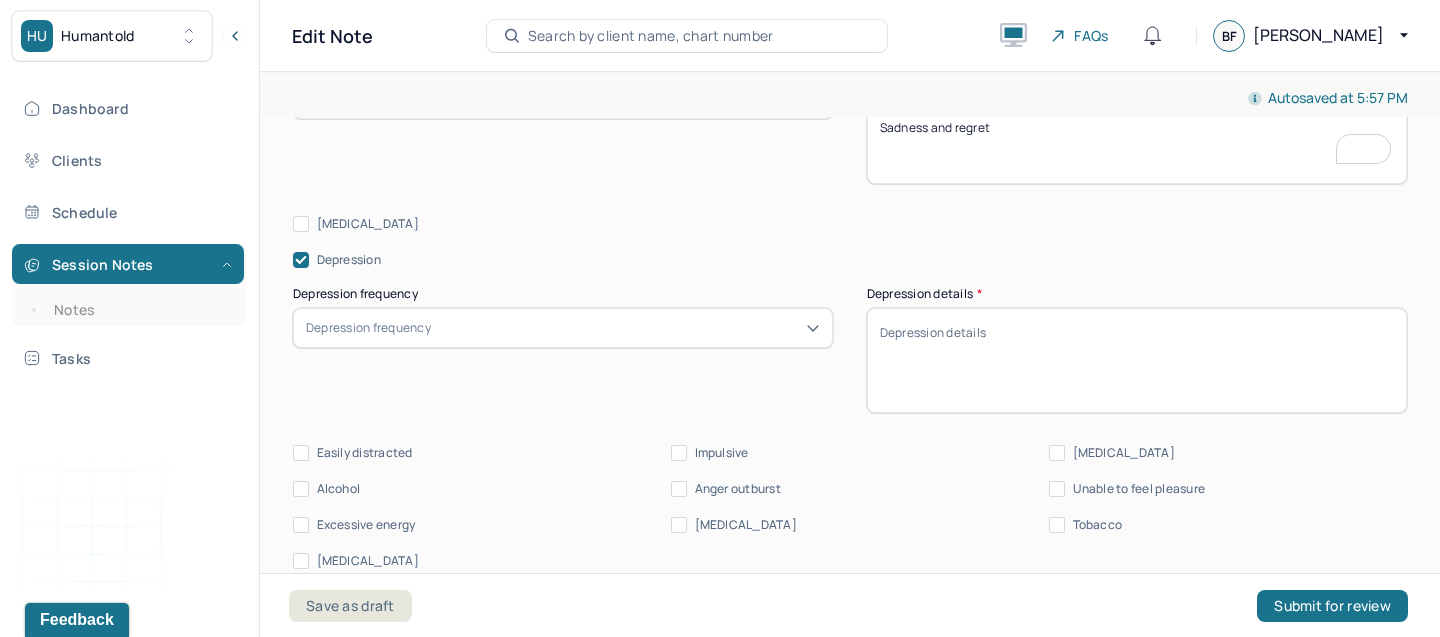 click on "Depression frequency" at bounding box center [563, 328] 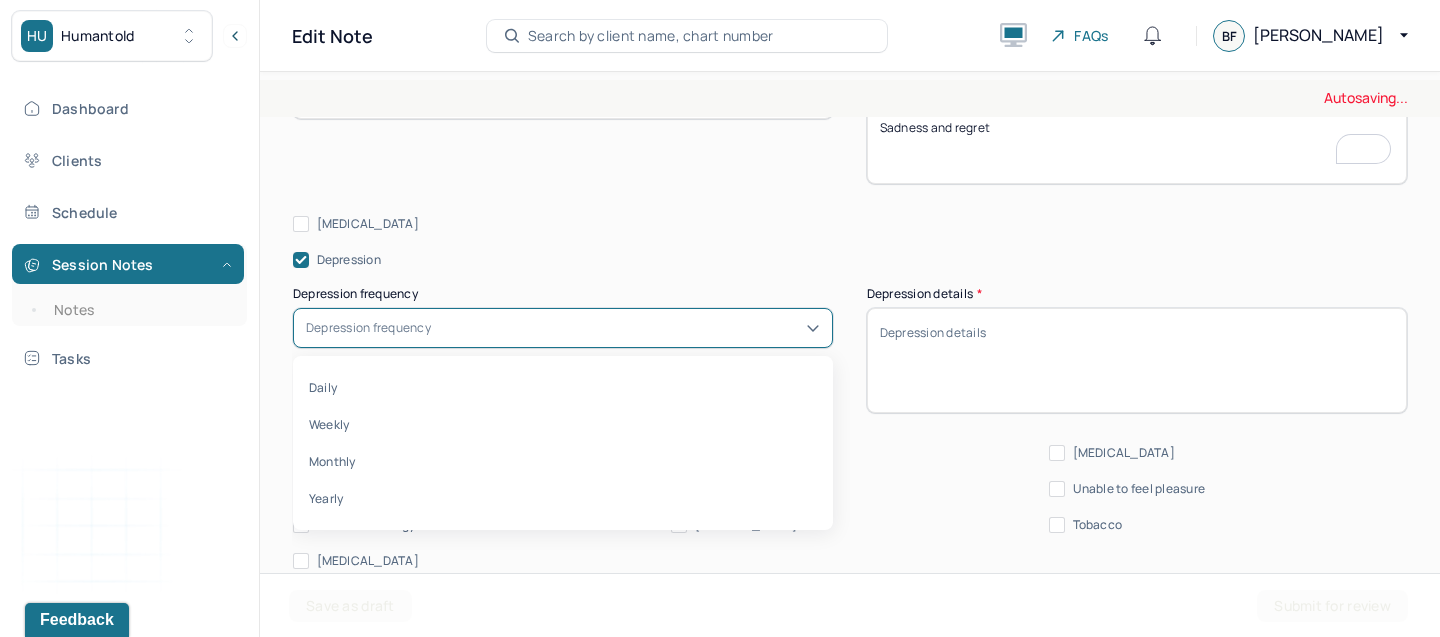 click on "Weekly" at bounding box center (563, 424) 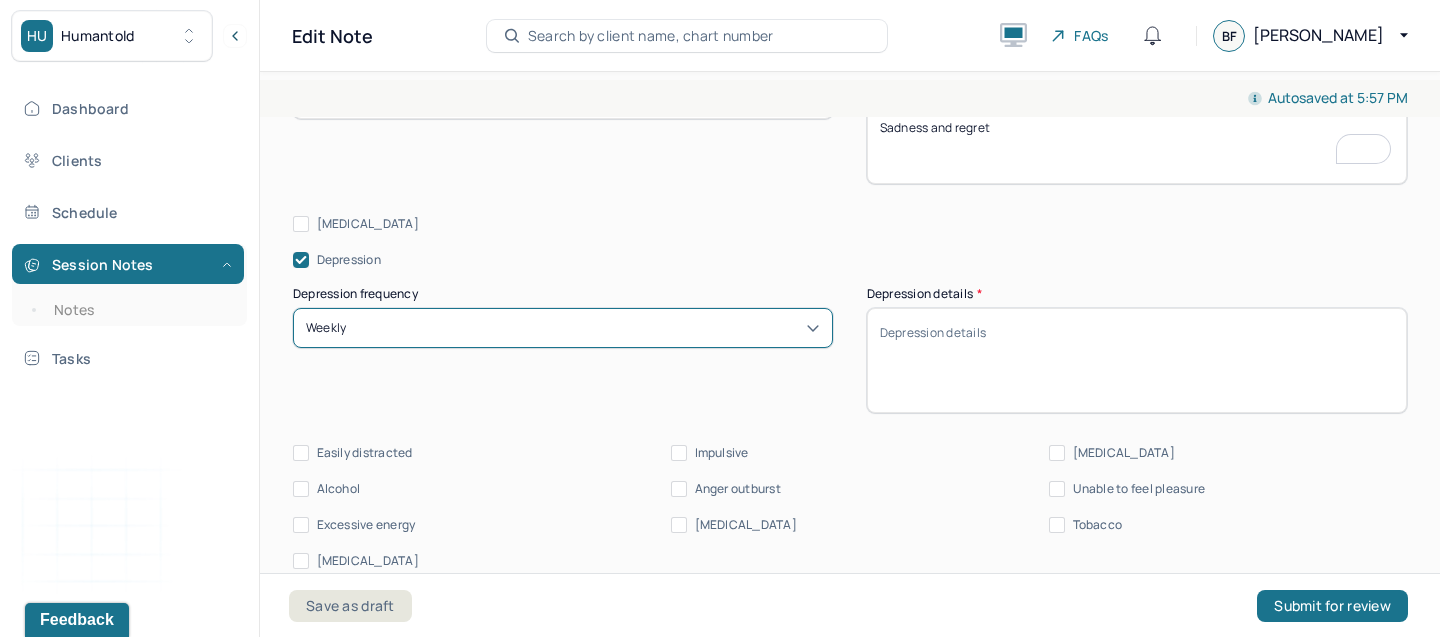 click on "Depression details *" at bounding box center (1137, 360) 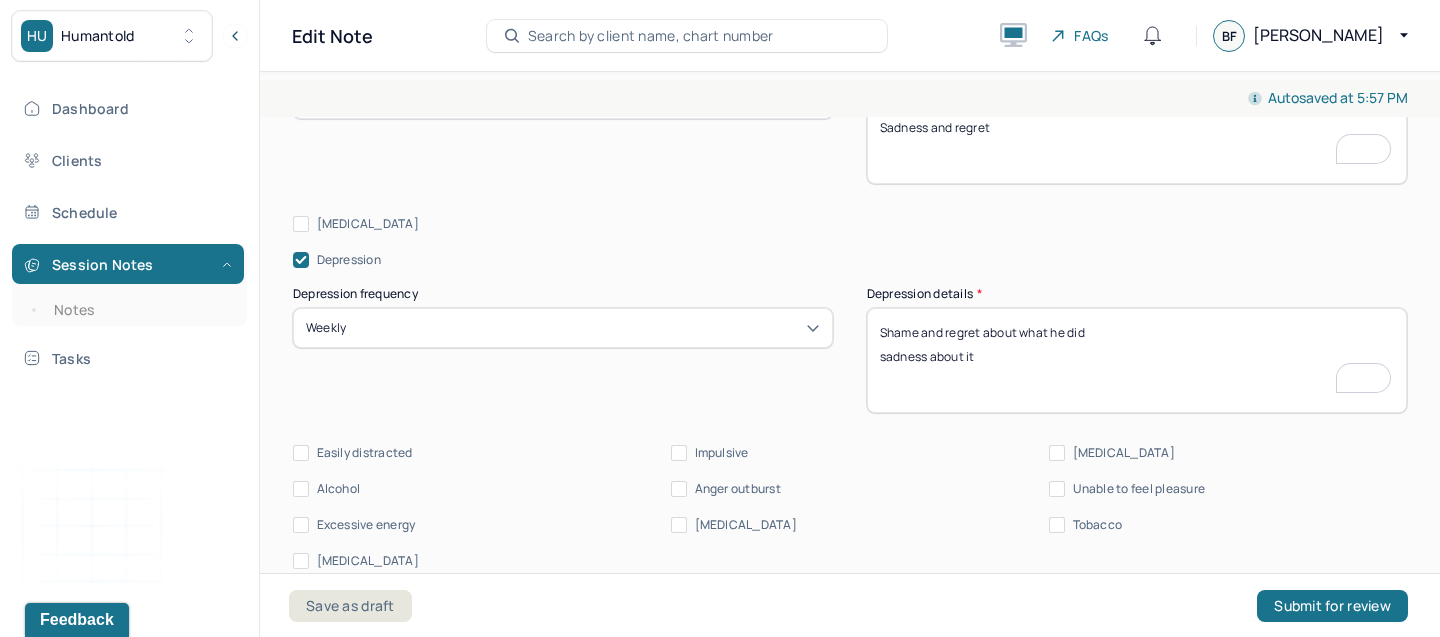 type on "Shame and regret about what he did
sadness about it" 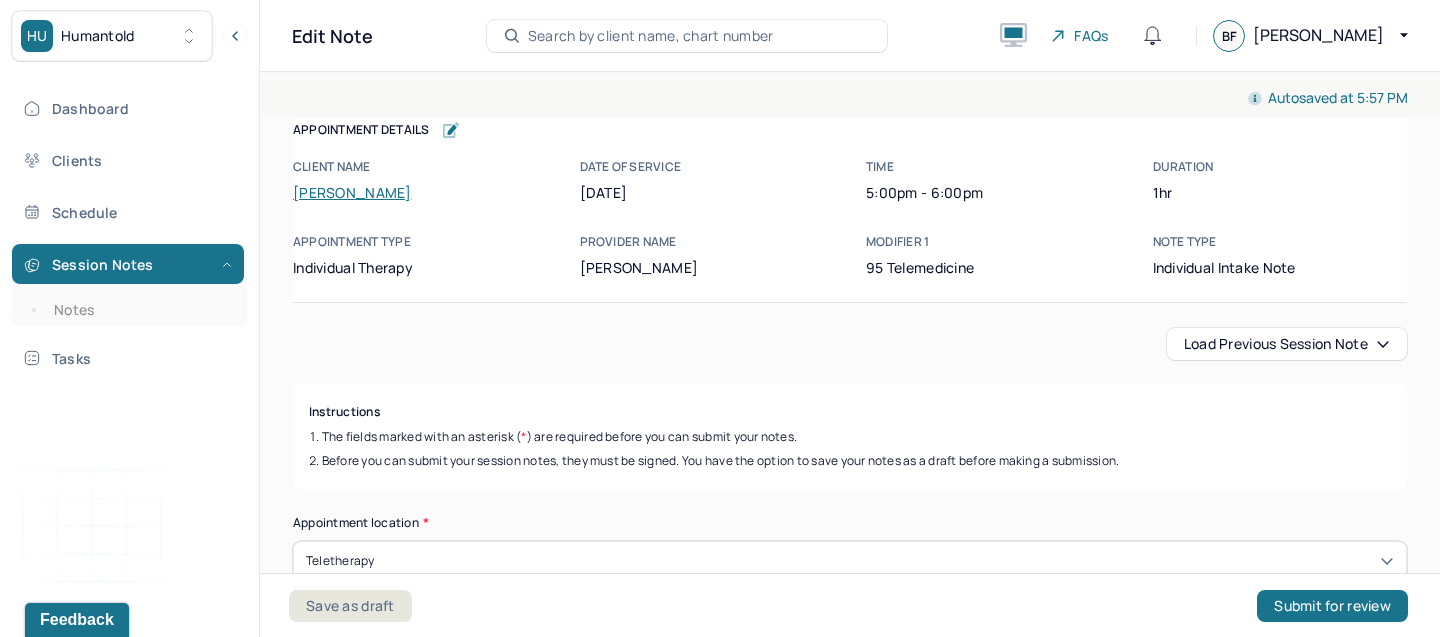scroll, scrollTop: 0, scrollLeft: 0, axis: both 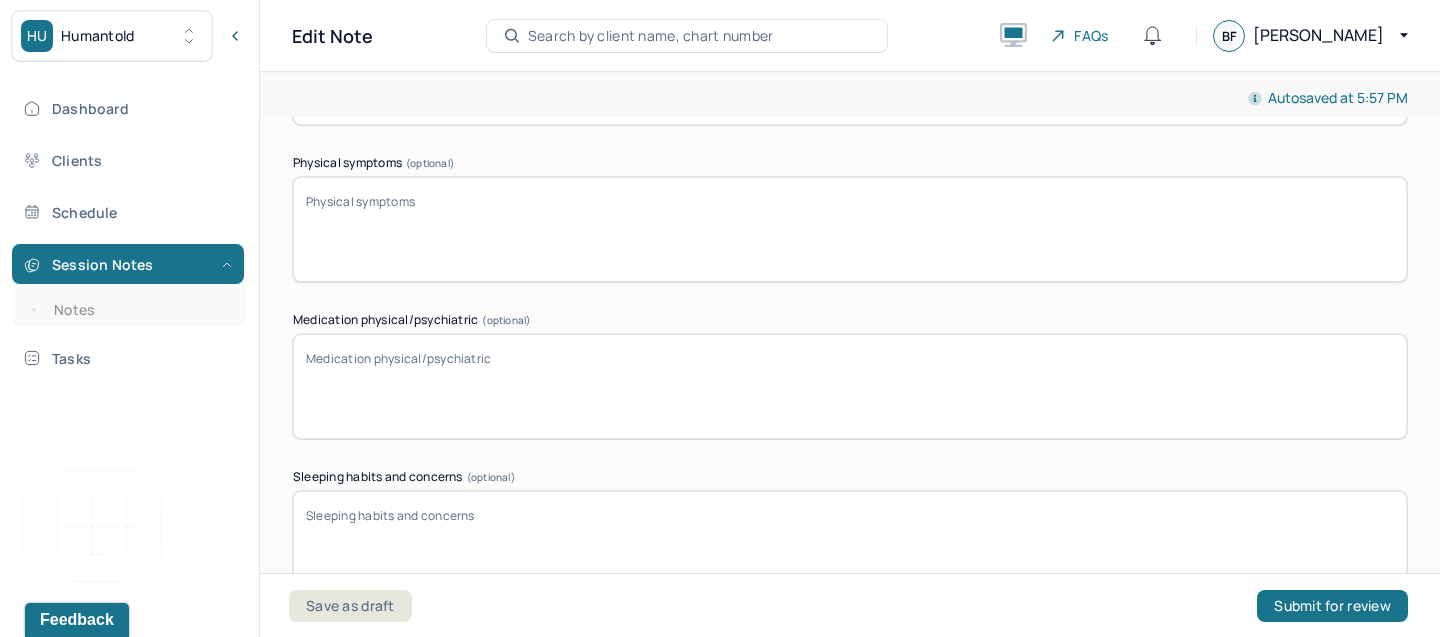 click on "Medication physical/psychiatric (optional)" at bounding box center [850, 386] 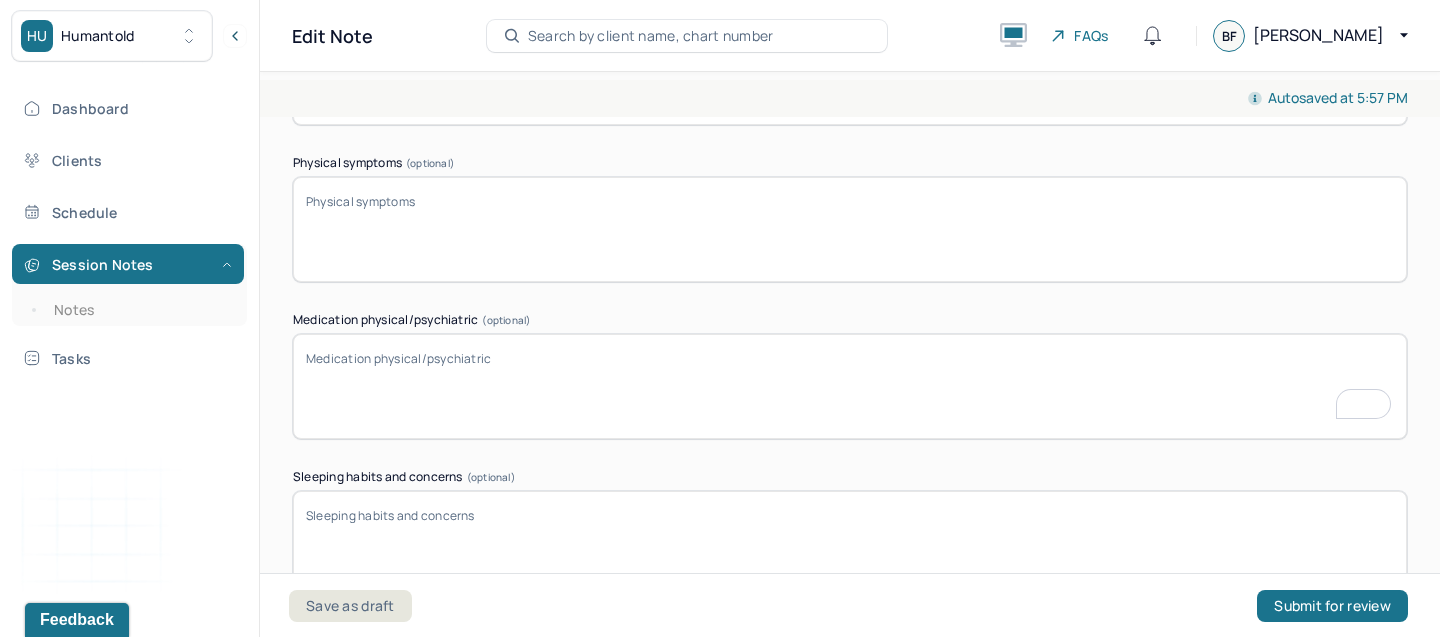 paste on "[MEDICAL_DATA]" 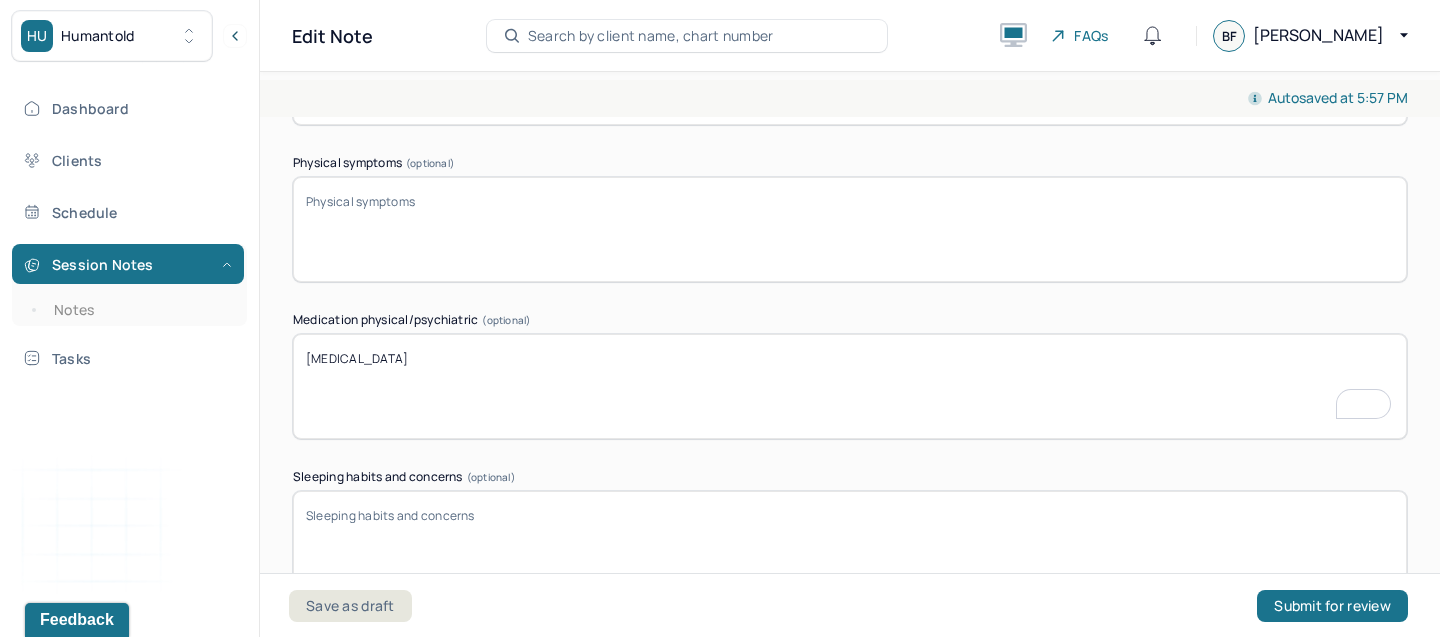 scroll, scrollTop: 3354, scrollLeft: 0, axis: vertical 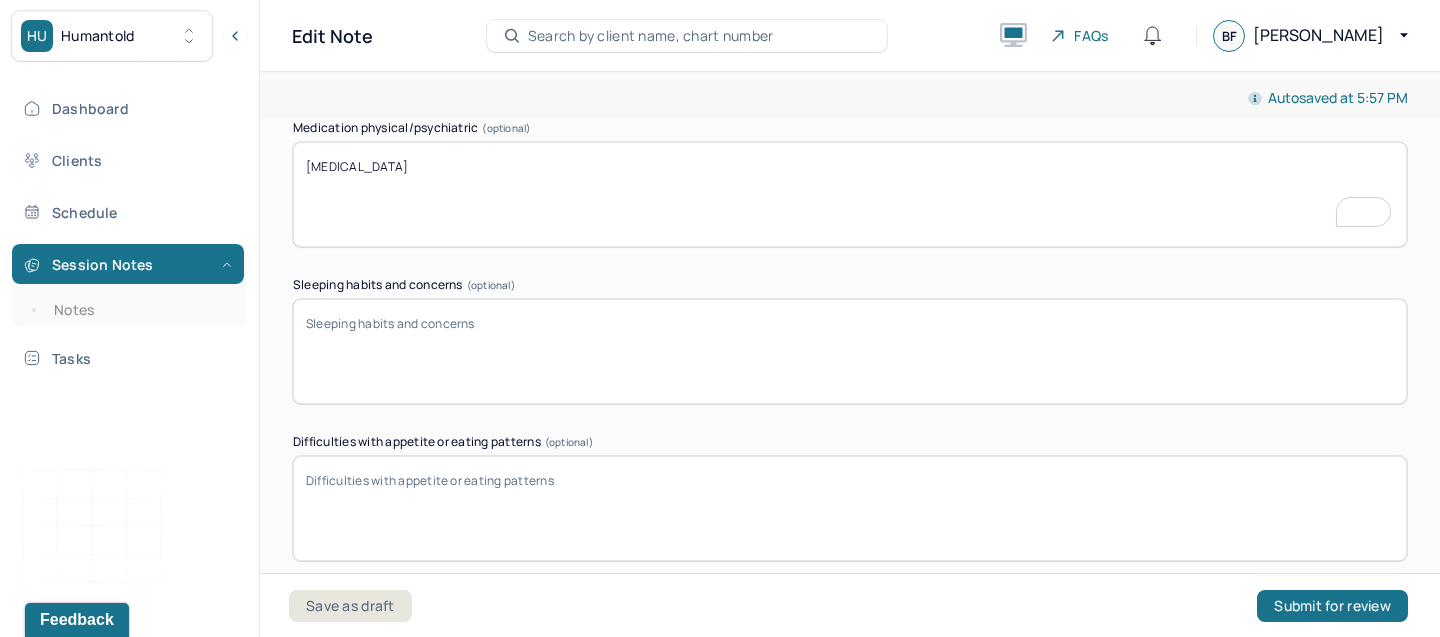 type on "[MEDICAL_DATA]" 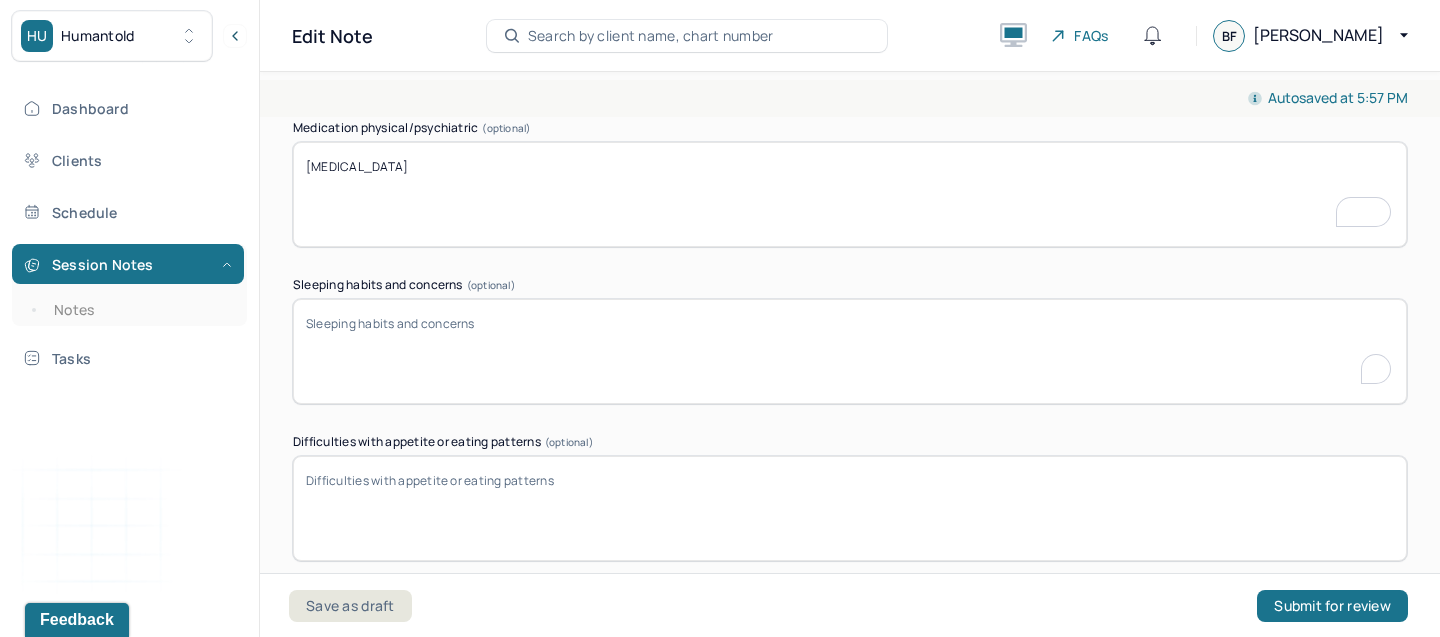 paste on "Wife has noticed he is talking more in his sleep. Wakes up during the night a few times, but not often" 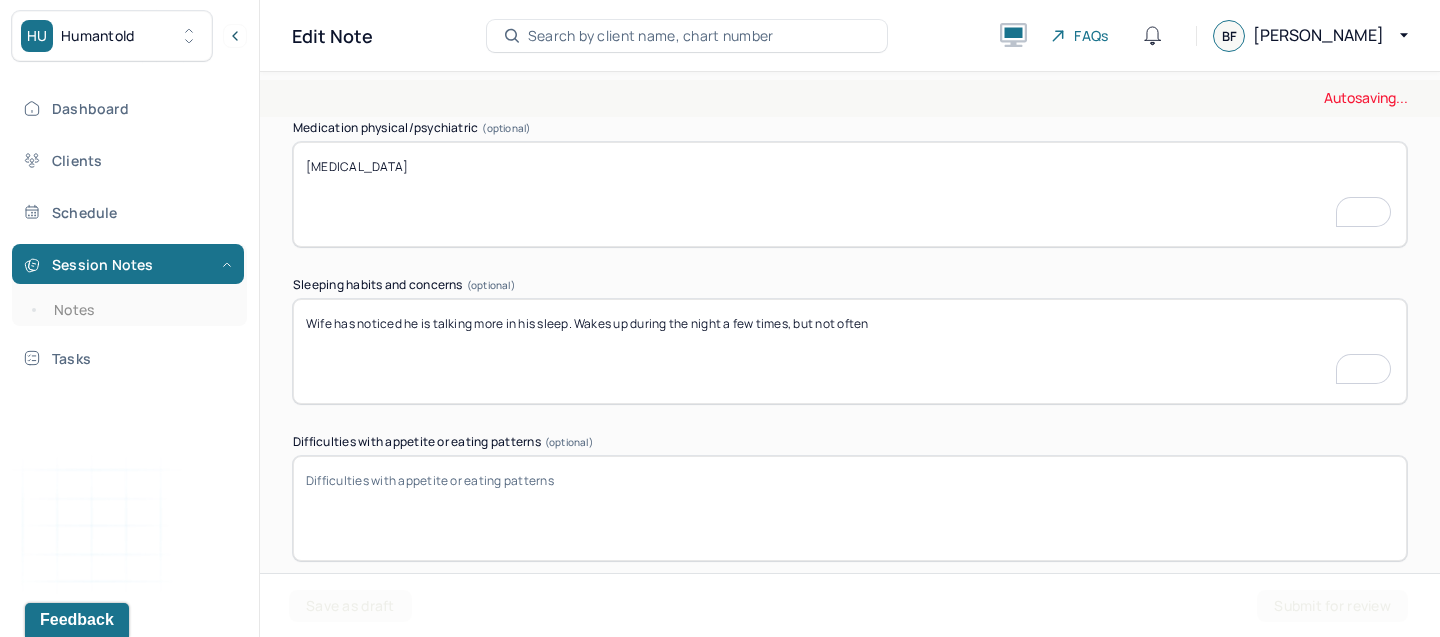 type on "Wife has noticed he is talking more in his sleep. Wakes up during the night a few times, but not often" 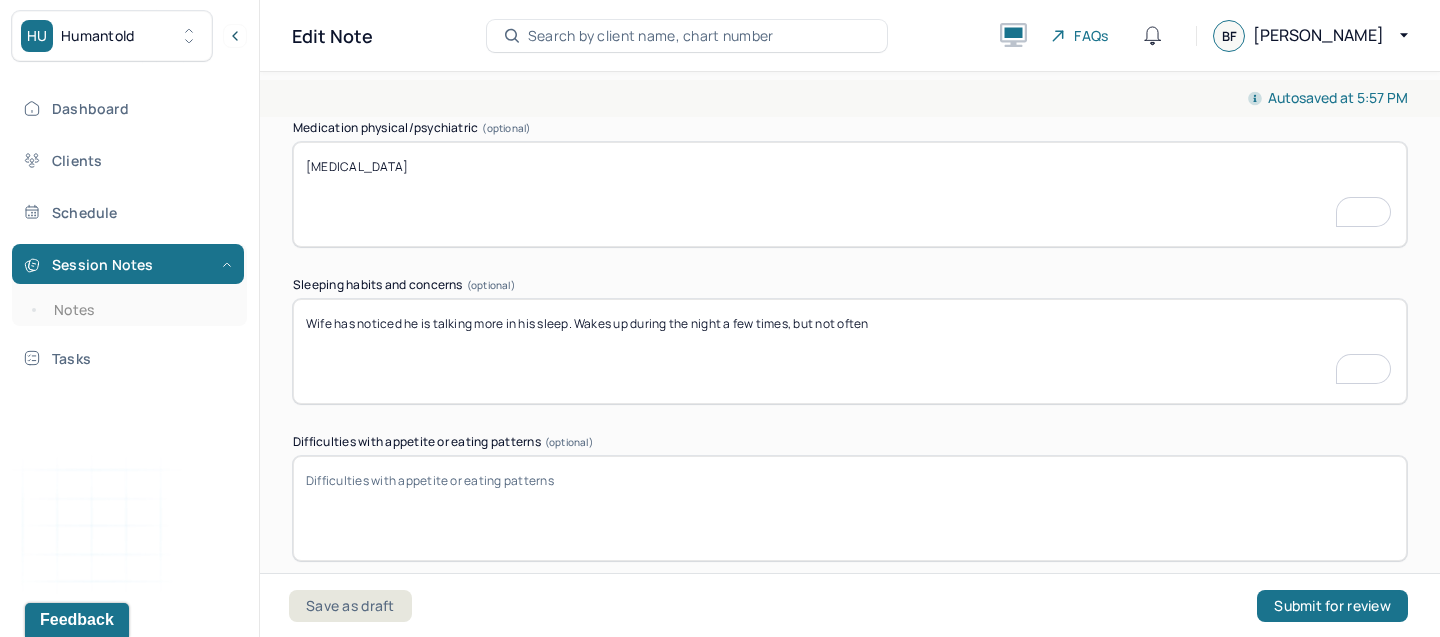 scroll, scrollTop: 3546, scrollLeft: 0, axis: vertical 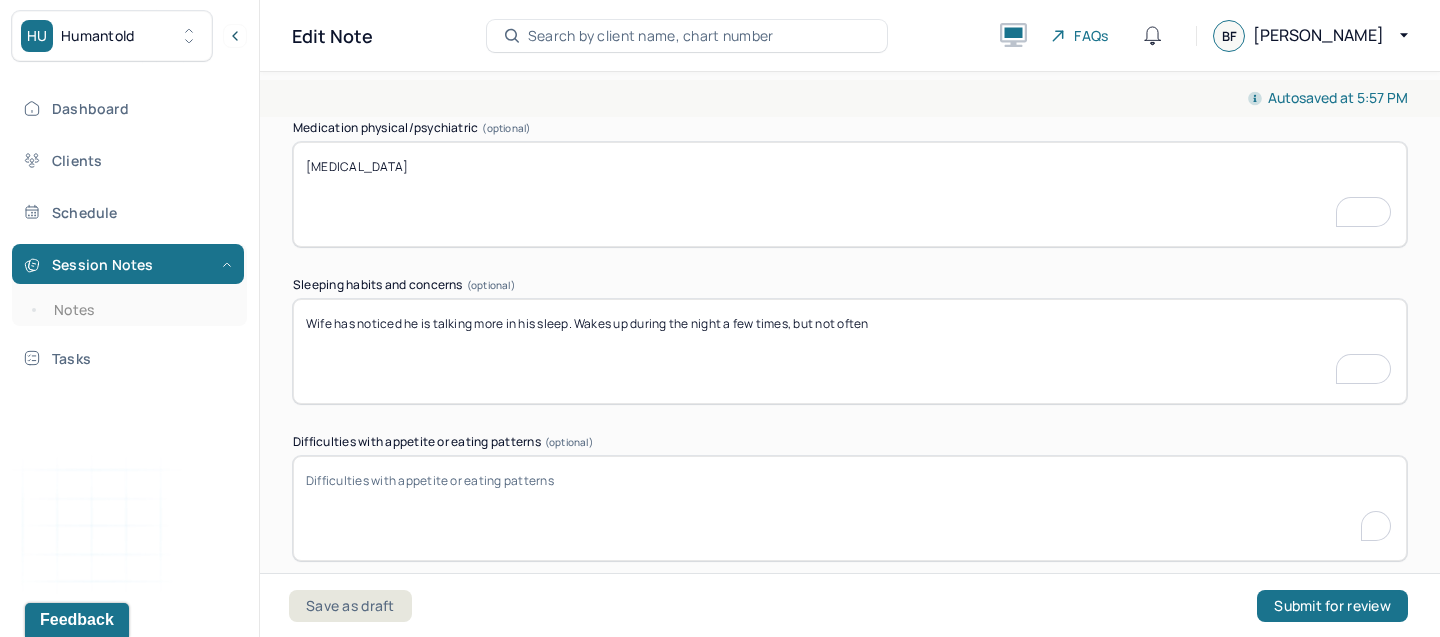 paste on "At first was uptaking his sugar intake but has been cutting back" 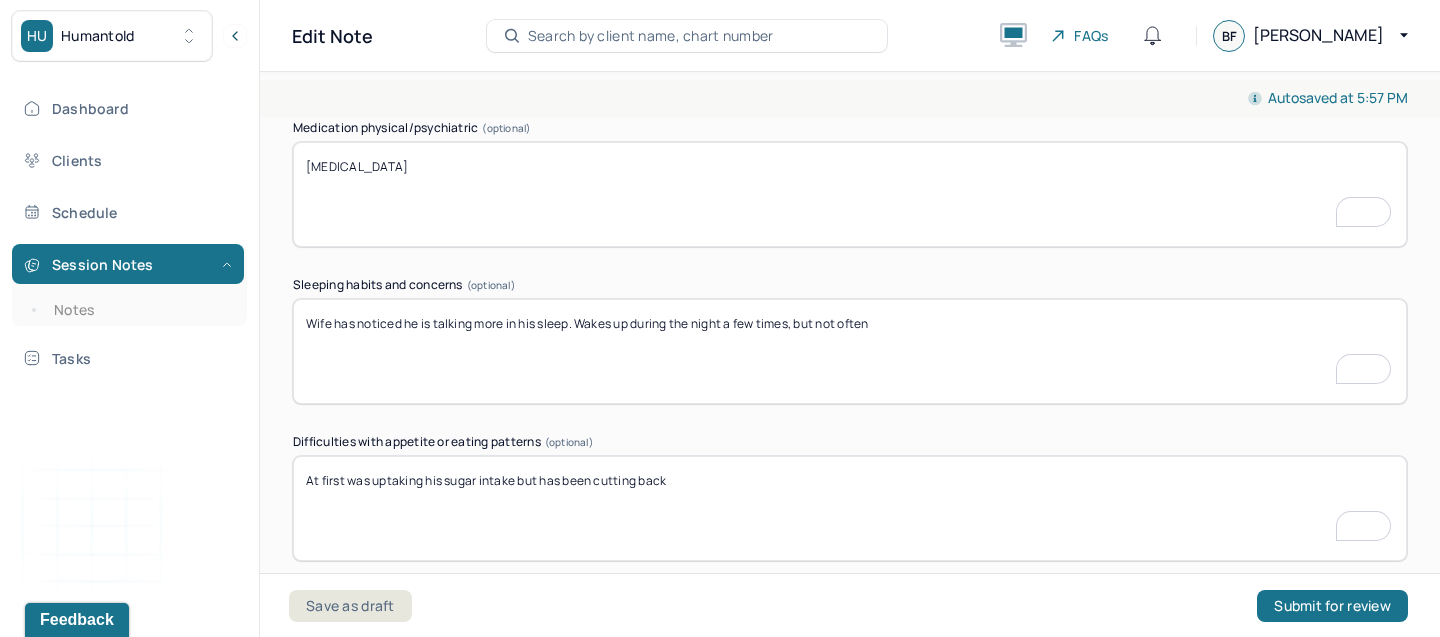 scroll, scrollTop: 3566, scrollLeft: 0, axis: vertical 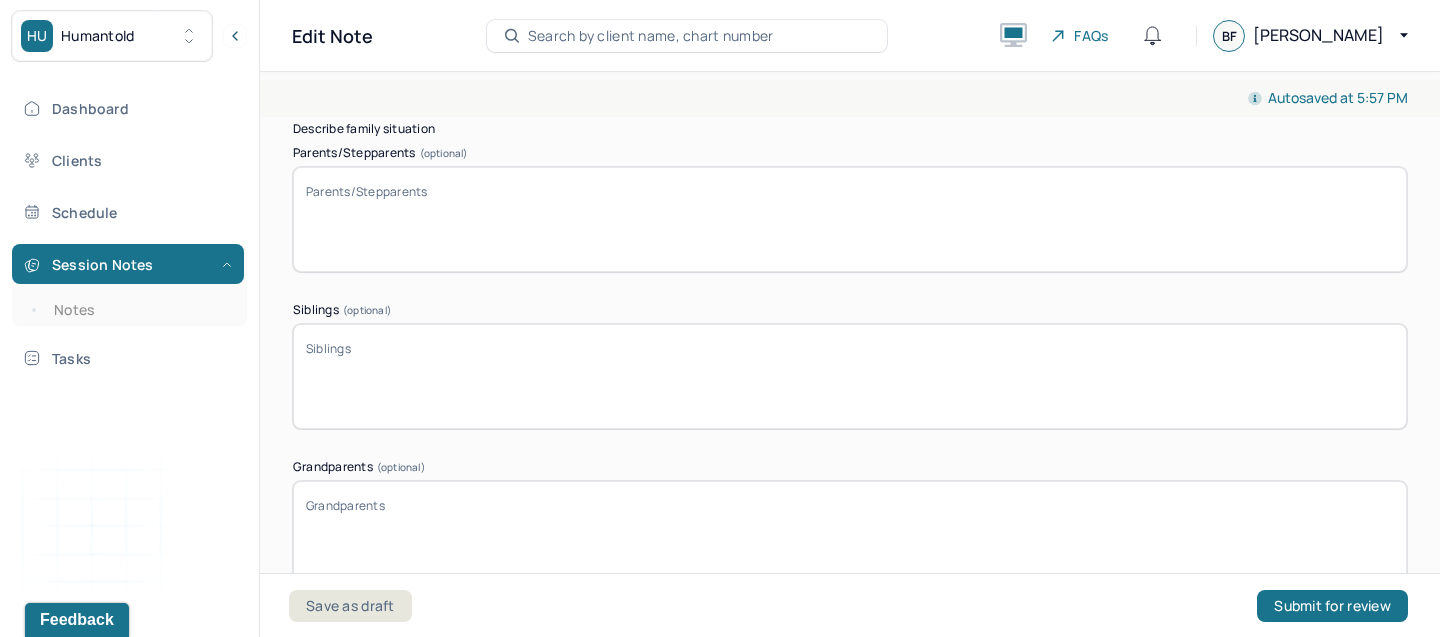 type on "At first was uptaking his sugar intake but has been cutting back" 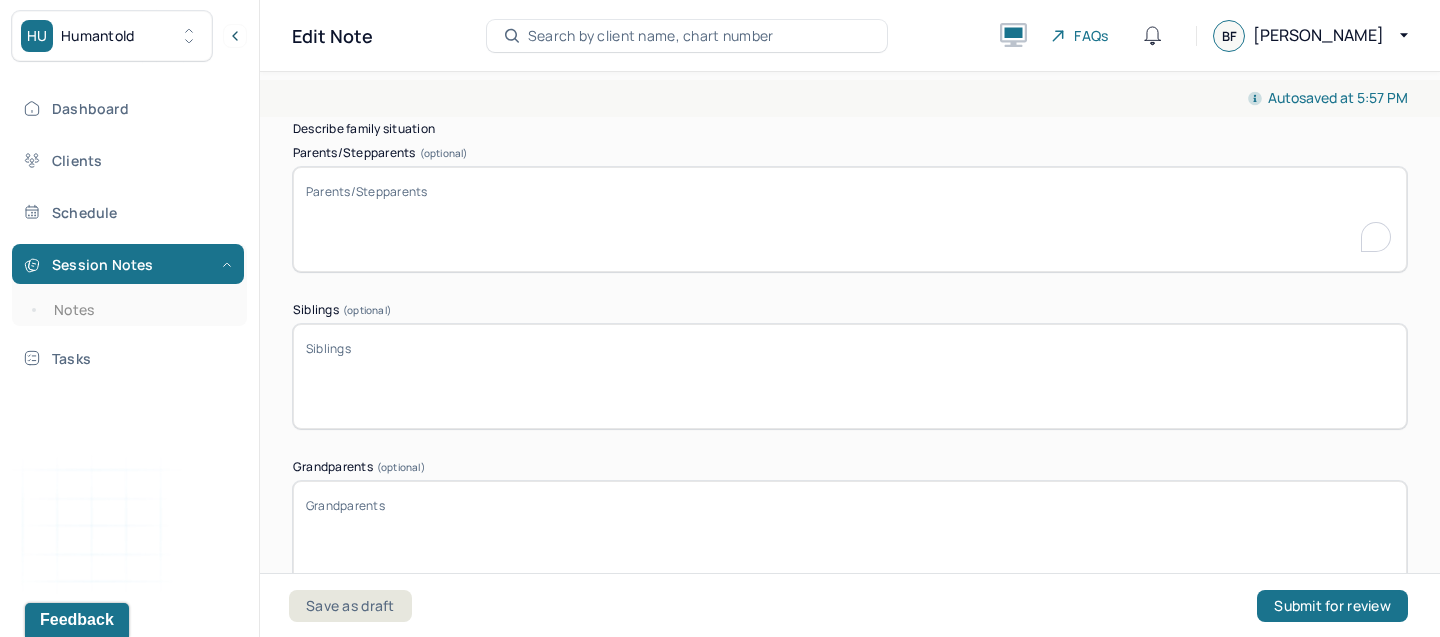 click on "Parents/Stepparents (optional)" at bounding box center (850, 219) 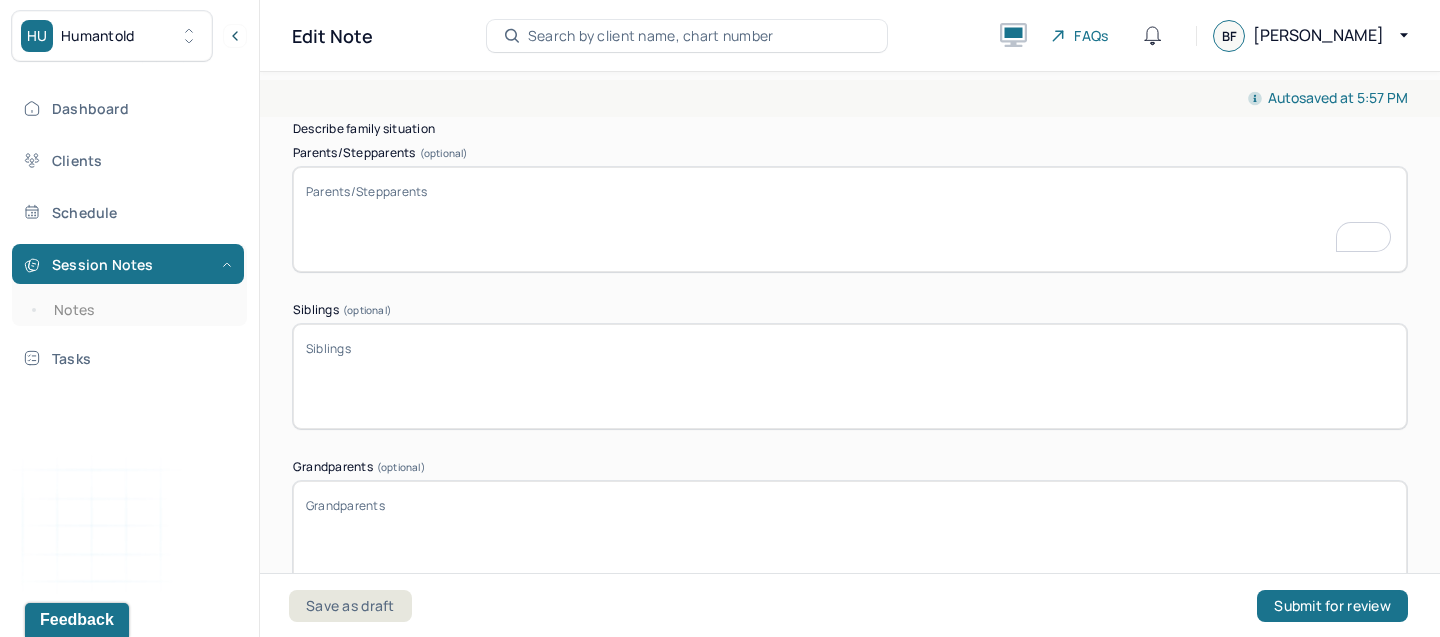 paste on "Dad is an alcoholic - still drinks 3 to 4 drinks a day, and had a stroke. He’s high functioning. Good relationship with him, tough because he can’t communicate well, but it is good. Mom is an angel; she’s great." 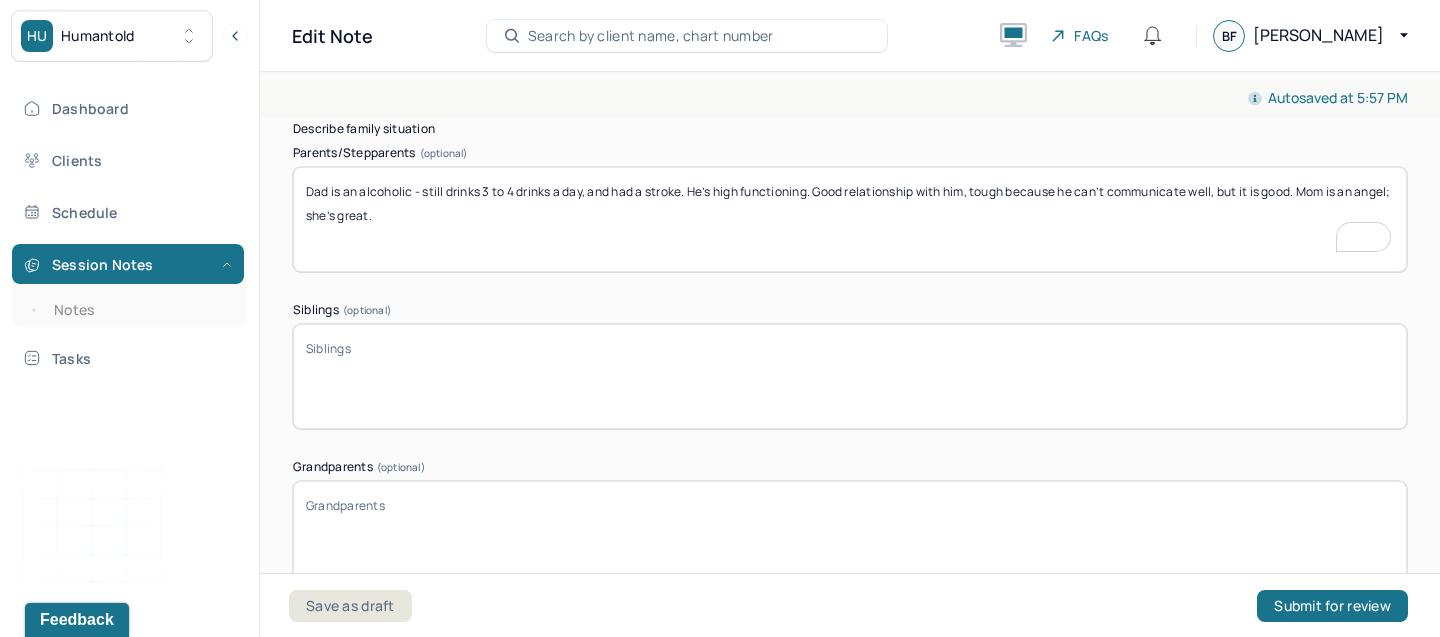 type on "Dad is an alcoholic - still drinks 3 to 4 drinks a day, and had a stroke. He’s high functioning. Good relationship with him, tough because he can’t communicate well, but it is good. Mom is an angel; she’s great." 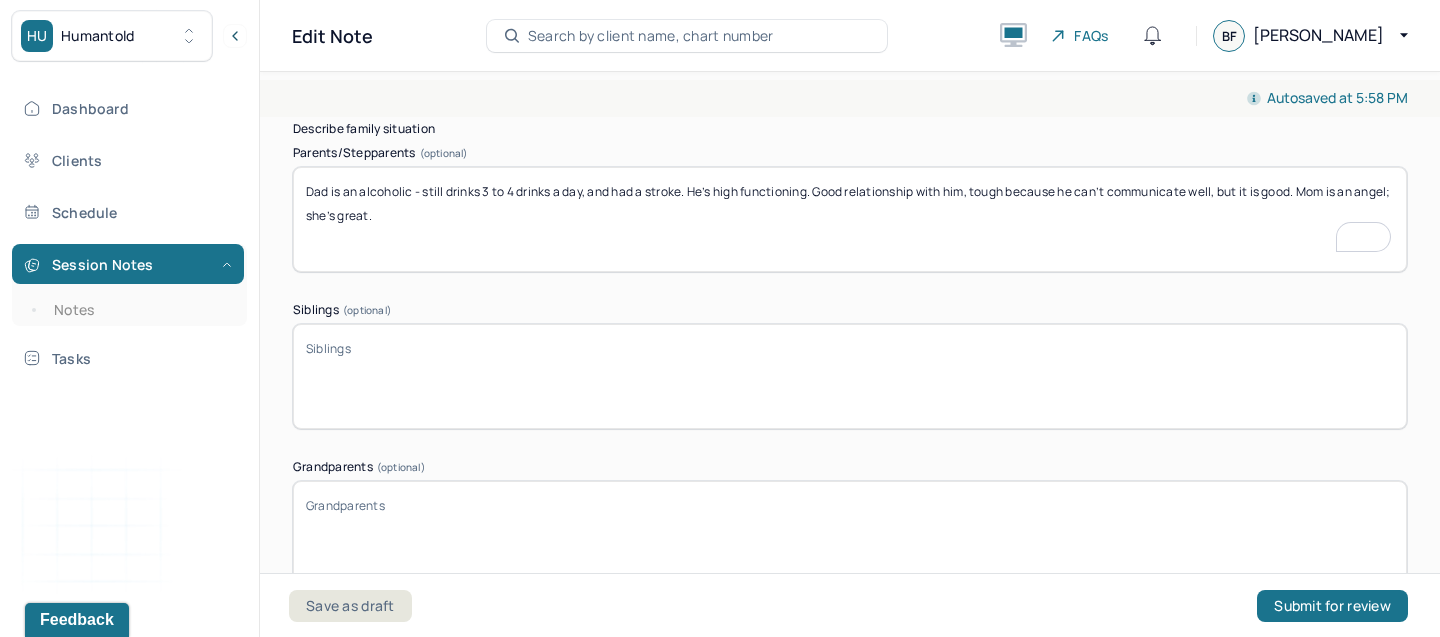 click on "Siblings (optional)" at bounding box center (850, 376) 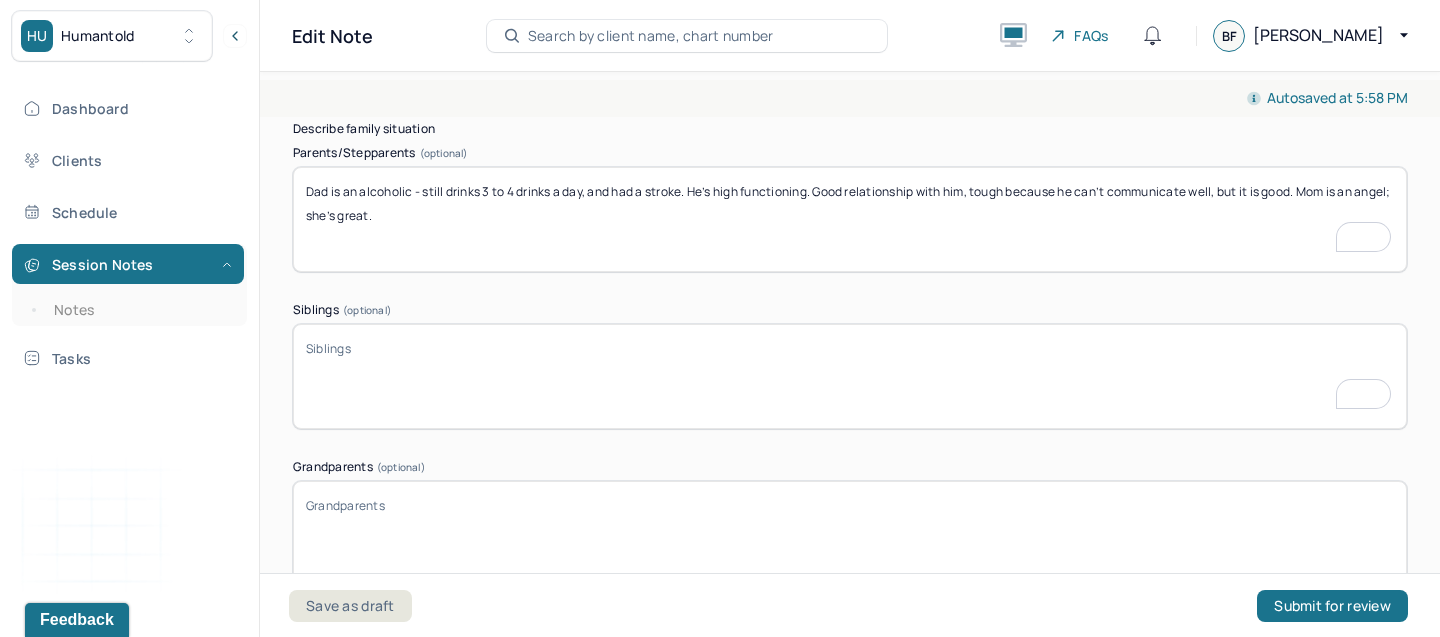 paste on "Younger sister - 4 years younger - good relationship" 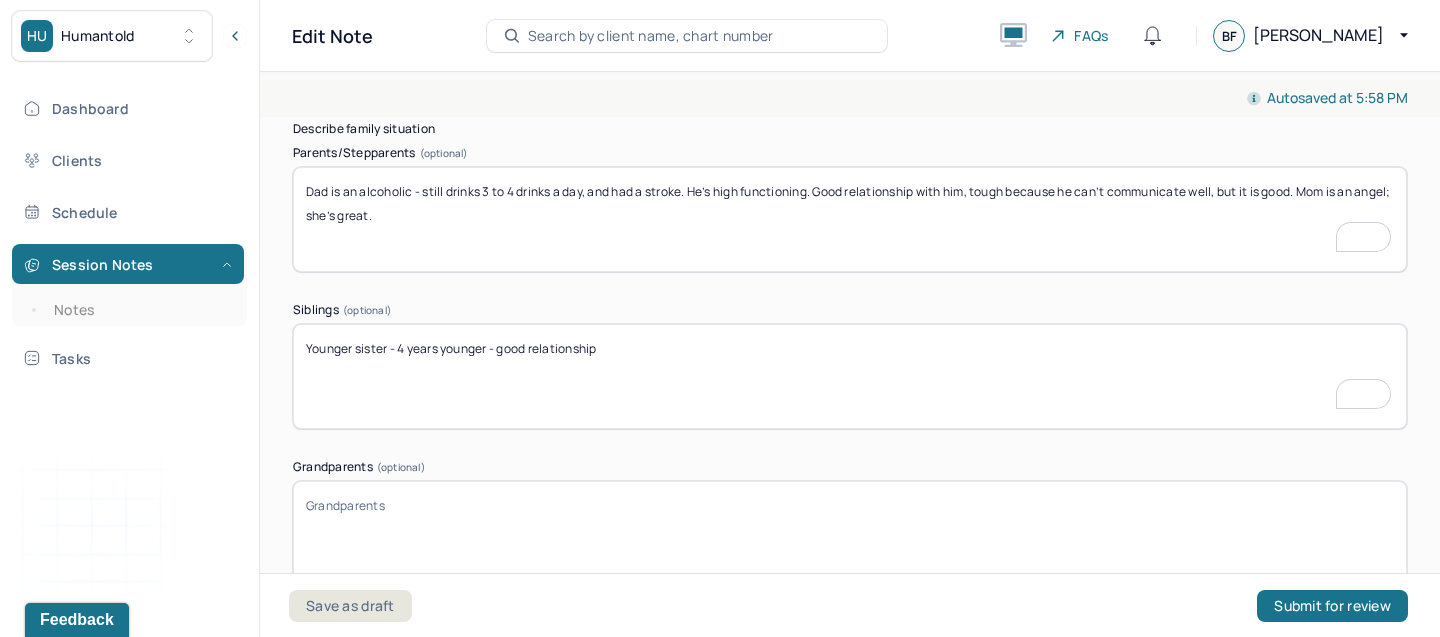 type on "Younger sister - 4 years younger - good relationship" 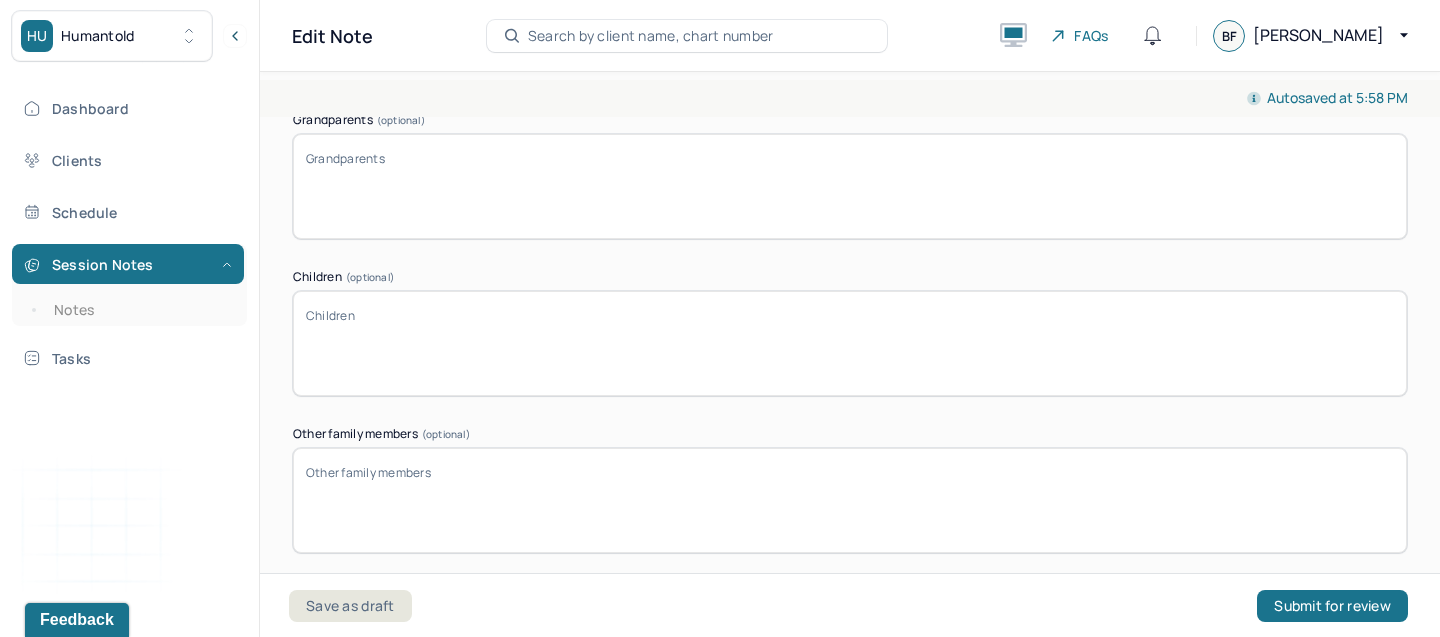 click on "Children (optional)" at bounding box center (850, 343) 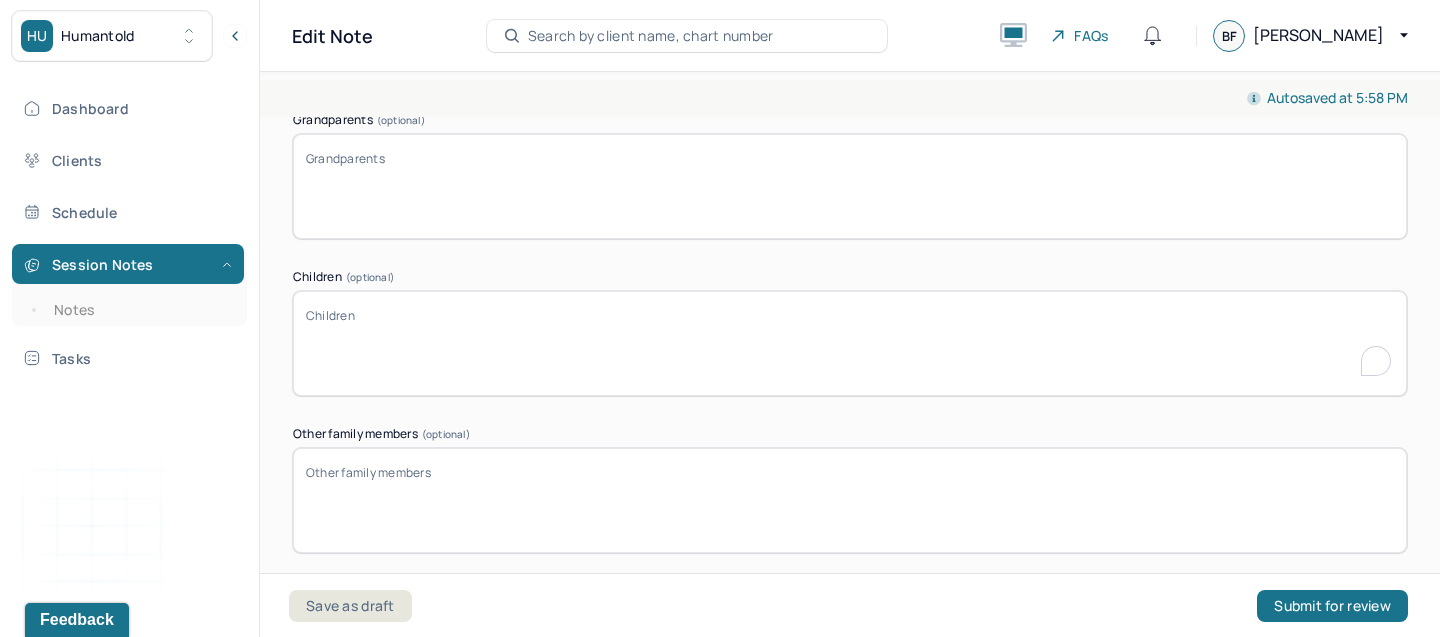 paste on "Children - 2 boys - 13( [PERSON_NAME]) and 14 - Good relationship with both" 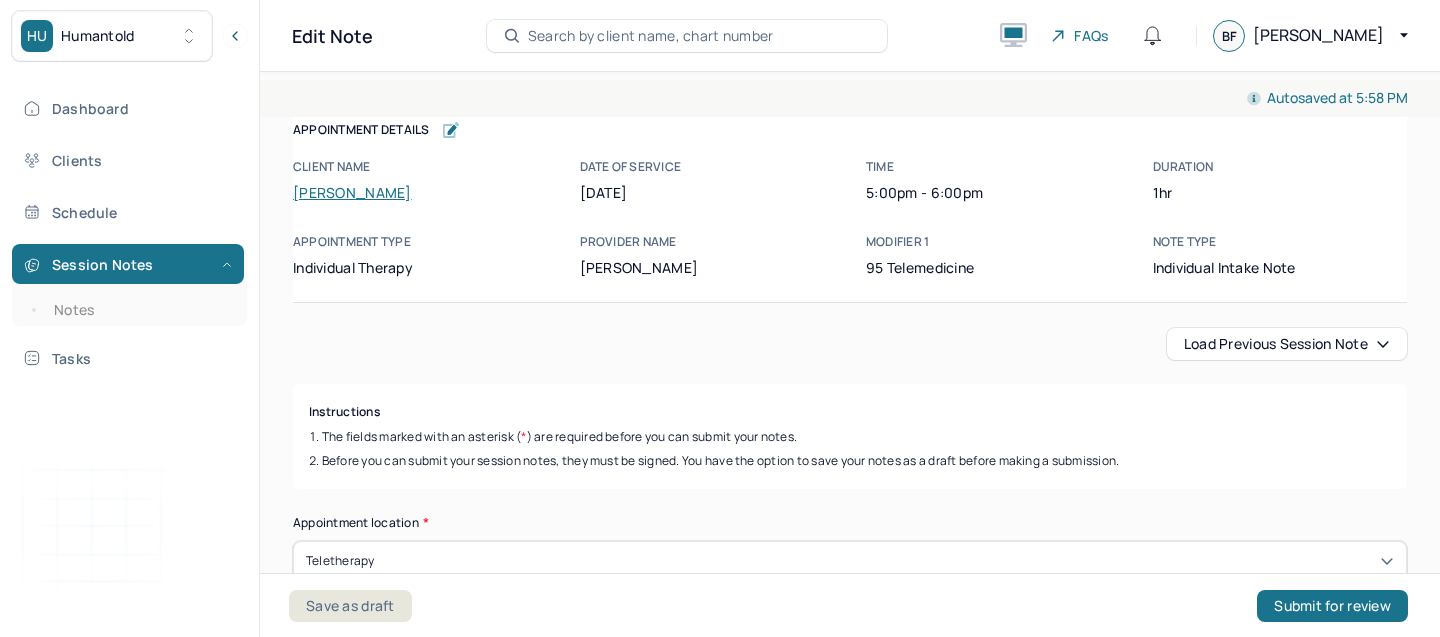 click on "Other family members (optional)" at bounding box center [850, 4903] 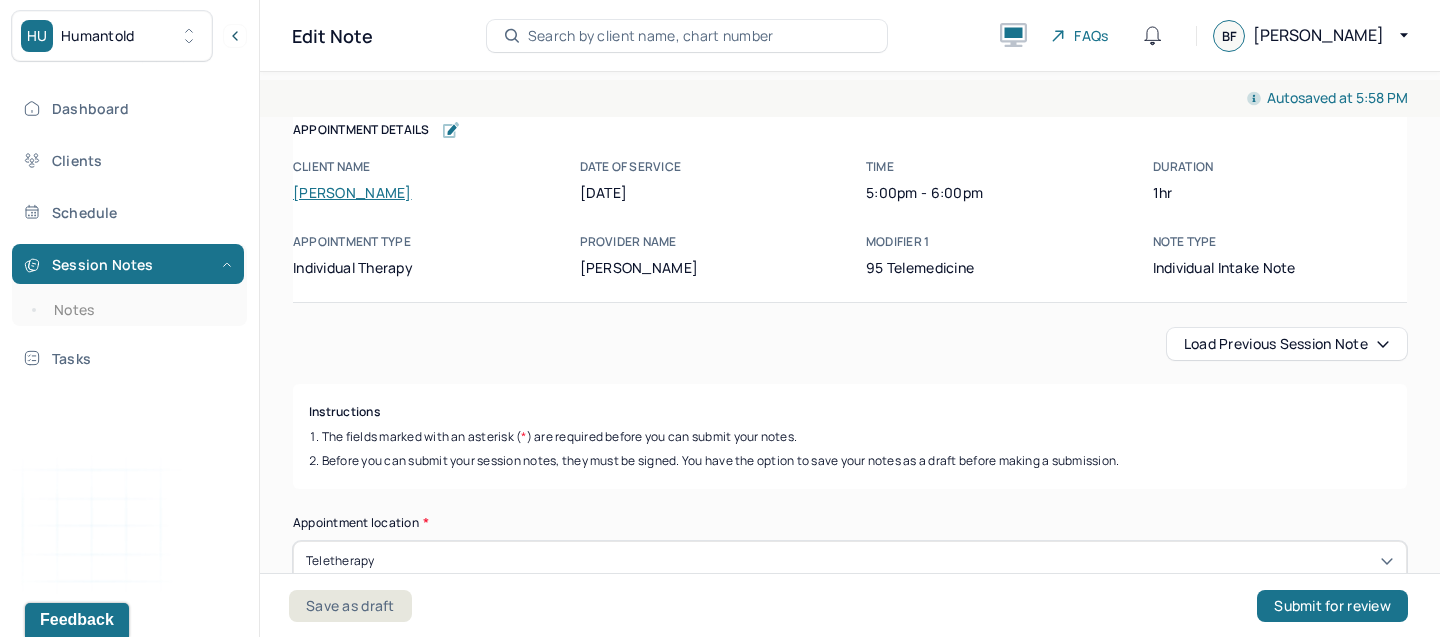 scroll, scrollTop: 0, scrollLeft: 0, axis: both 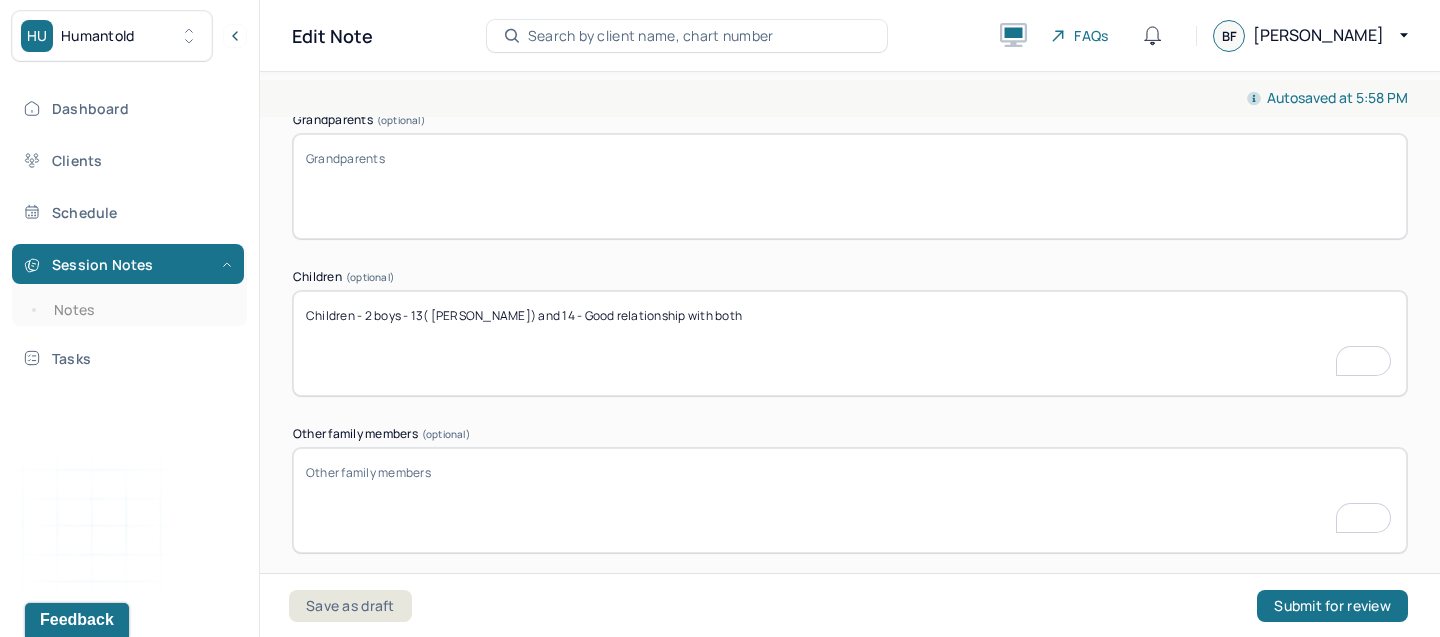 paste on "Wife - together since [DATE] - married in [DATE] - very good, she’s very supportive and has been his rock. She’s a school teacher" 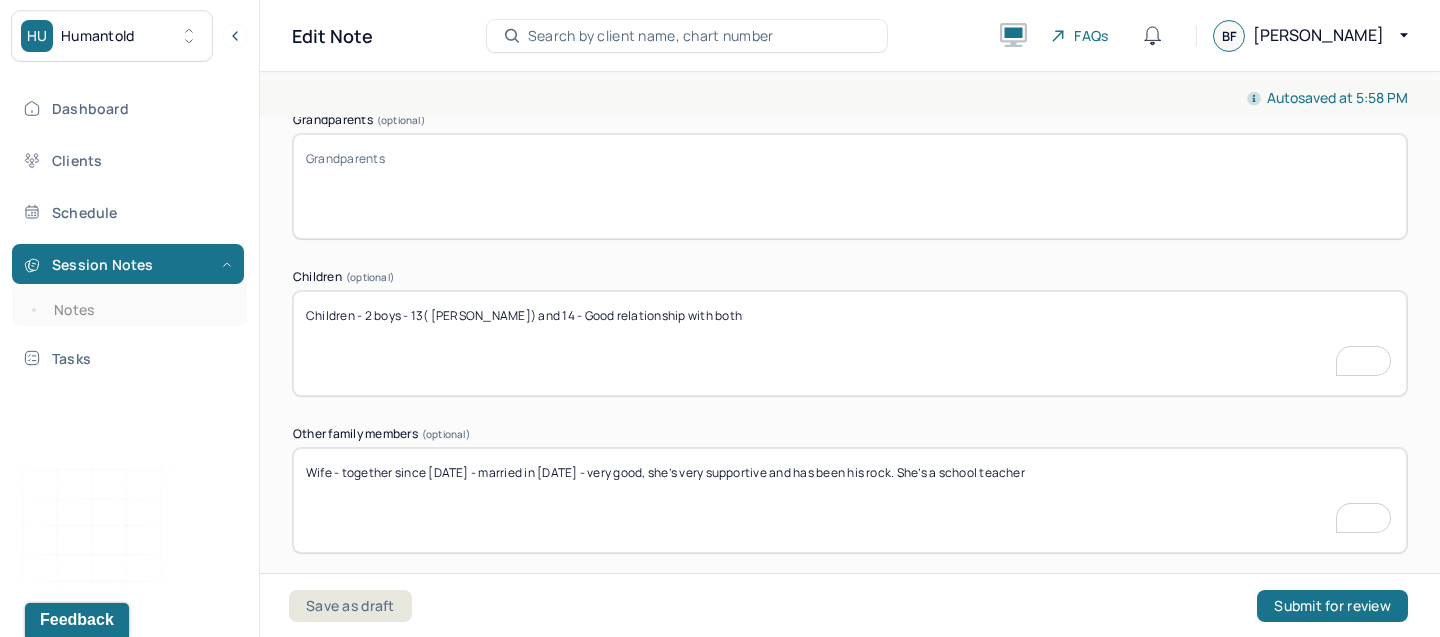 type on "Wife - together since [DATE] - married in [DATE] - very good, she’s very supportive and has been his rock. She’s a school teacher" 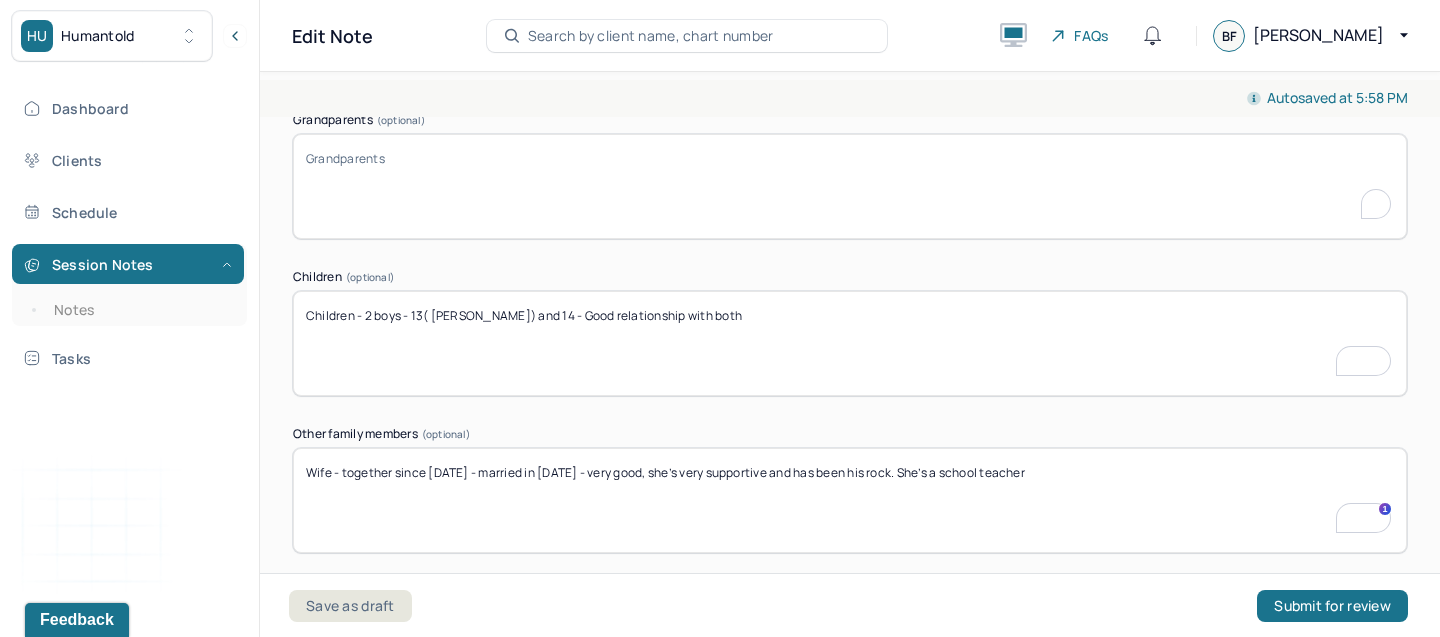paste on "Grandpa came over from [GEOGRAPHIC_DATA] - drinking culture" 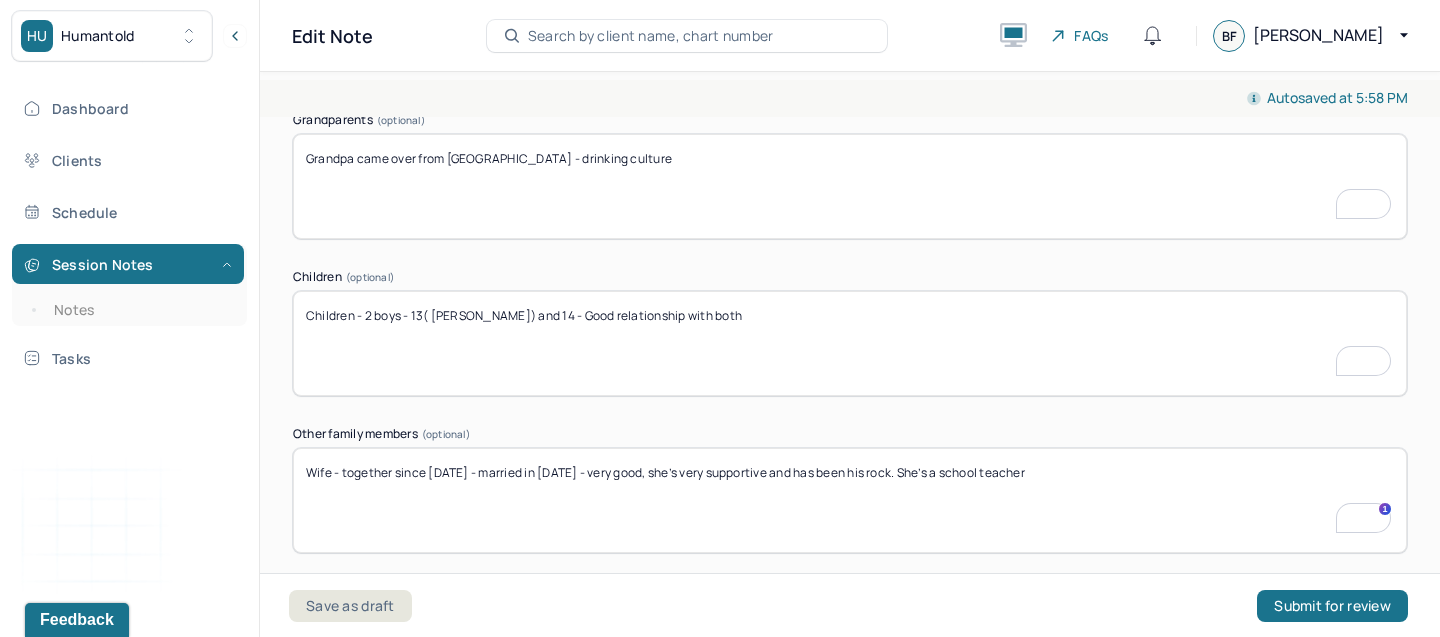 scroll, scrollTop: 4403, scrollLeft: 0, axis: vertical 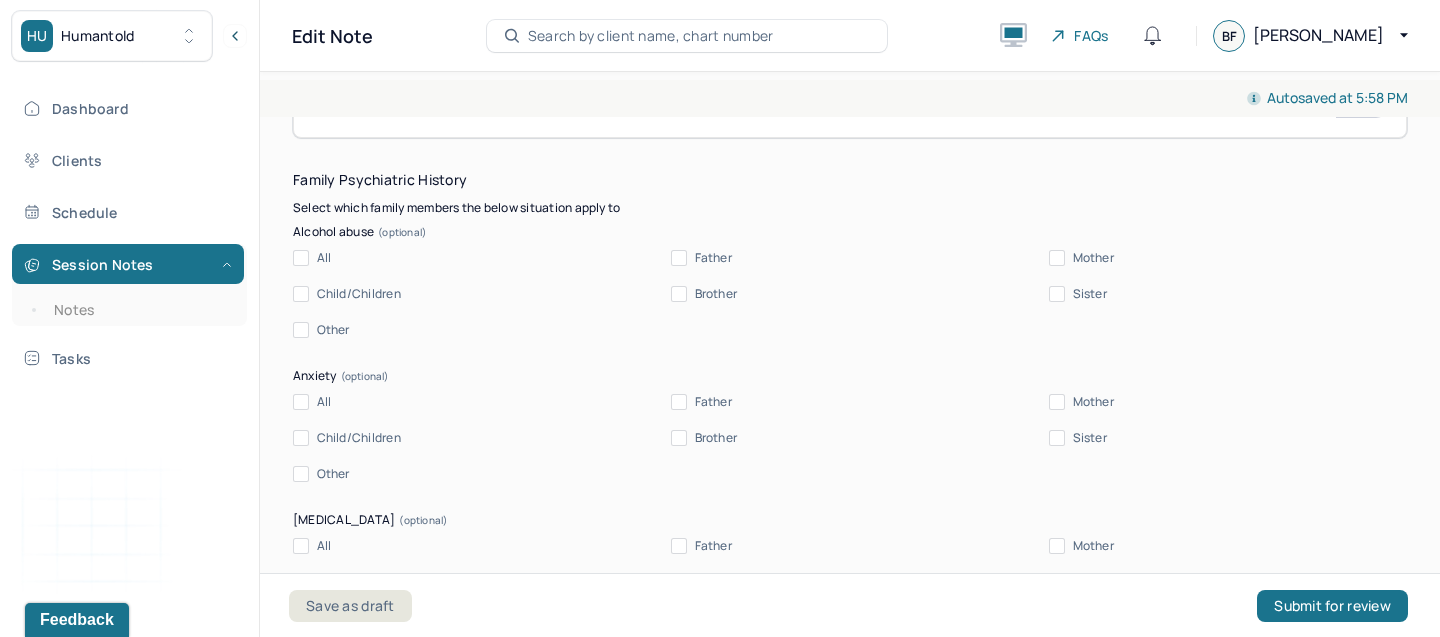 type on "Grandpa came over from [GEOGRAPHIC_DATA] - drinking culture" 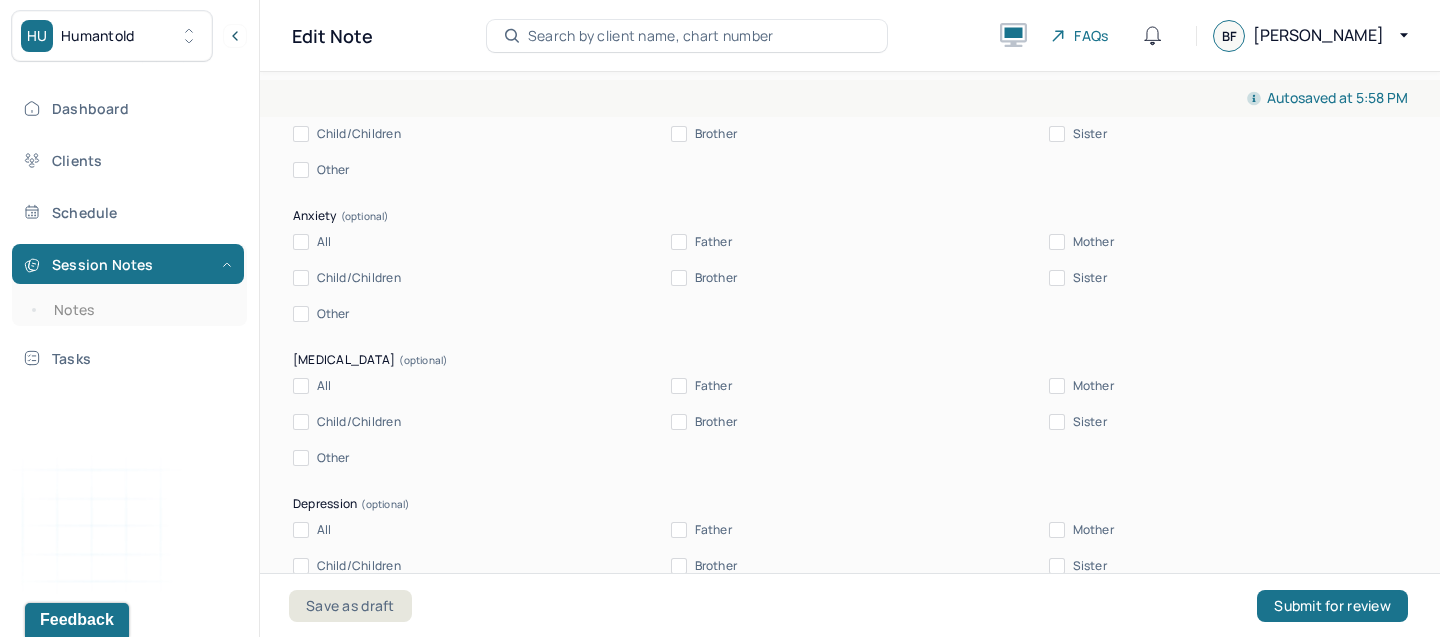 click on "Mother" at bounding box center (1057, 242) 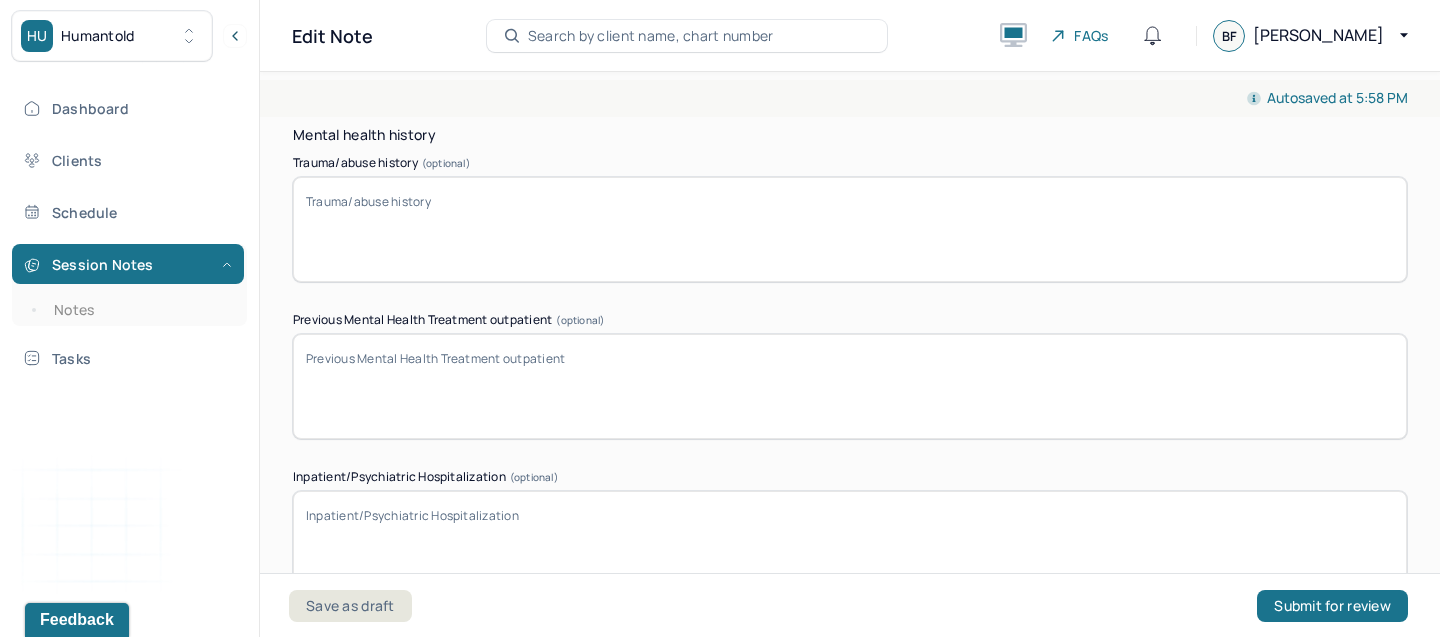click on "Trauma/abuse history (optional)" at bounding box center (850, 229) 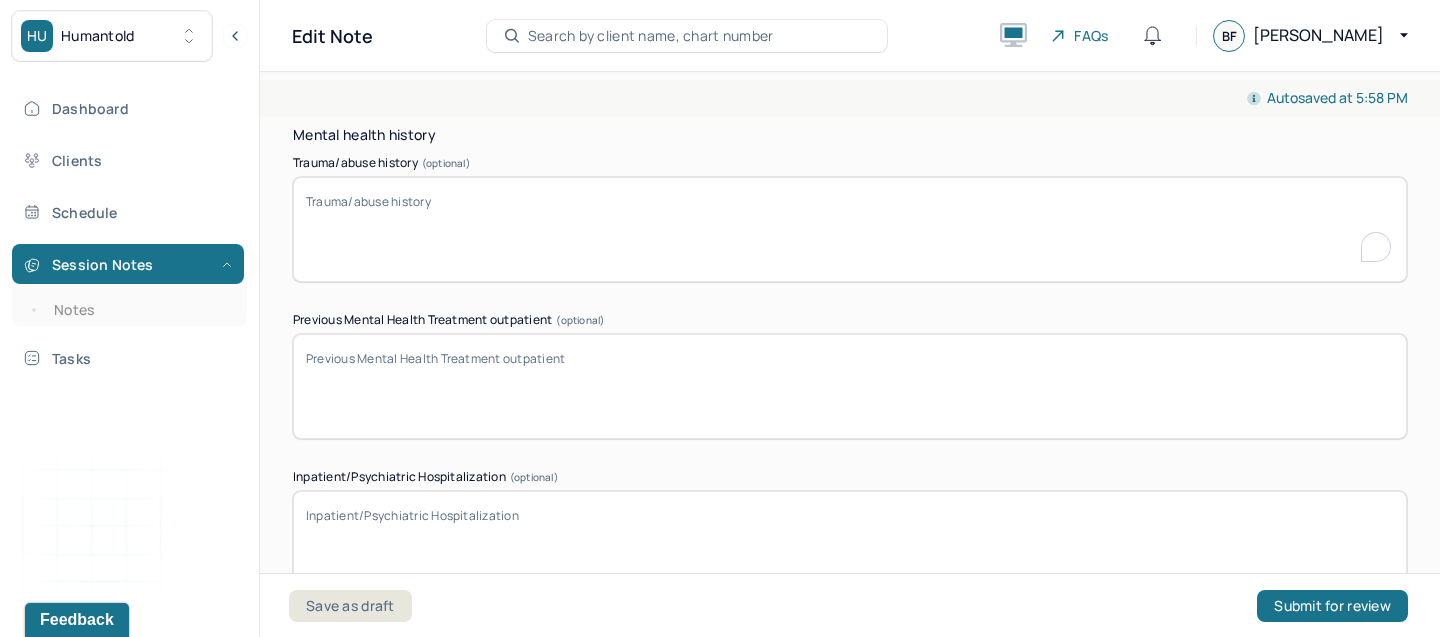 paste on "Work incident - happened quickly. The customer was cursing at him and yelling at him. He did not leave the house with them; he gave them back after being confronted. Checking his surroundings since he lives near the customer." 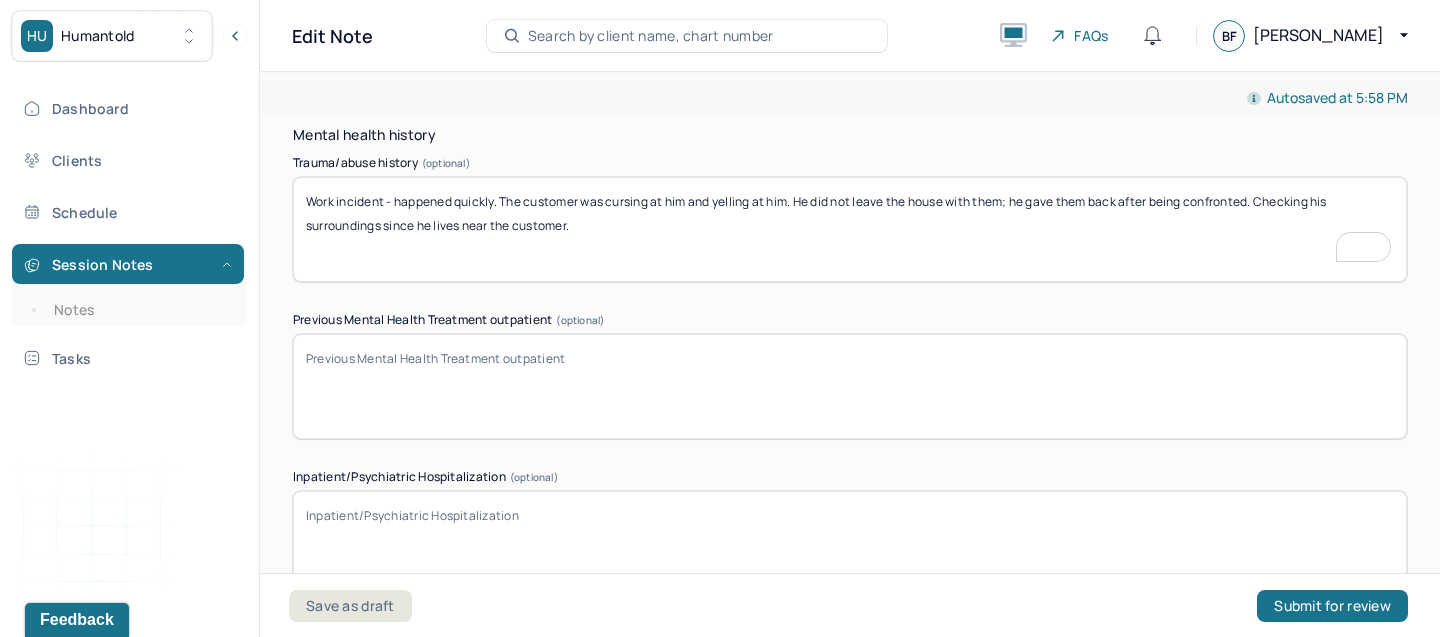 type on "Work incident - happened quickly. The customer was cursing at him and yelling at him. He did not leave the house with them; he gave them back after being confronted. Checking his surroundings since he lives near the customer." 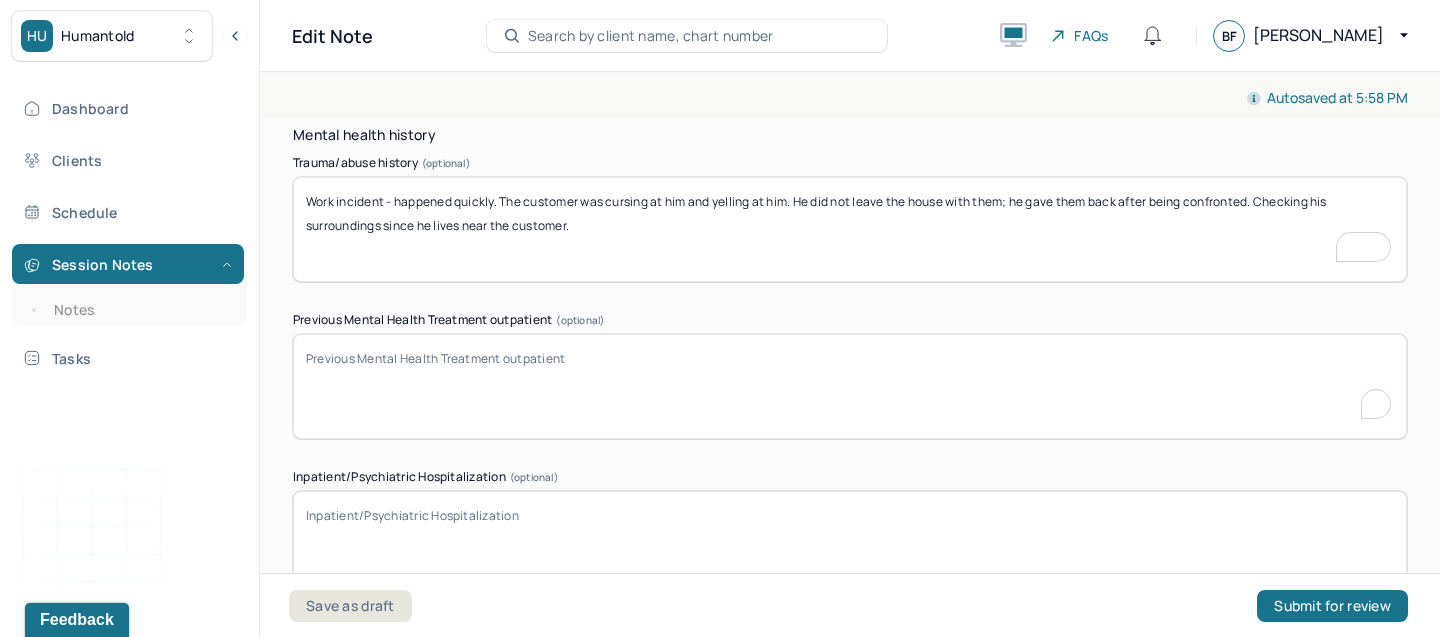 click on "Previous Mental Health Treatment outpatient (optional)" at bounding box center (850, 386) 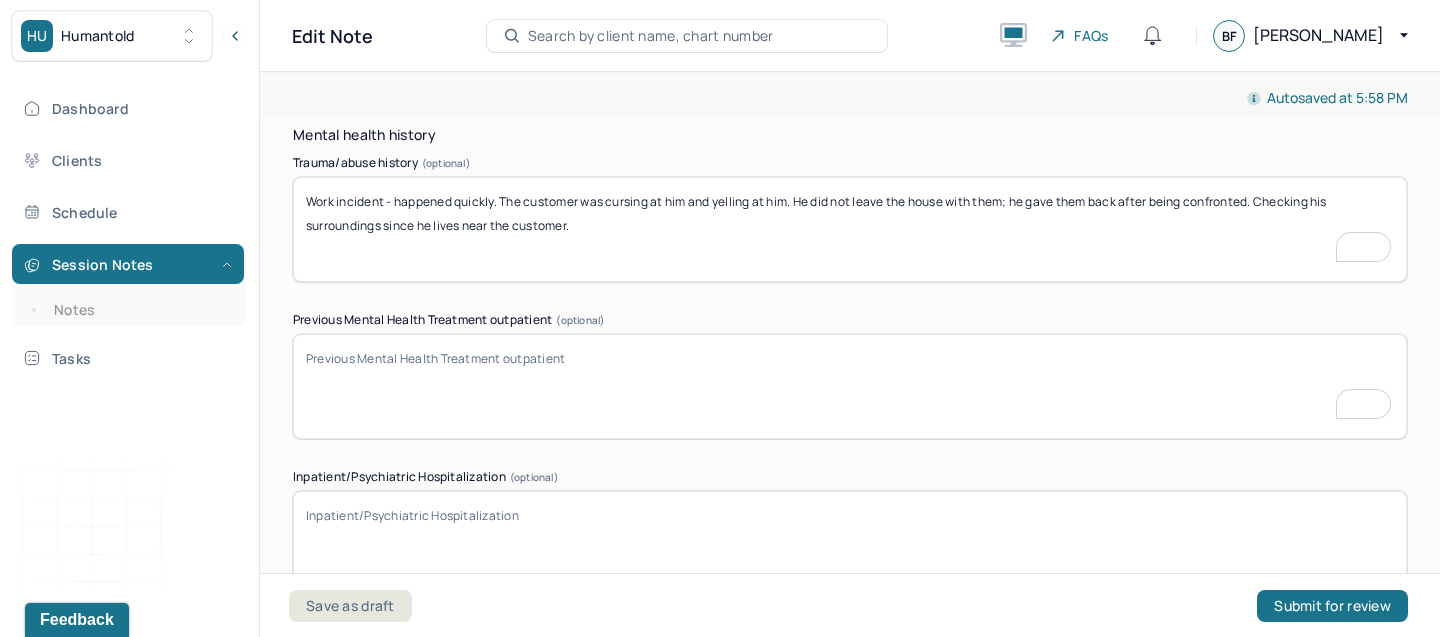 paste on "Mon, Tues, [DATE] - he loves it. Has been doing it for over 2 months. It’s a [MEDICAL_DATA] session.
[PERSON_NAME] - psychotherapist - transitioning from him" 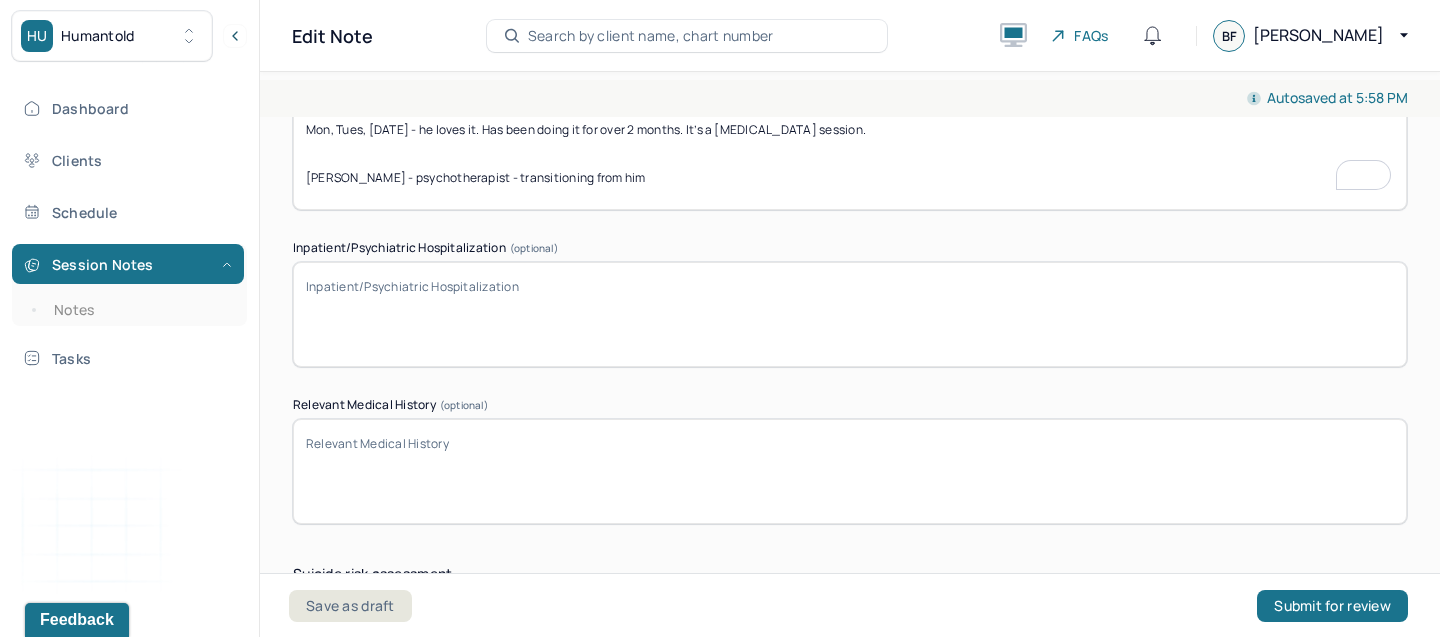 type on "Mon, Tues, [DATE] - he loves it. Has been doing it for over 2 months. It’s a [MEDICAL_DATA] session.
[PERSON_NAME] - psychotherapist - transitioning from him" 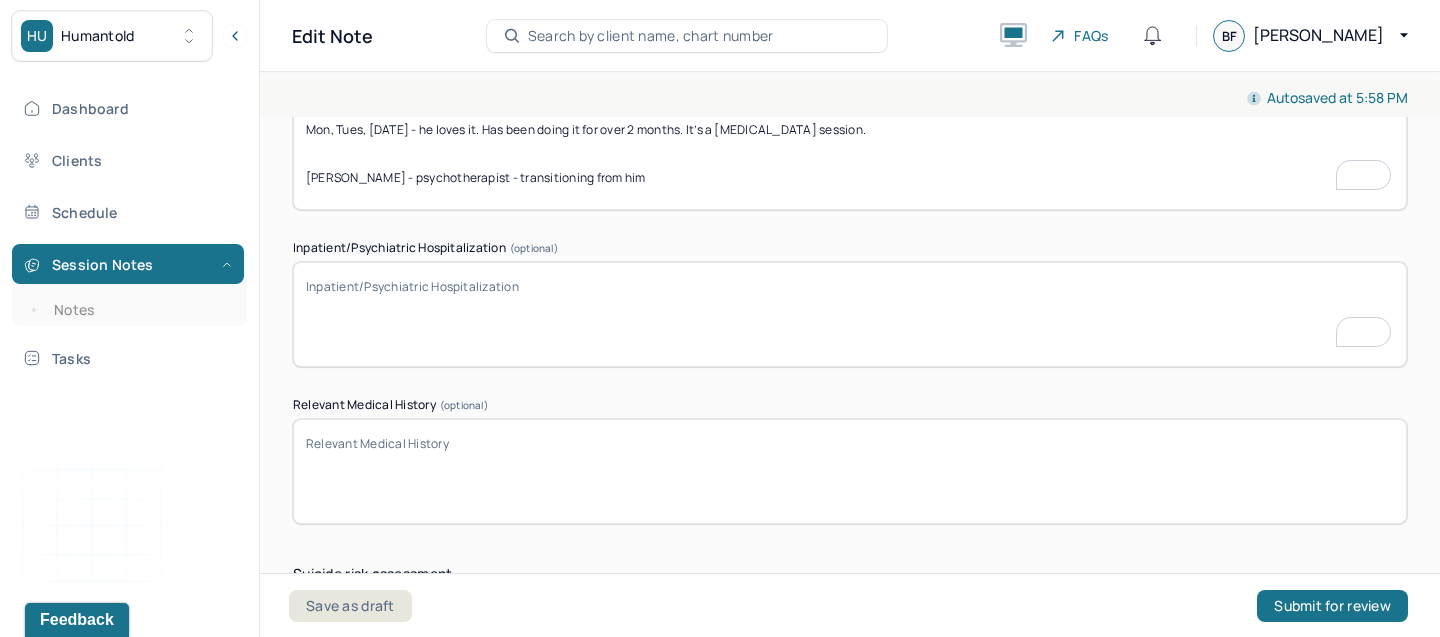 paste on "highwatch - education - a month-long" 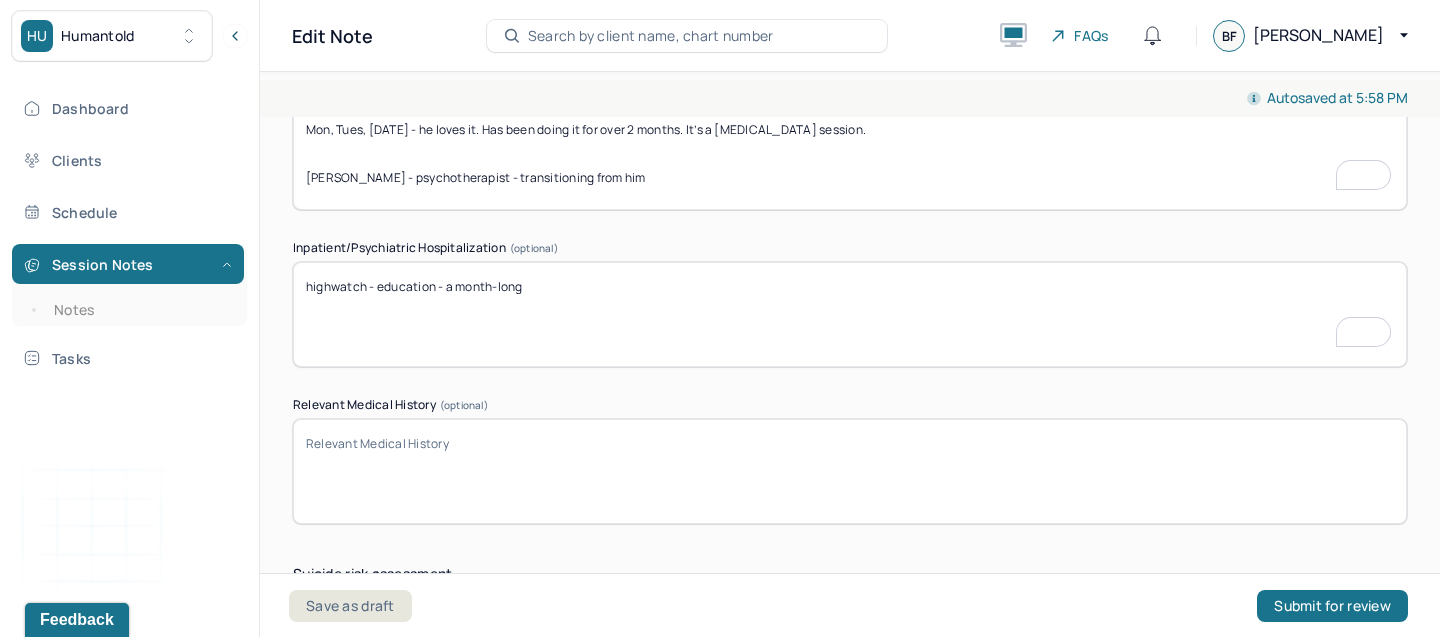 click on "highwatch - education - a month-long" at bounding box center [850, 314] 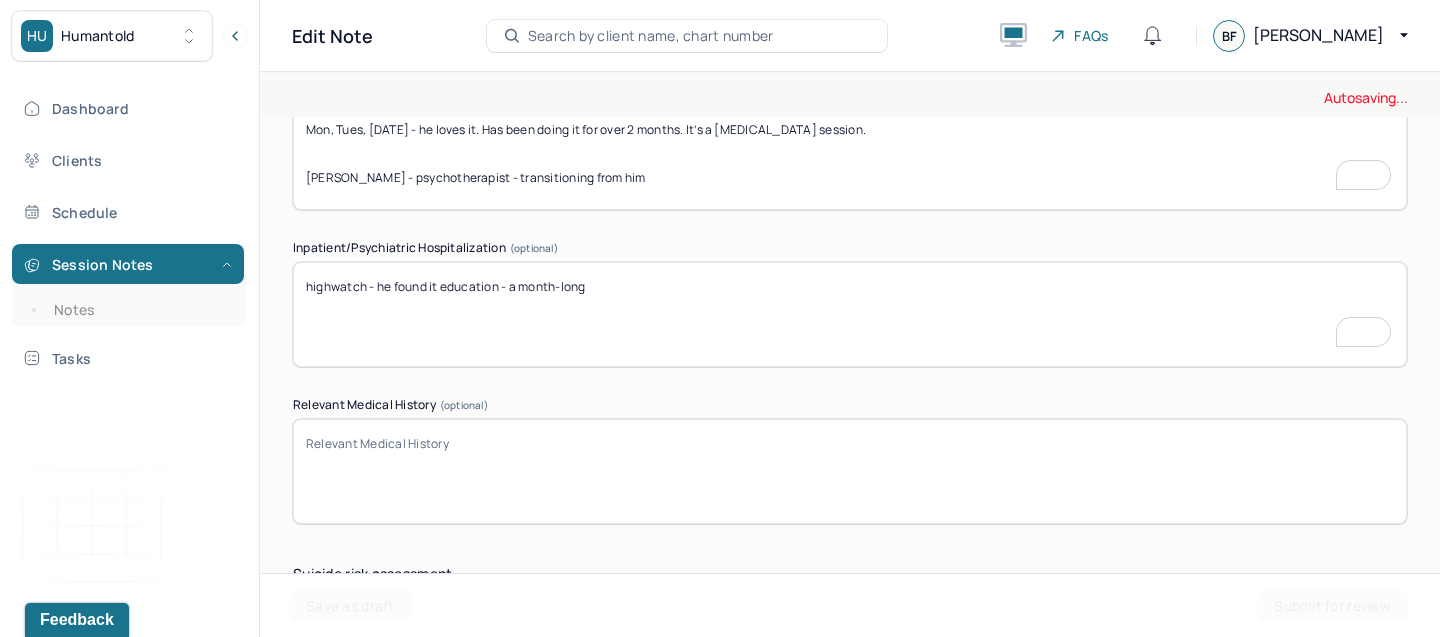 click on "highwatch - education - a month-long" at bounding box center [850, 314] 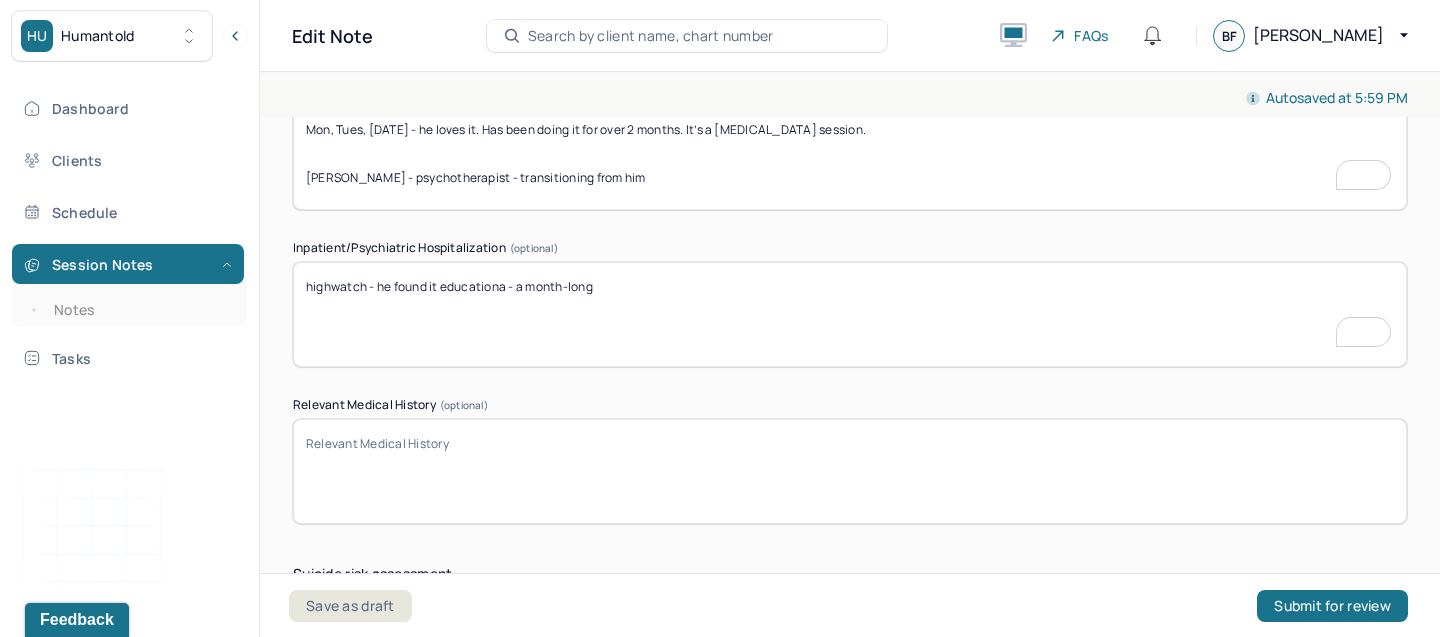type on "highwatch - he found it educational - a month-long" 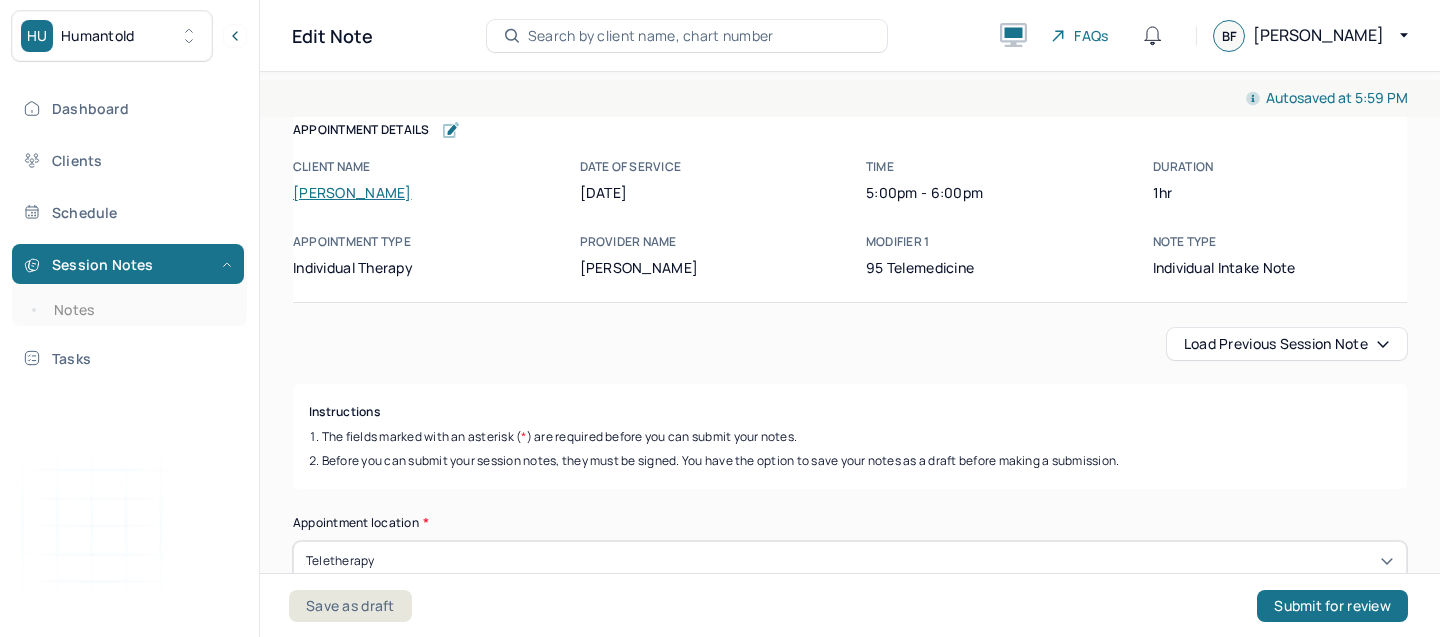 click on "highwatch - he found it education - a month-long" at bounding box center (850, 6570) 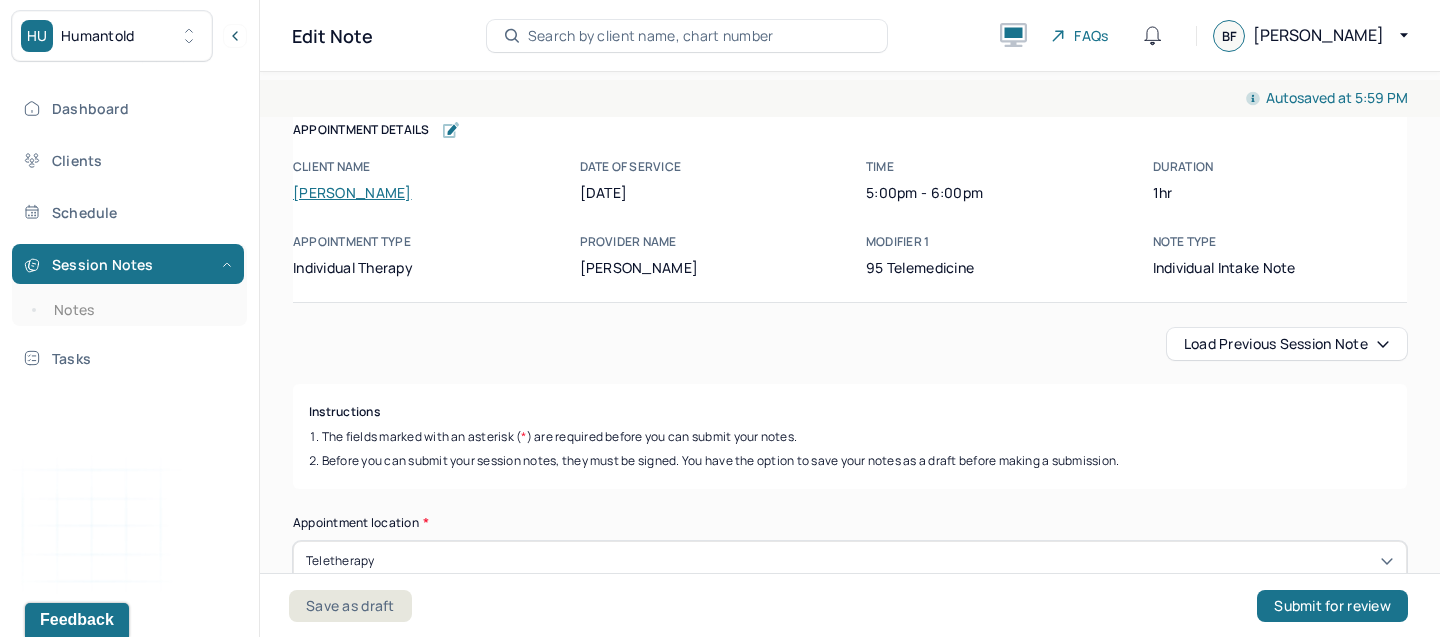 scroll, scrollTop: 6256, scrollLeft: 0, axis: vertical 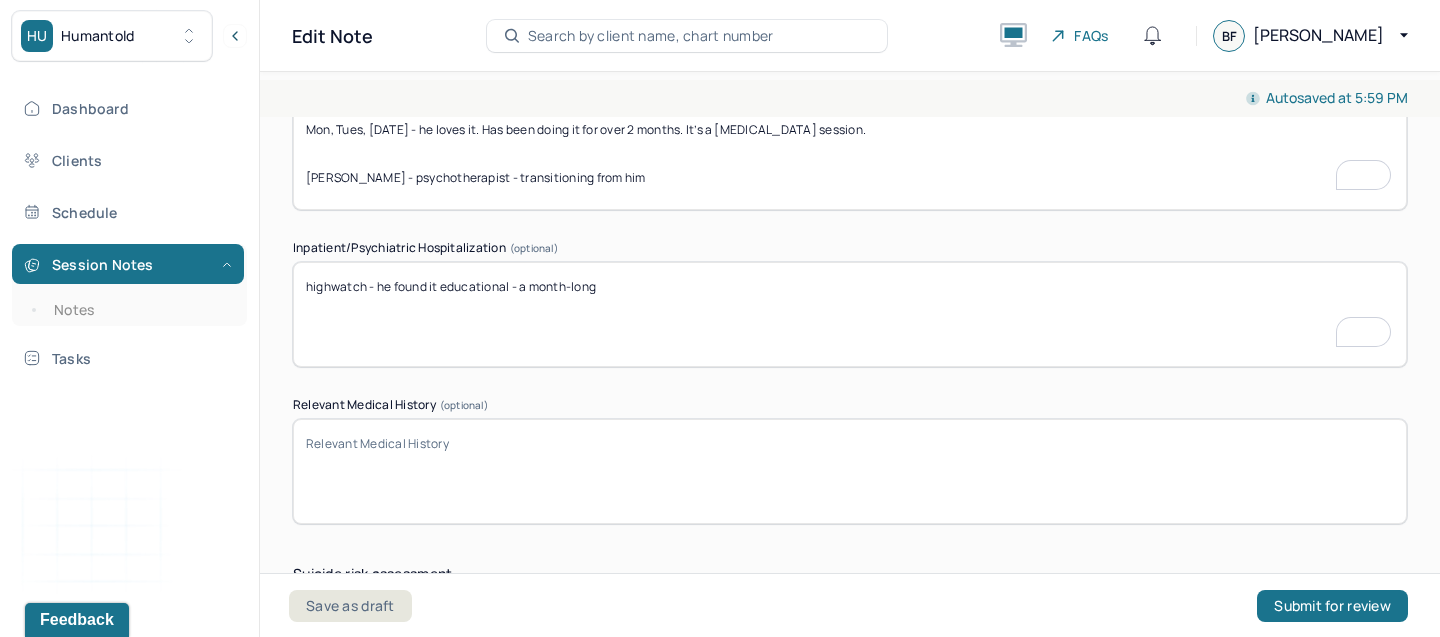 click on "highwatch - he found it education - a month-long" at bounding box center [850, 314] 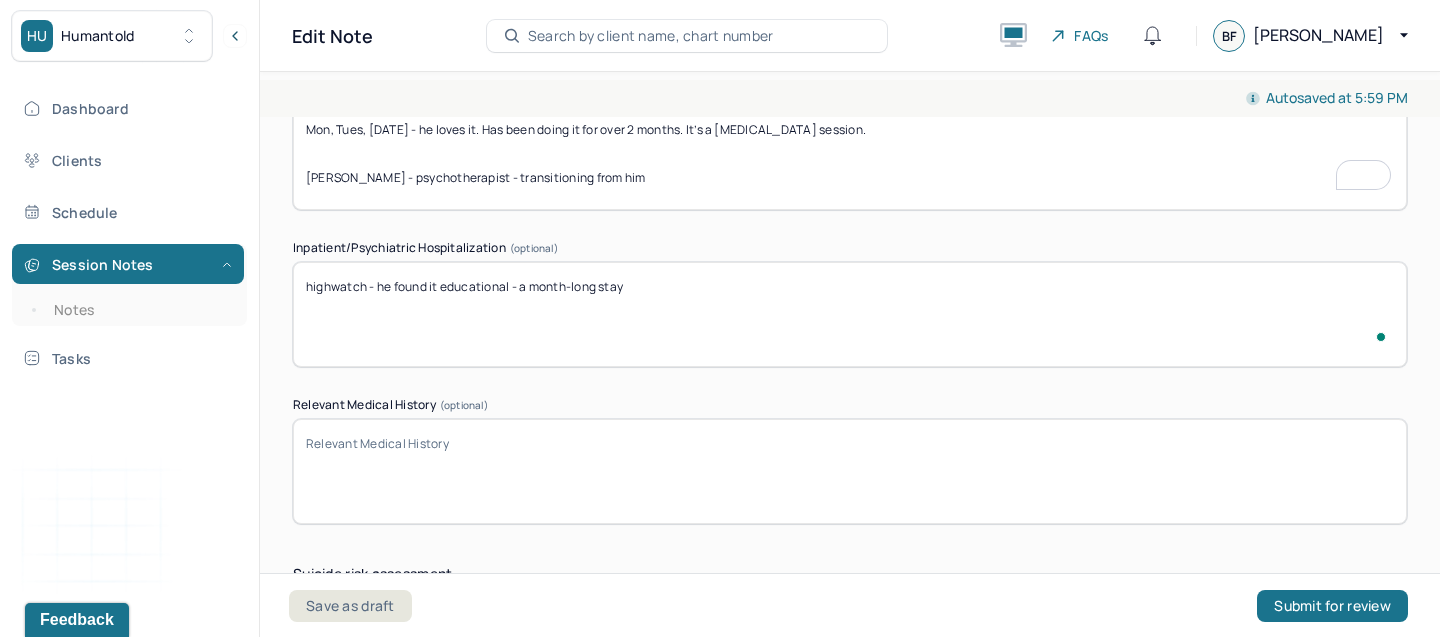 scroll, scrollTop: 6282, scrollLeft: 0, axis: vertical 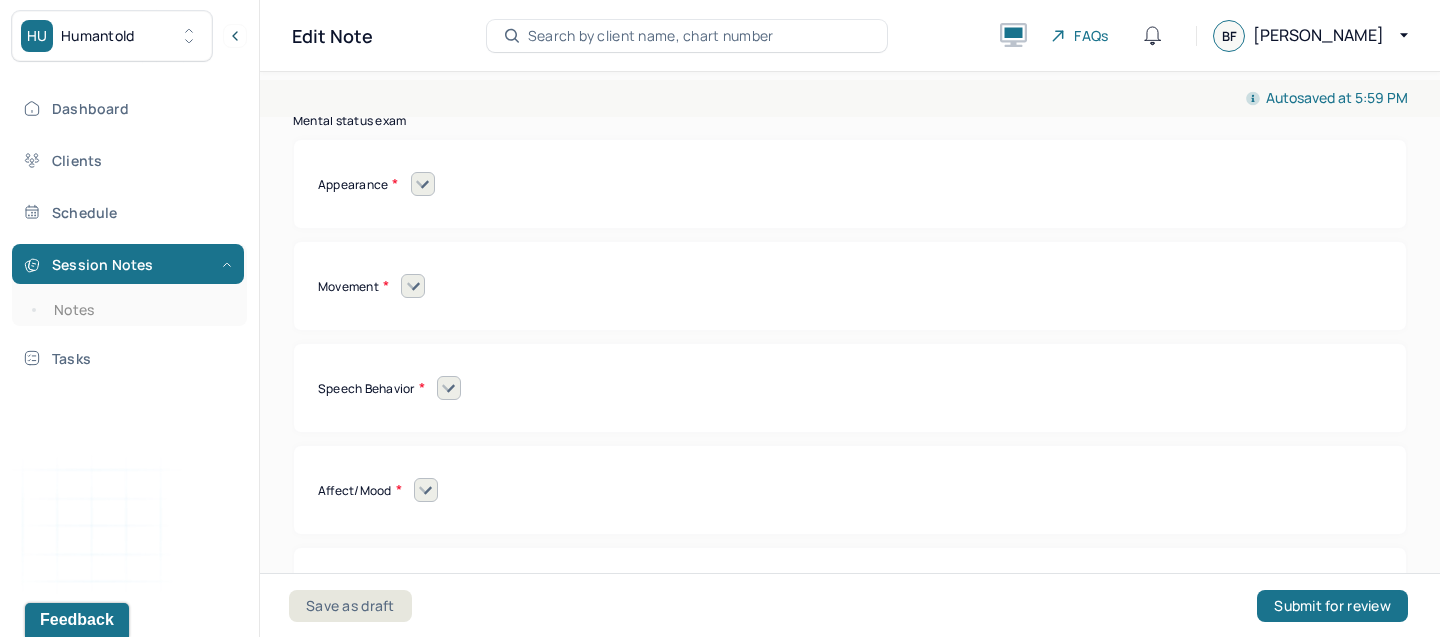 type on "highwatch - he found it educational - a month-long stay" 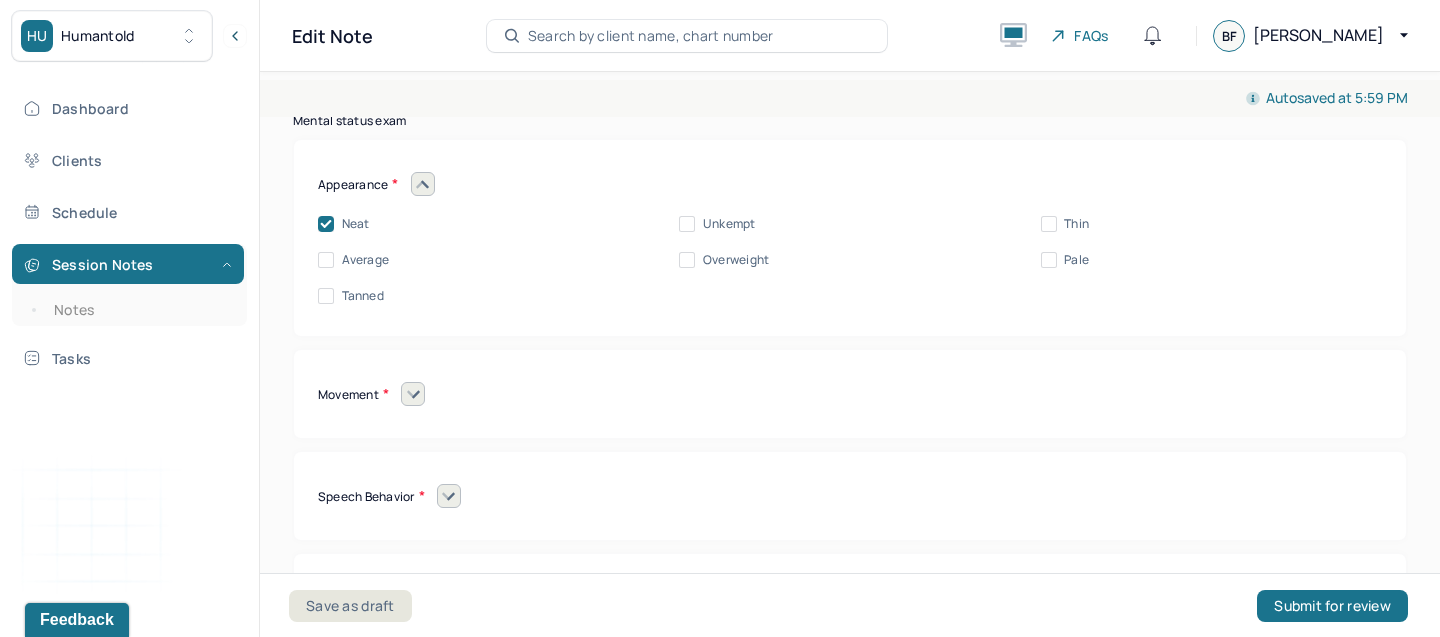 click 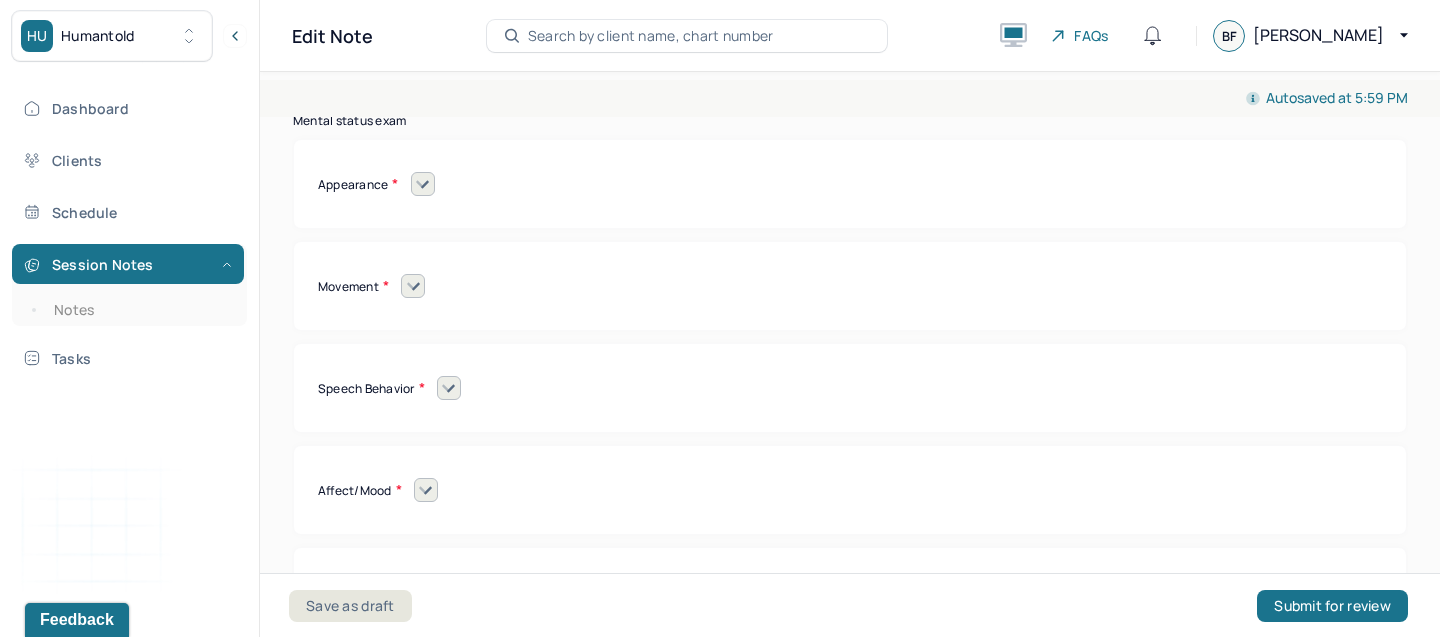 click on "Movement Coordinated Uncoordinated Mannerisms/oddities Good eye contact Kept eyes downcast Stared into space" at bounding box center (850, 286) 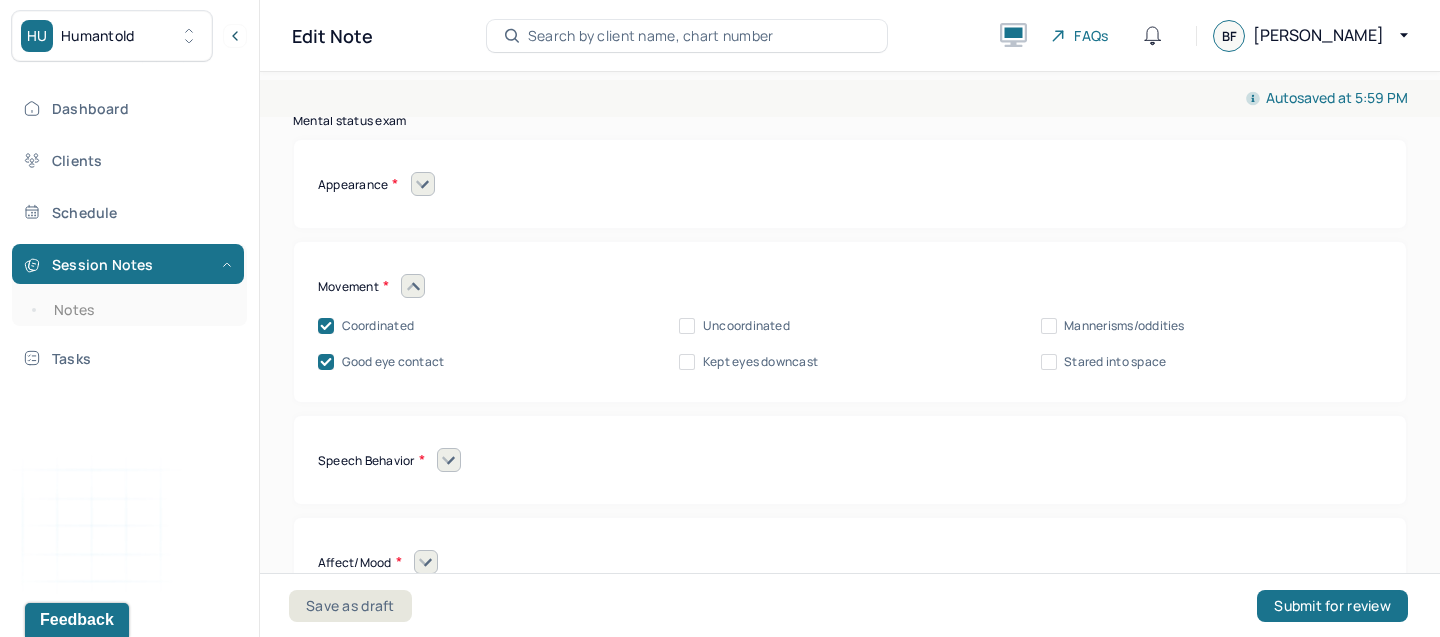 click at bounding box center [413, 286] 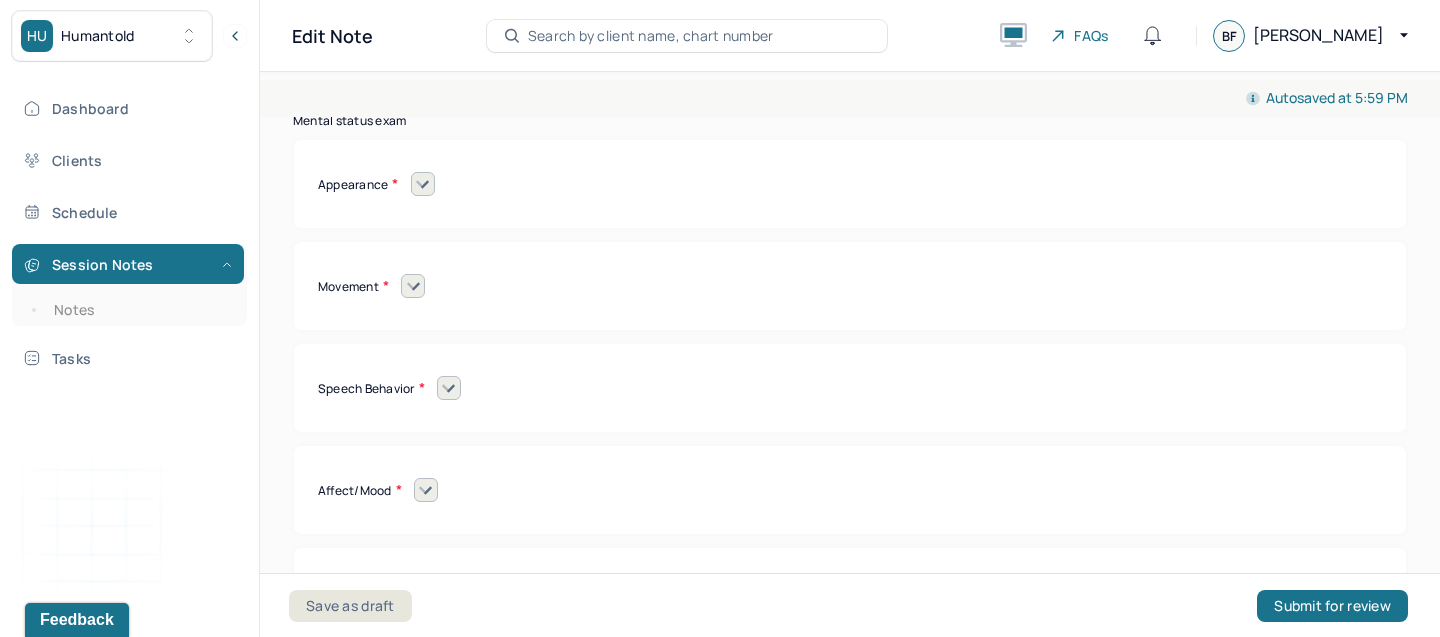 click on "Speech Behavior" at bounding box center (850, 388) 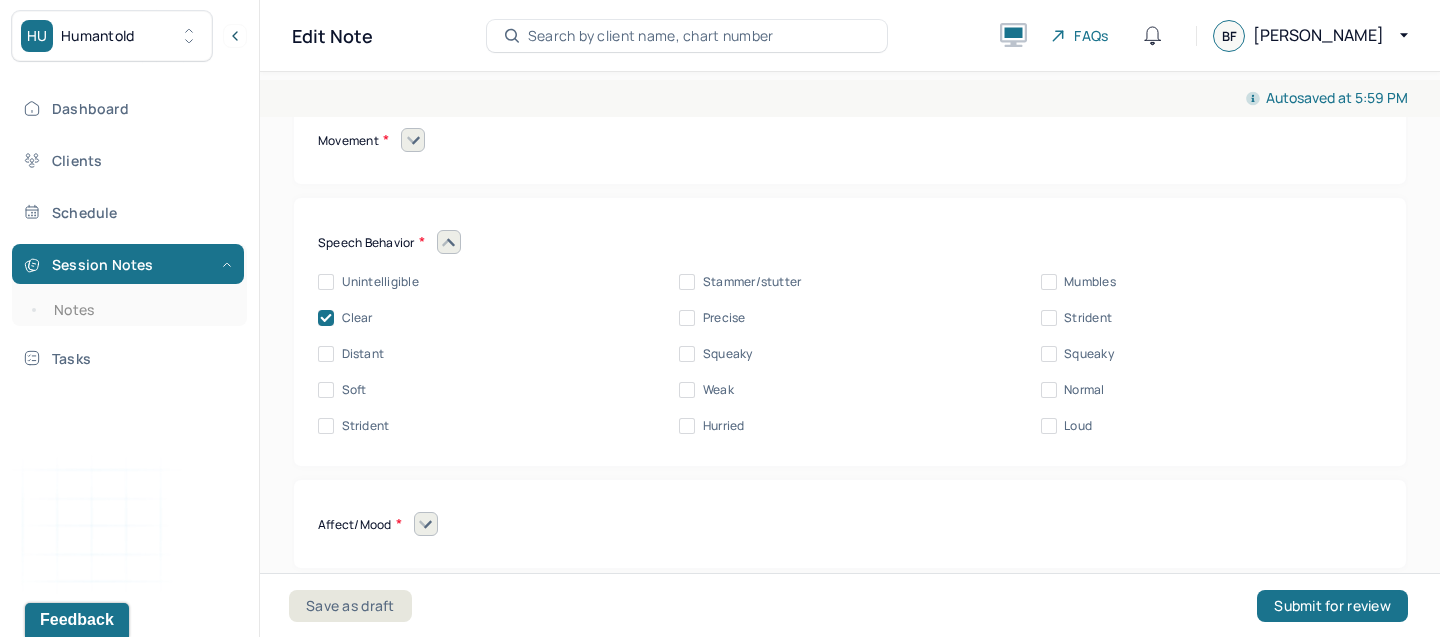 click 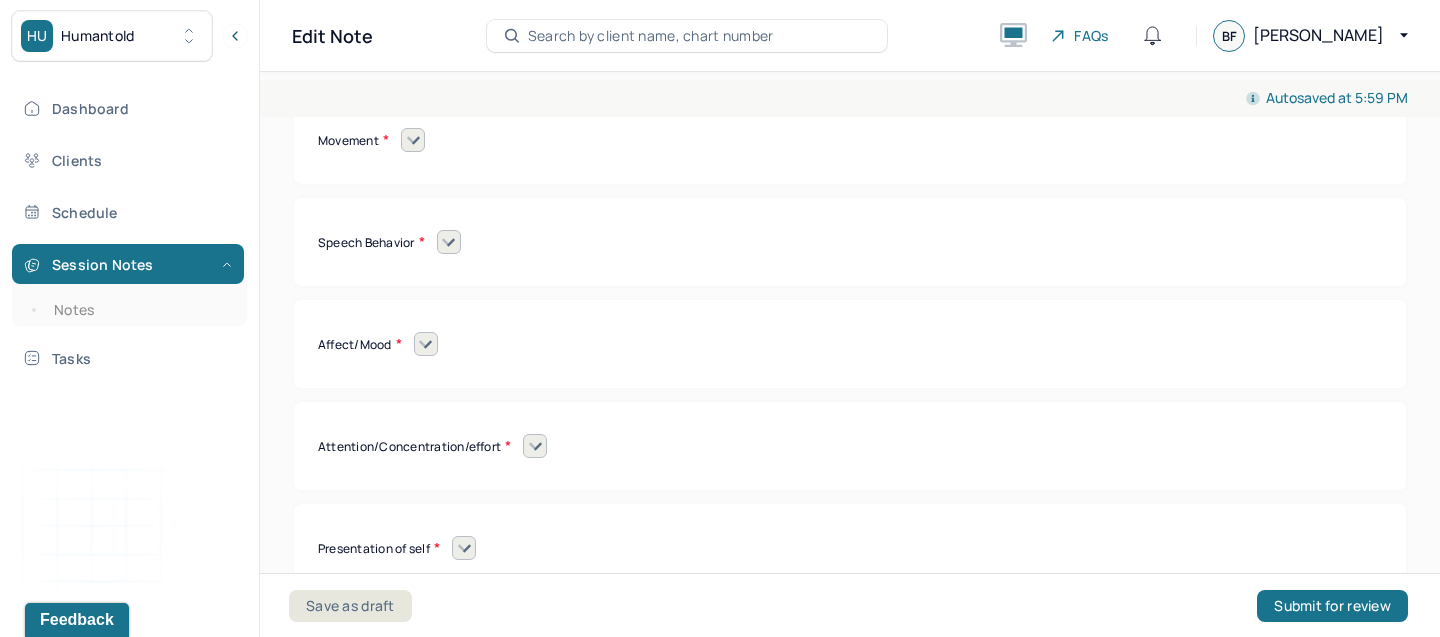 click at bounding box center (426, 344) 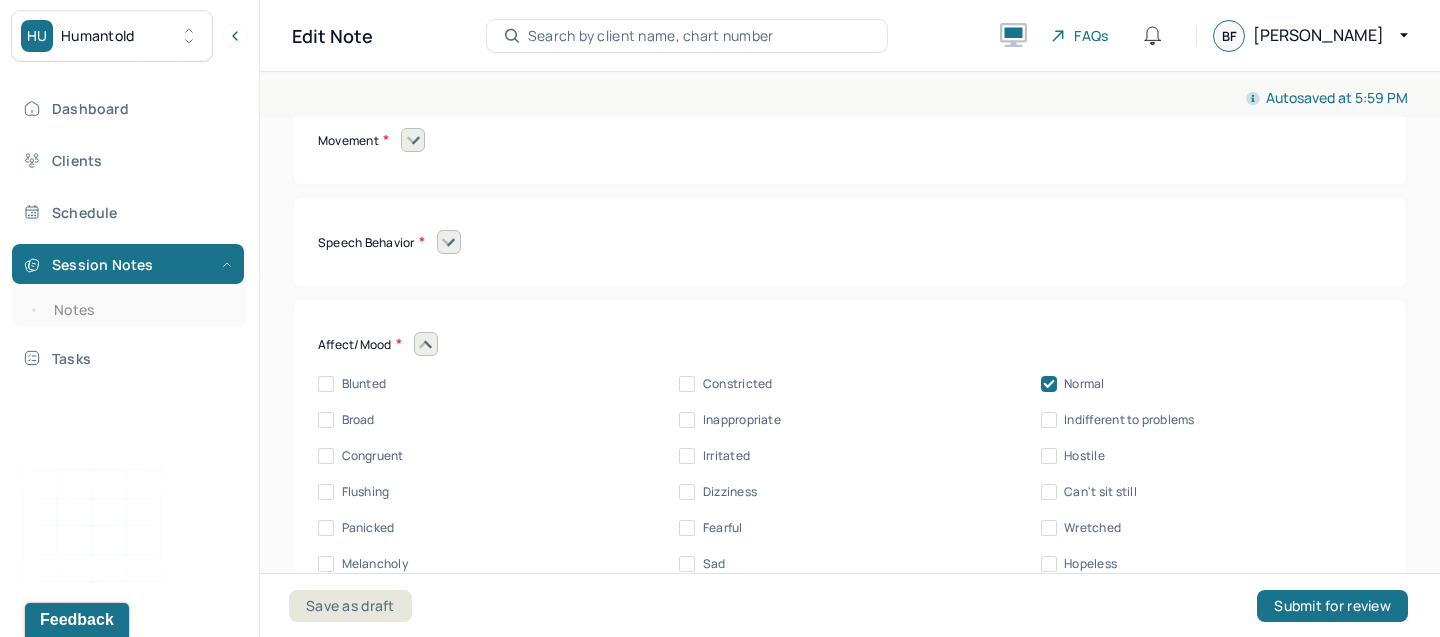 click 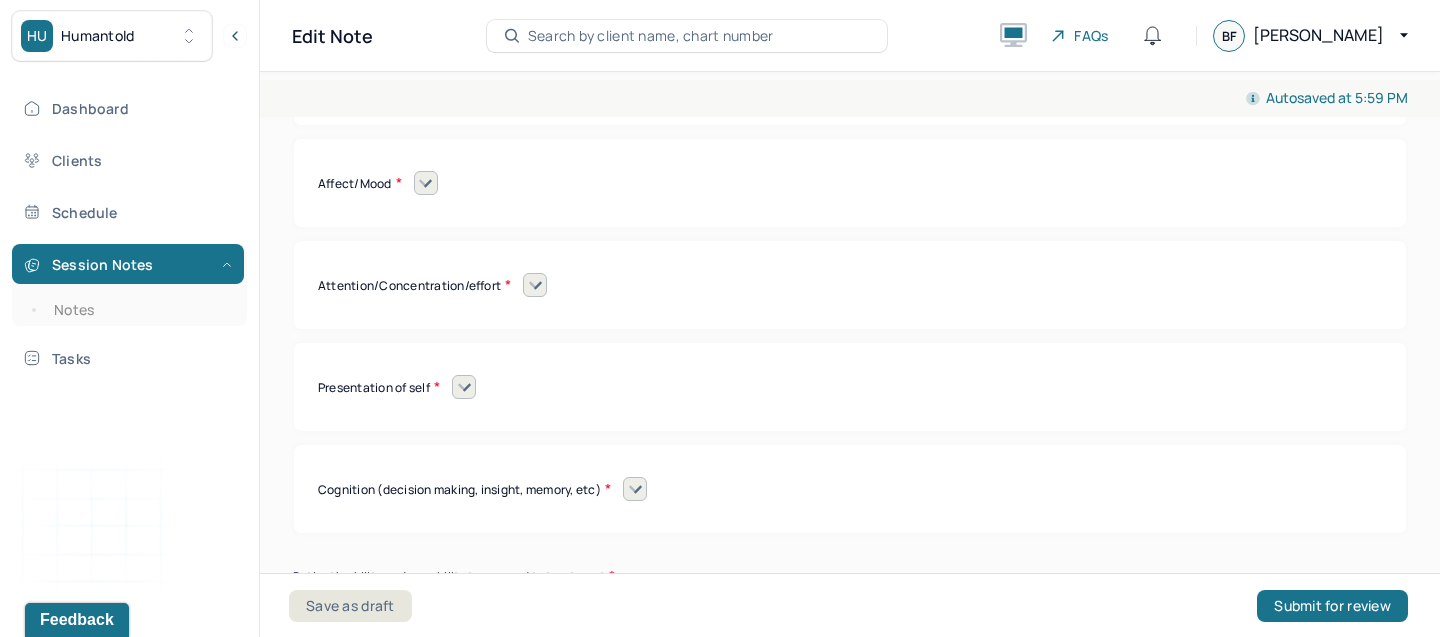 click at bounding box center [535, 285] 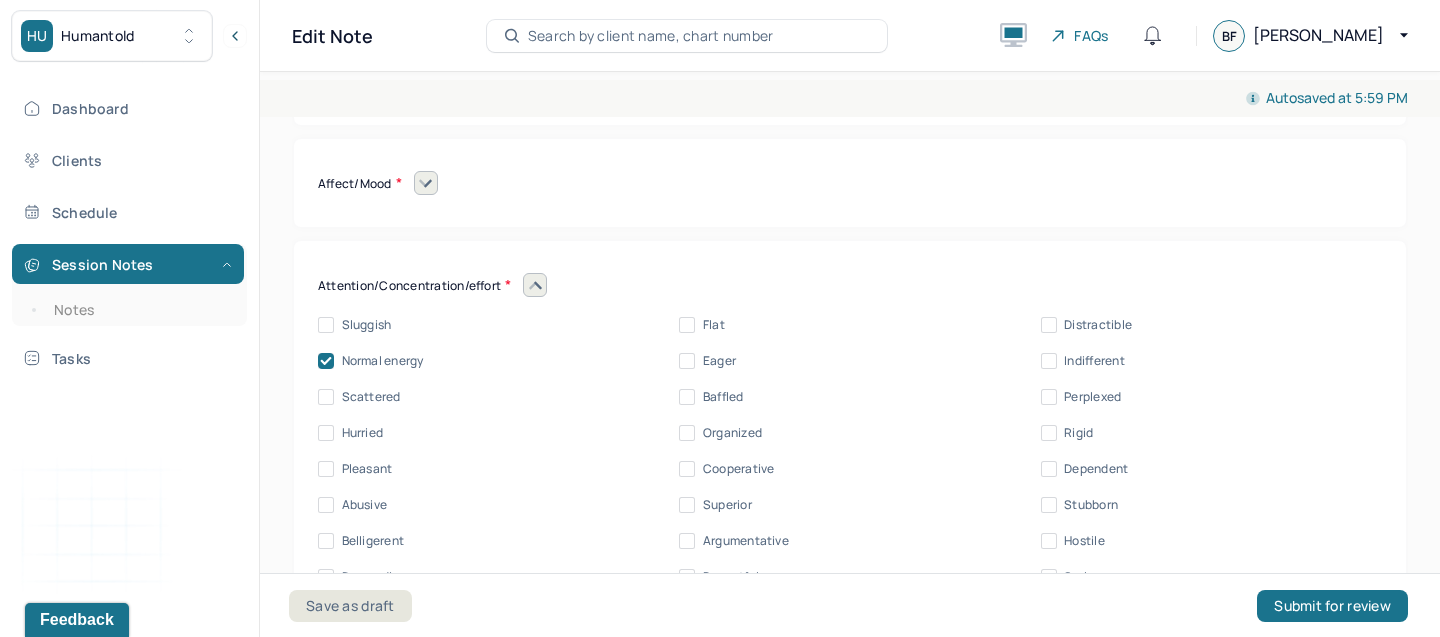 click at bounding box center [535, 285] 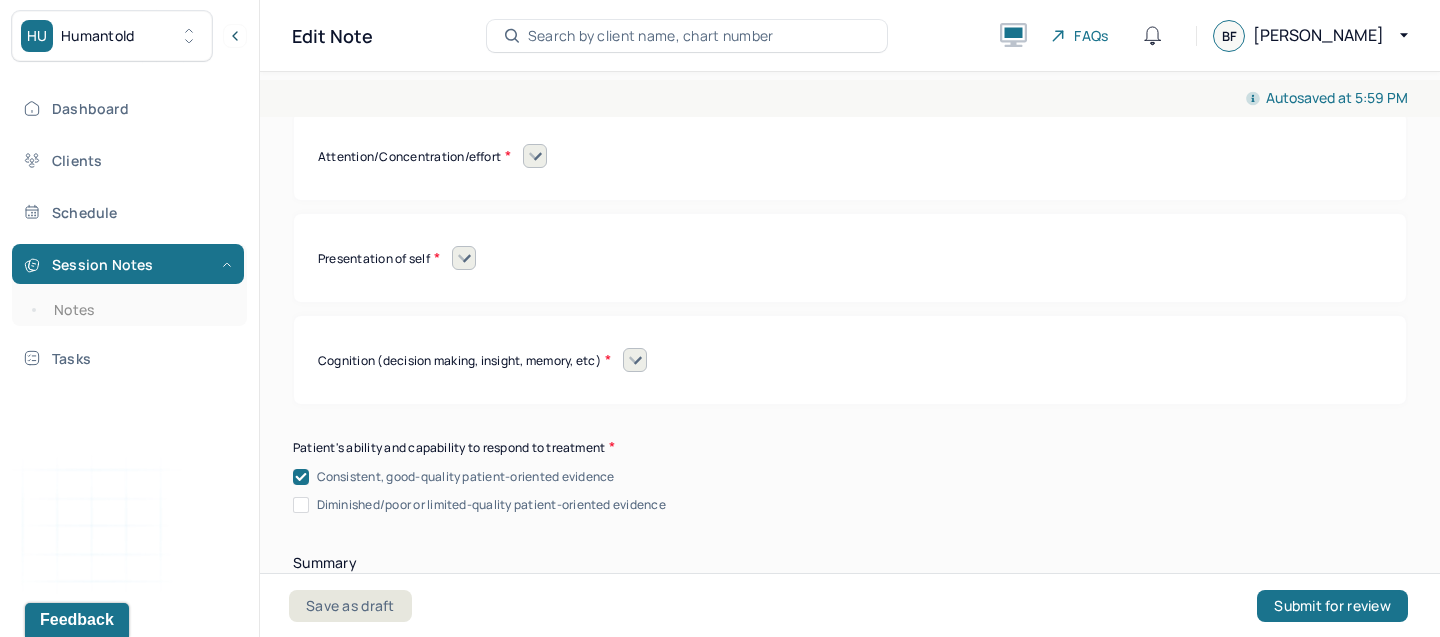 click at bounding box center [464, 258] 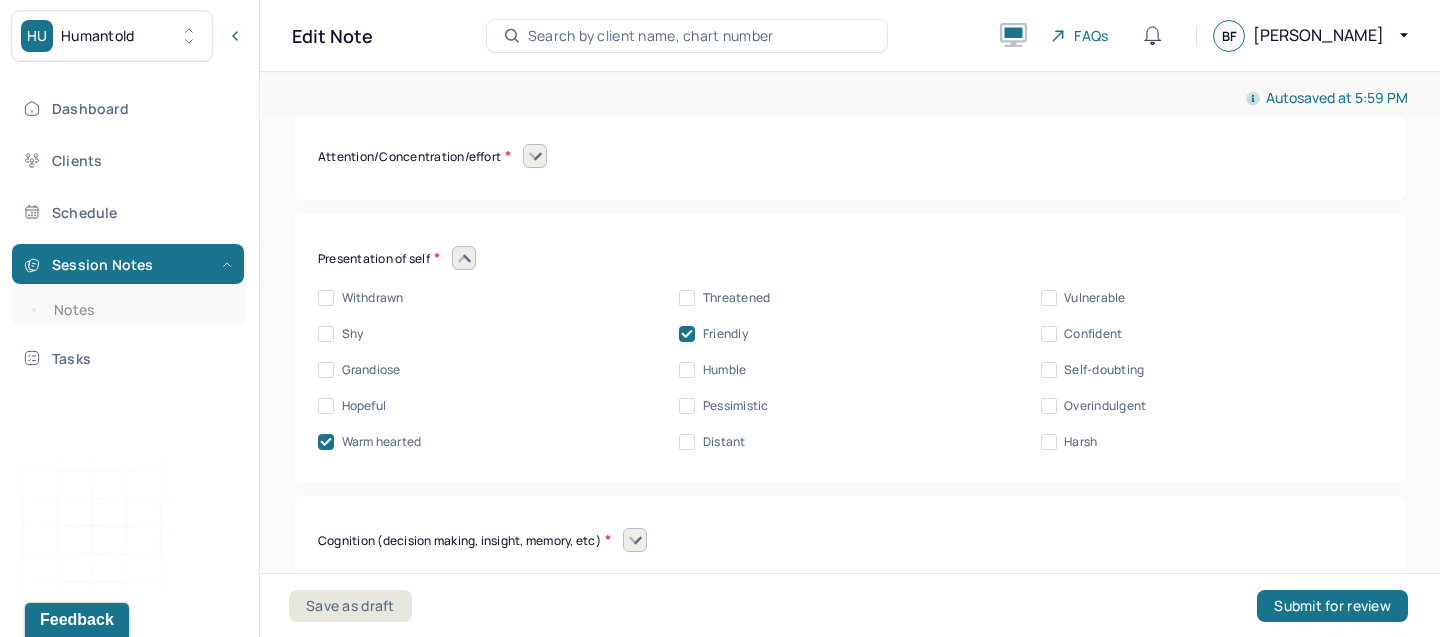 click at bounding box center [464, 258] 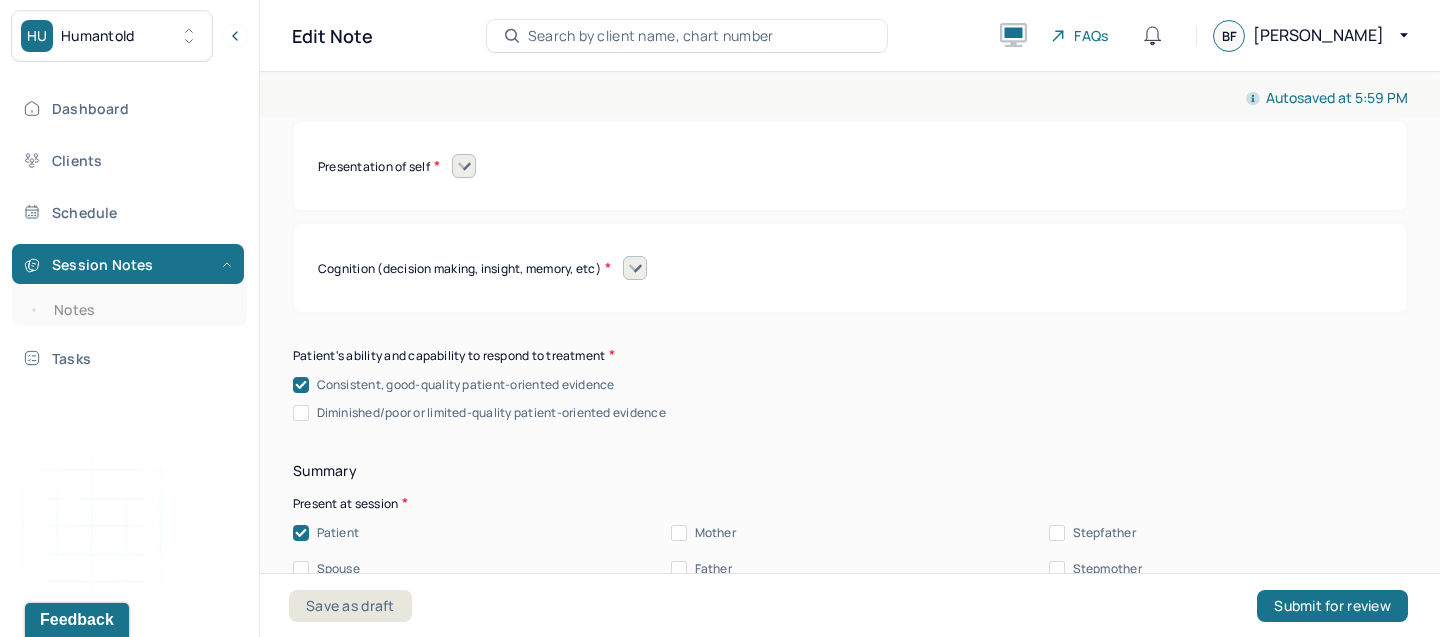 click at bounding box center [635, 268] 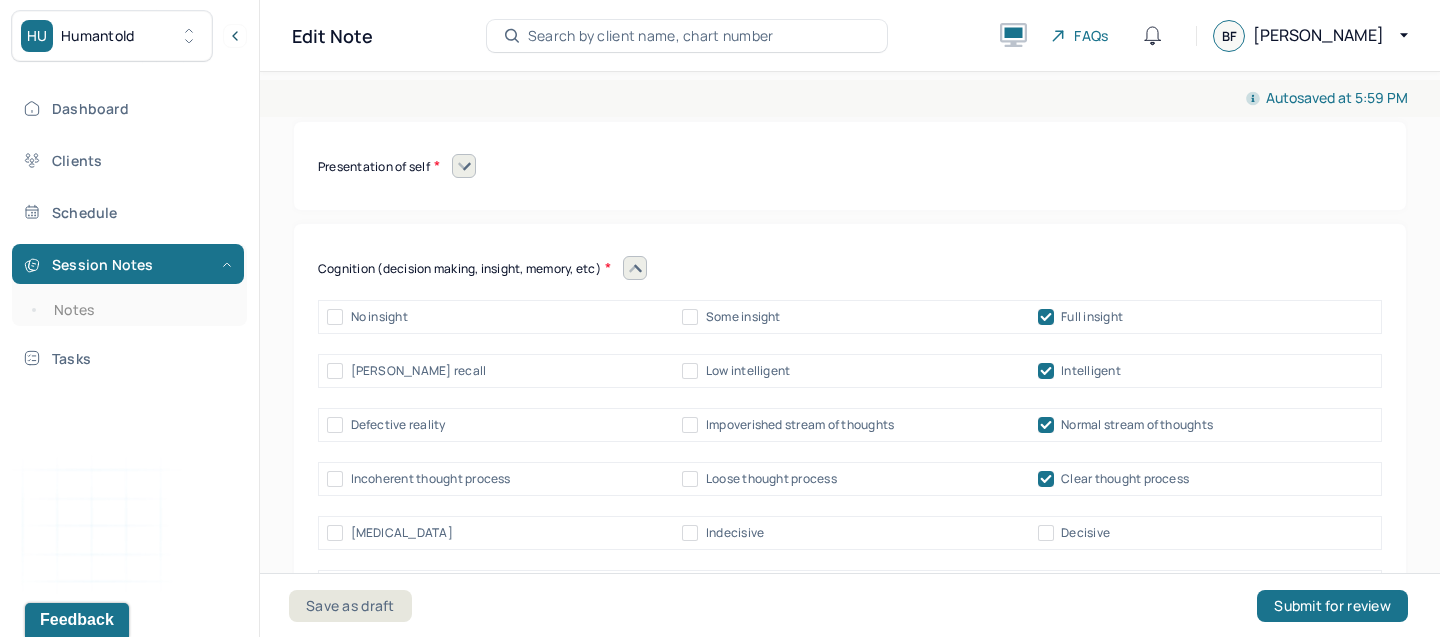 click at bounding box center (635, 268) 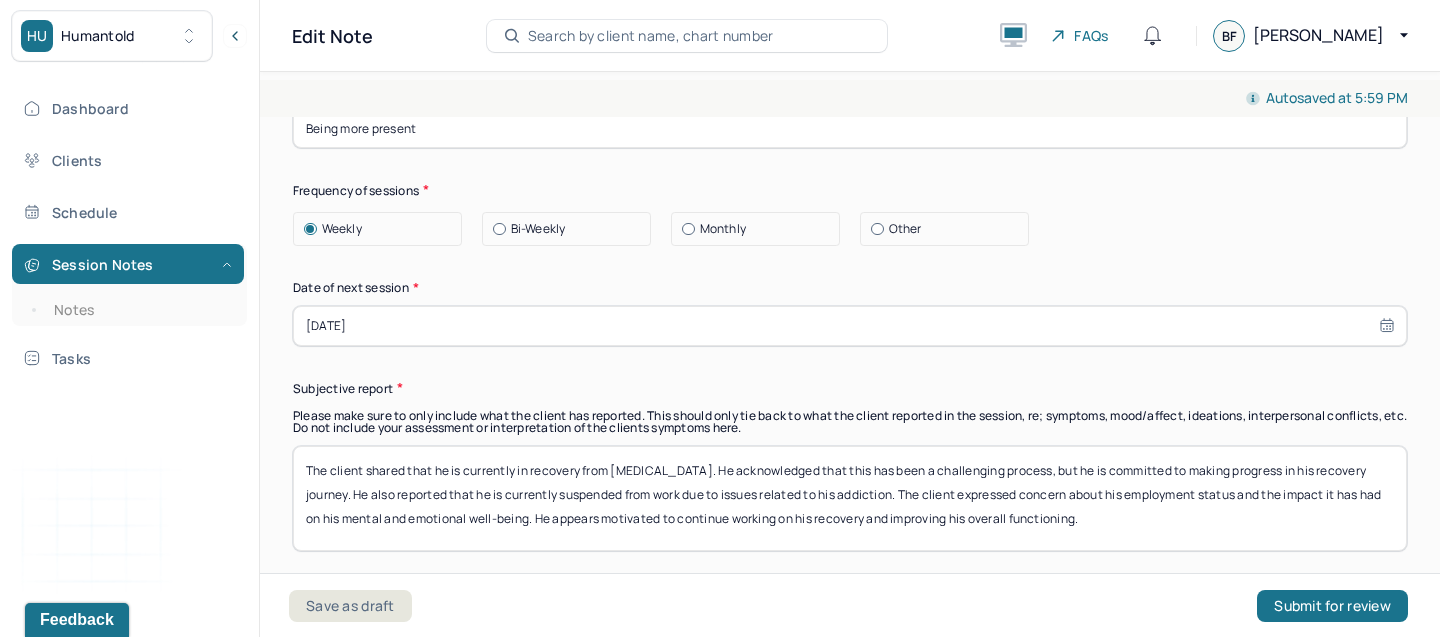 click on "[DATE]" at bounding box center (850, 326) 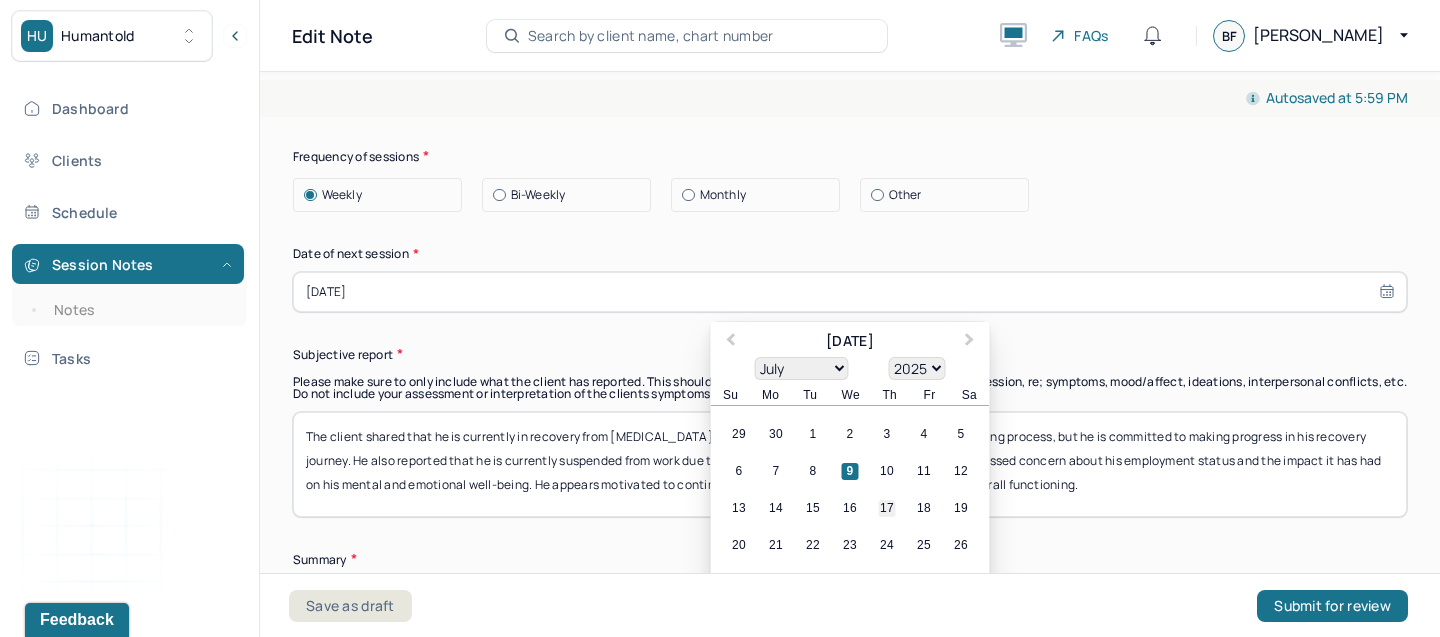 click on "17" at bounding box center (887, 508) 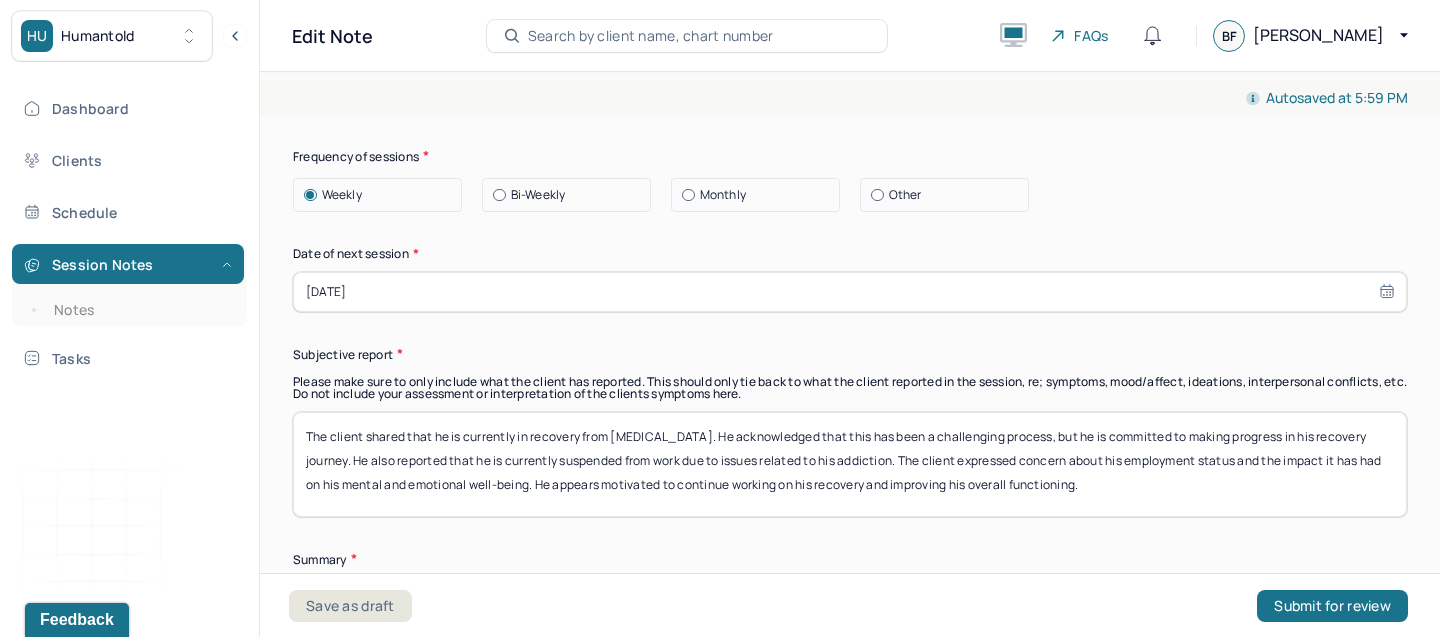 select on "6" 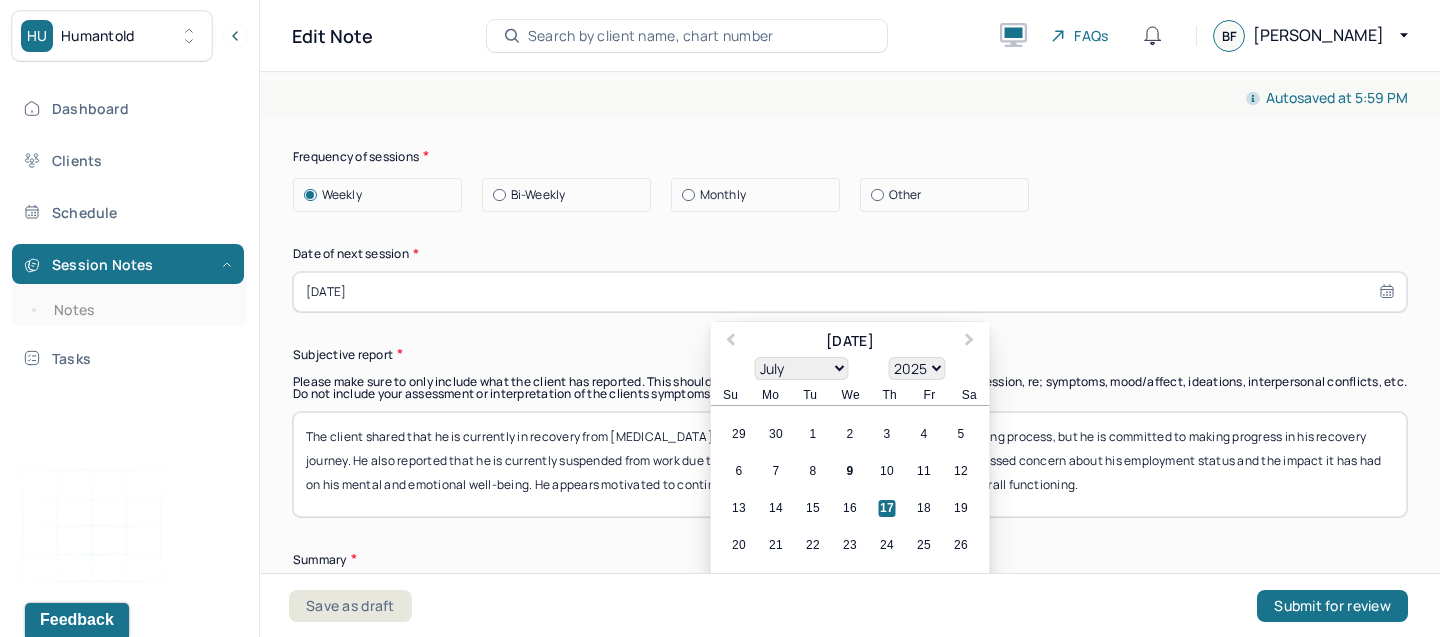 click on "[DATE]" at bounding box center [850, 292] 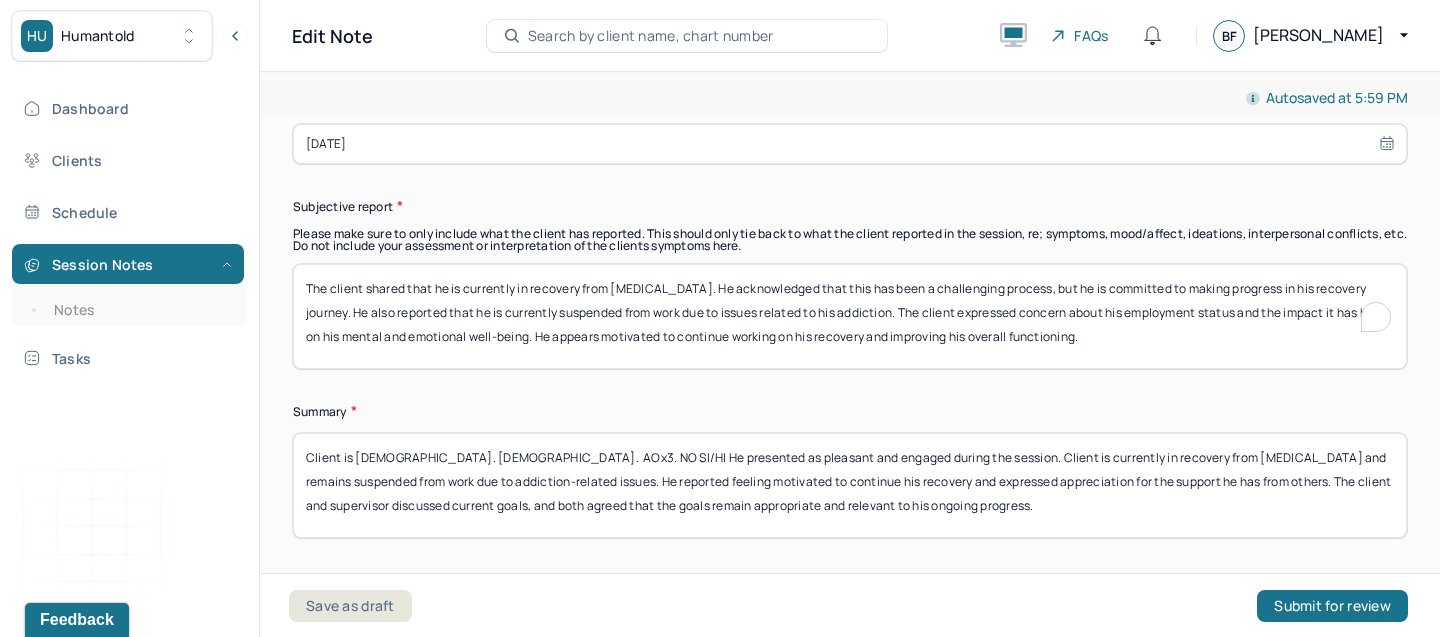click on "The client shared that he is currently in recovery from [MEDICAL_DATA]. He acknowledged that this has been a challenging process, but he is committed to making progress in his recovery journey. He also reported that he is currently suspended from work due to issues related to his addiction. The client expressed concern about his employment status and the impact it has had on his mental and emotional well-being. He appears motivated to continue working on his recovery and improving his overall functioning." at bounding box center [850, 316] 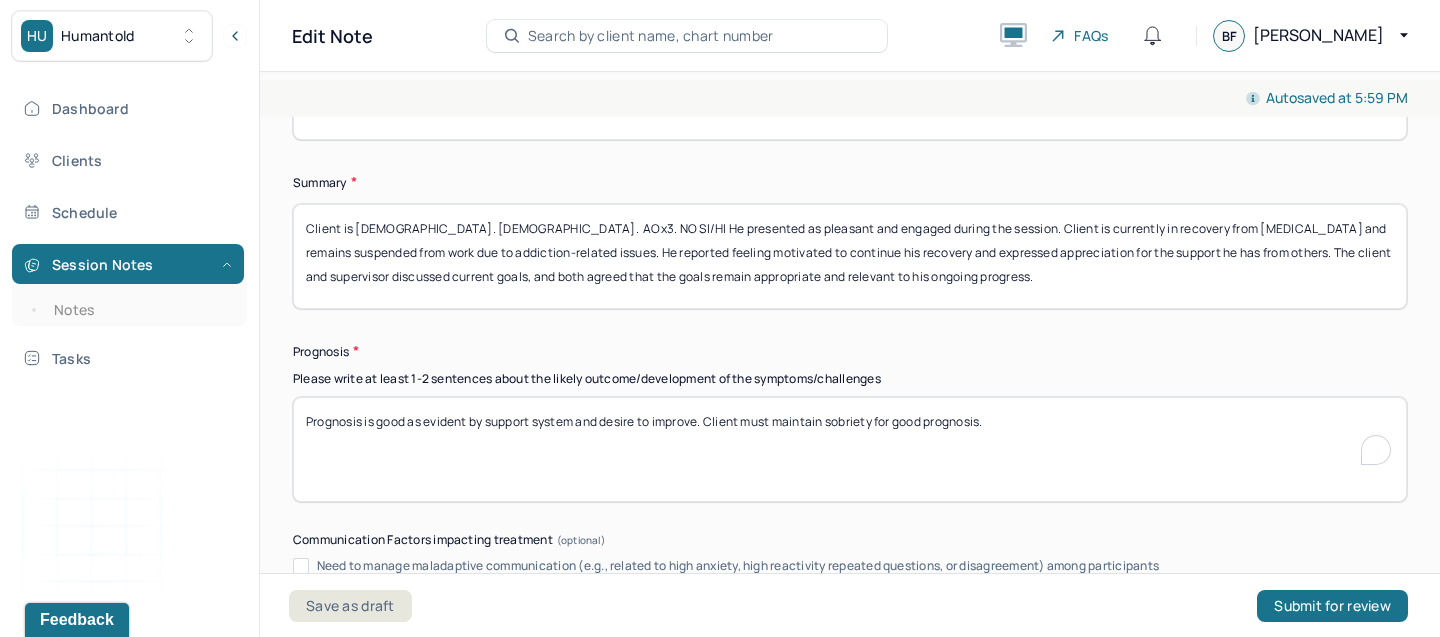 click on "Prognosis is good as evident by support system and desire to improve. Client must maintain sobriety for good prognosis." at bounding box center [850, 449] 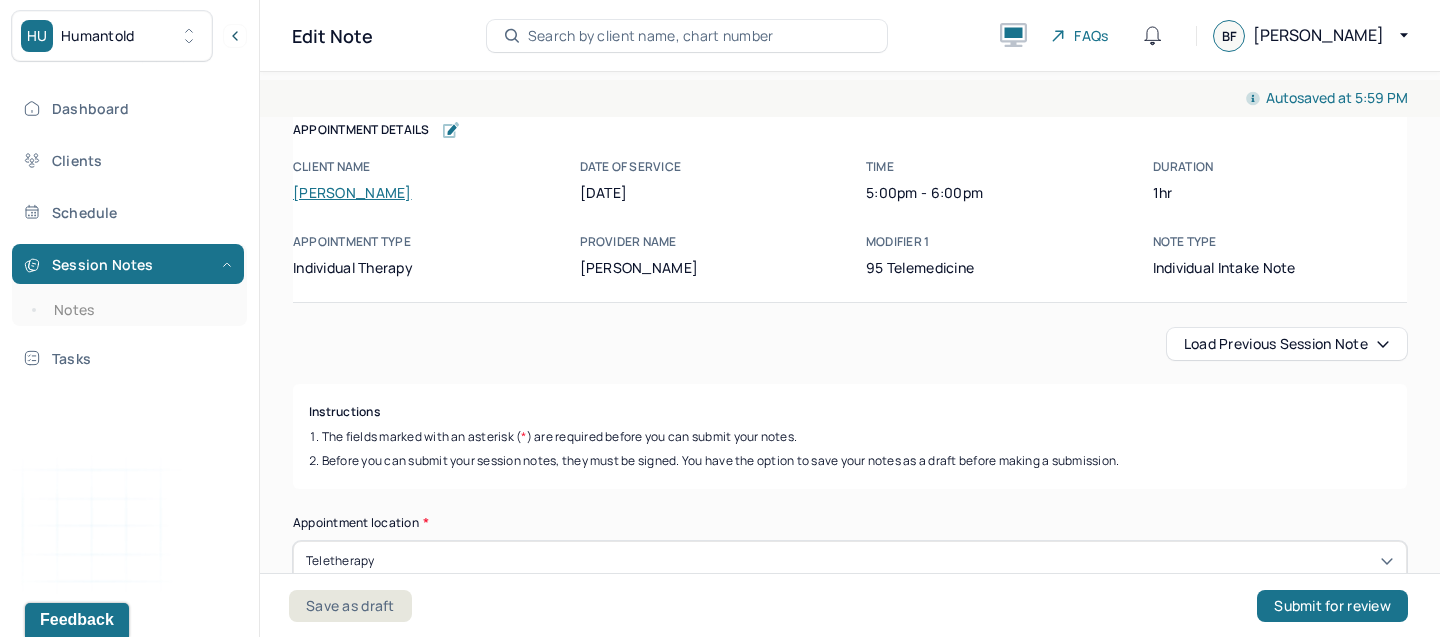 scroll, scrollTop: 0, scrollLeft: 0, axis: both 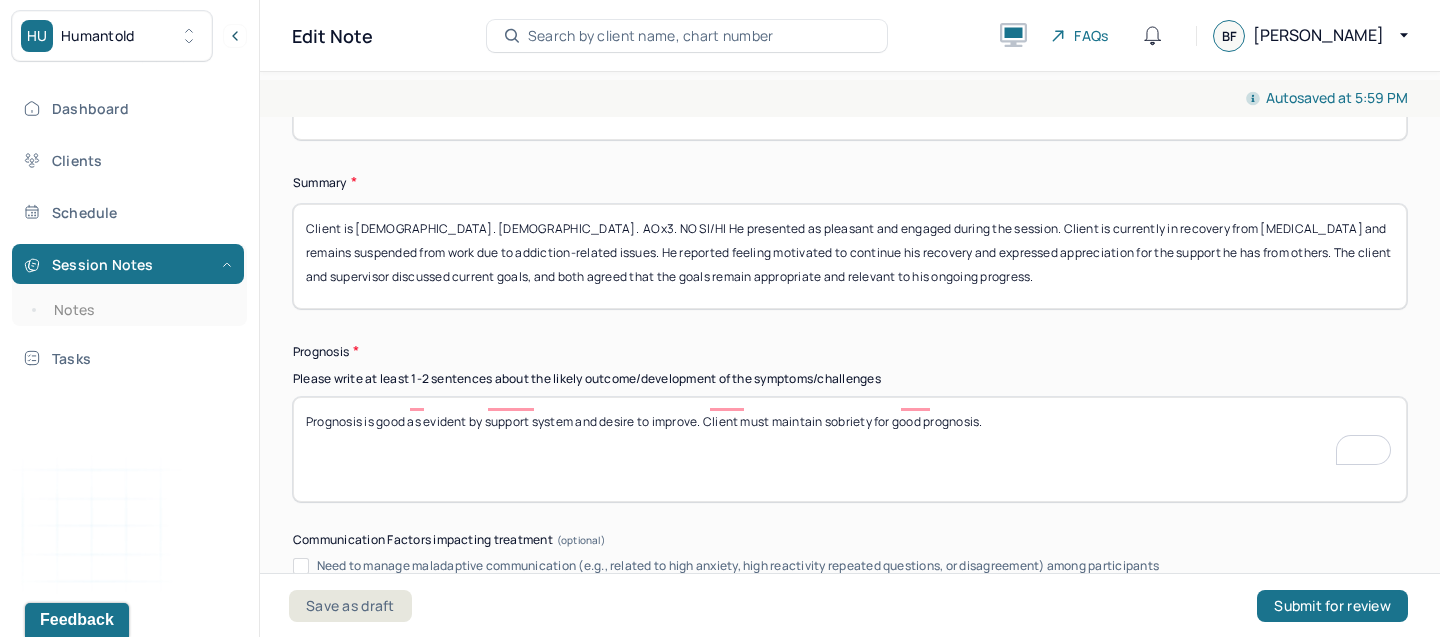 click on "Prognosis is good as evident by support system and desire to improve. Client must maintain sobriety for good prognosis." at bounding box center (850, 449) 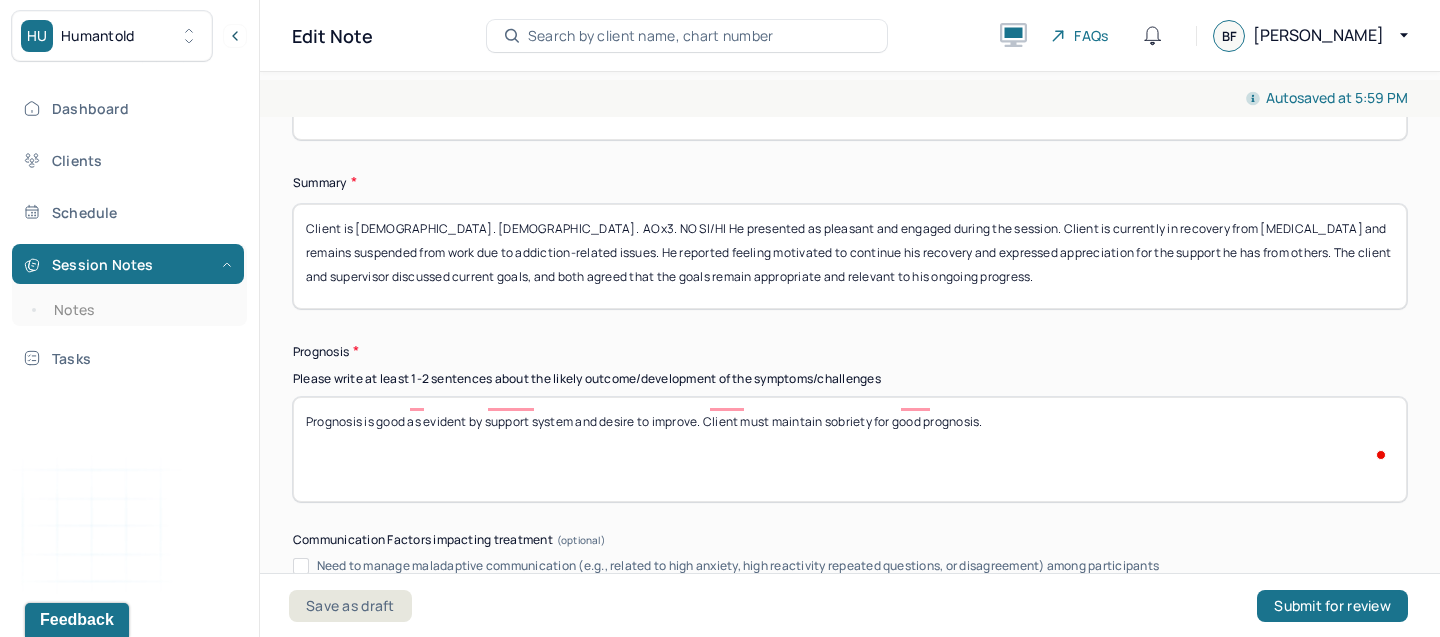paste on "Given the client’s motivation and consistent focus on goals, they appear well-positioned to make meaningful and sustained progress in treatment." 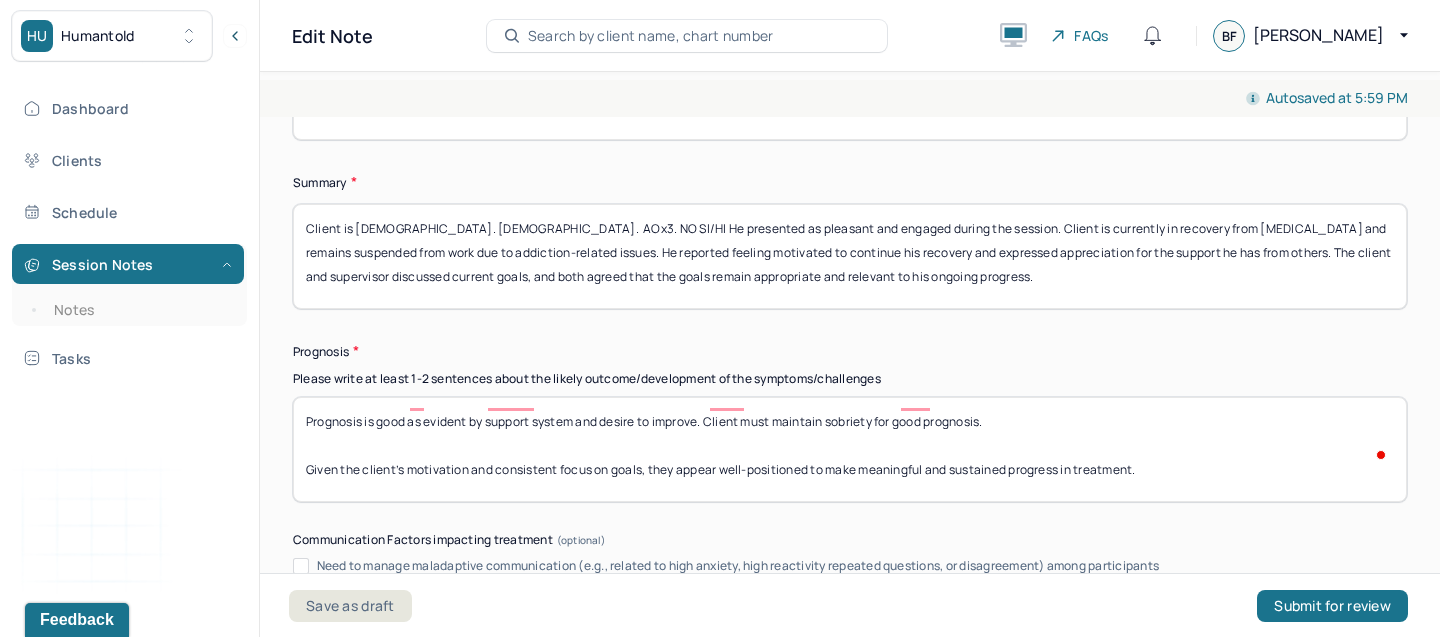 scroll, scrollTop: 16, scrollLeft: 0, axis: vertical 